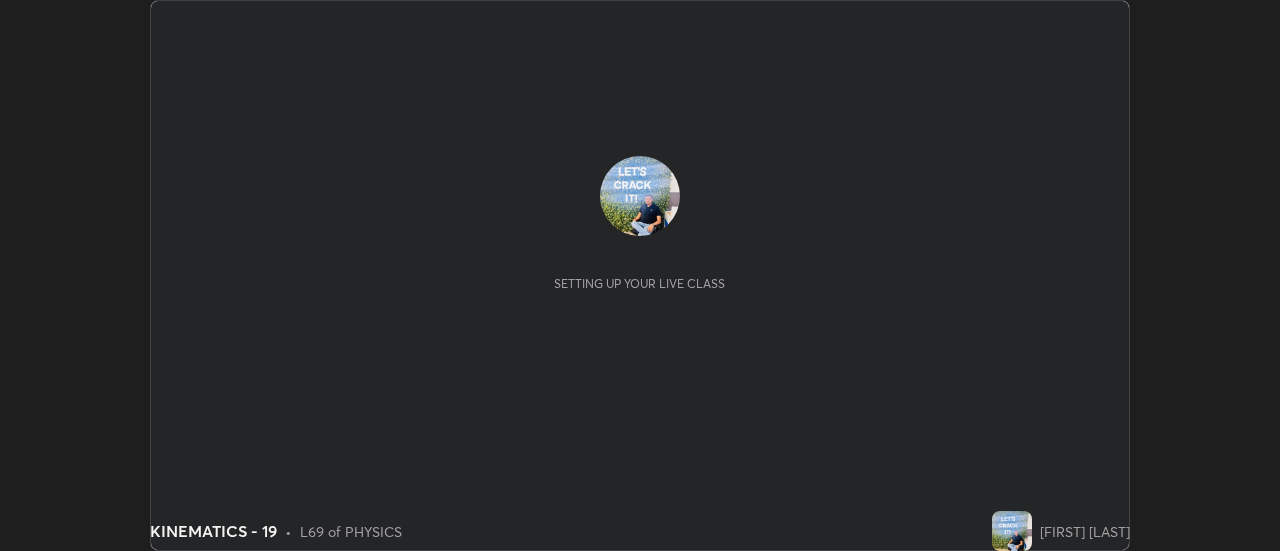 scroll, scrollTop: 0, scrollLeft: 0, axis: both 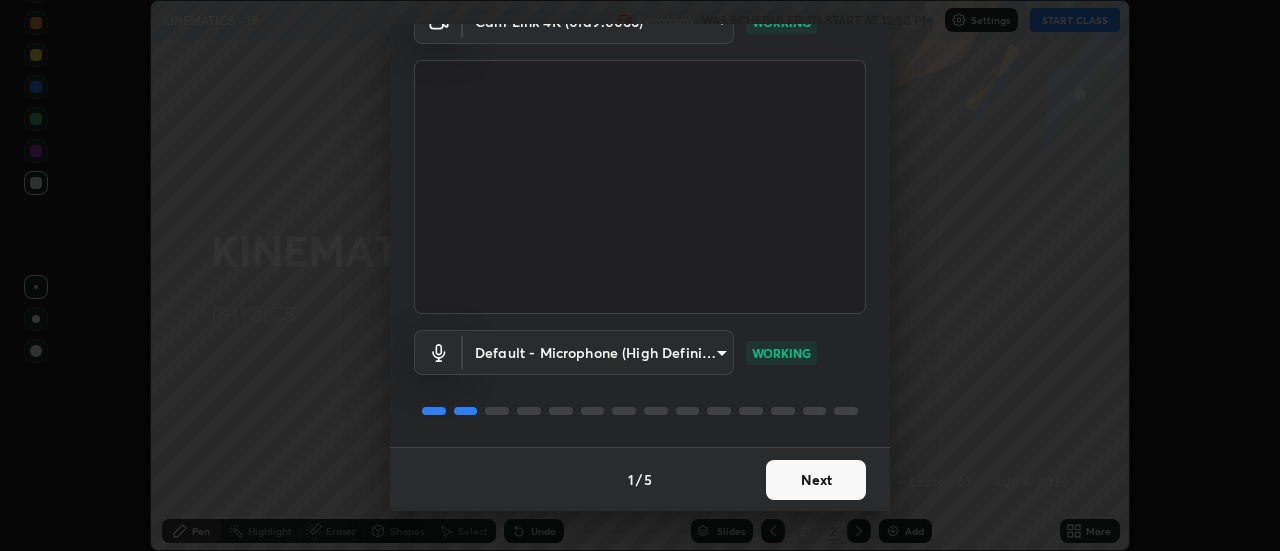 click on "Next" at bounding box center (816, 480) 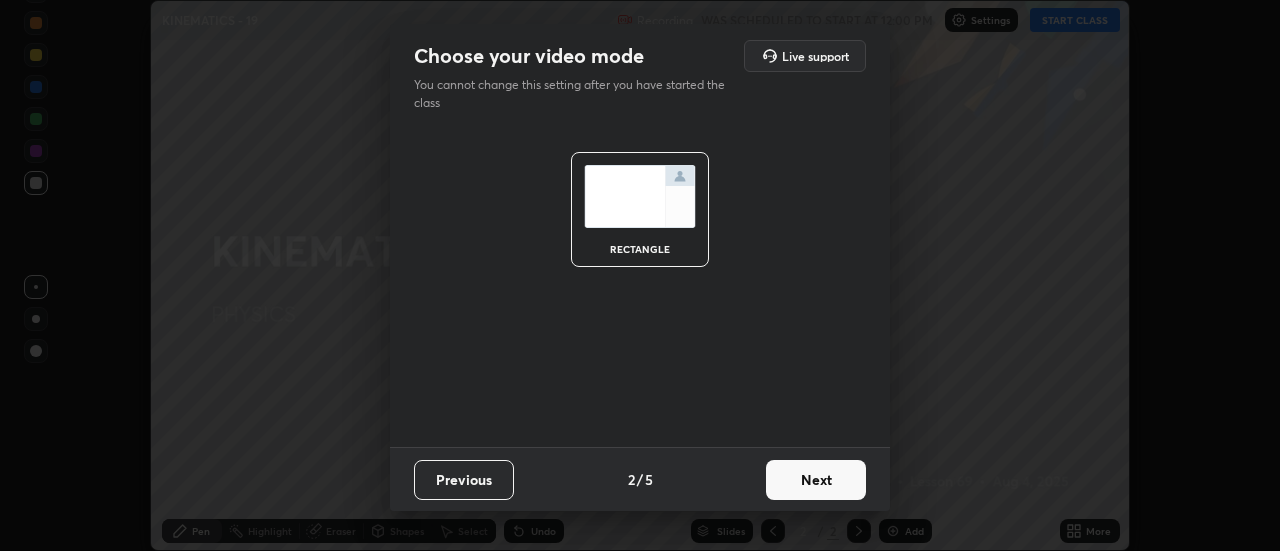 click on "Next" at bounding box center [816, 480] 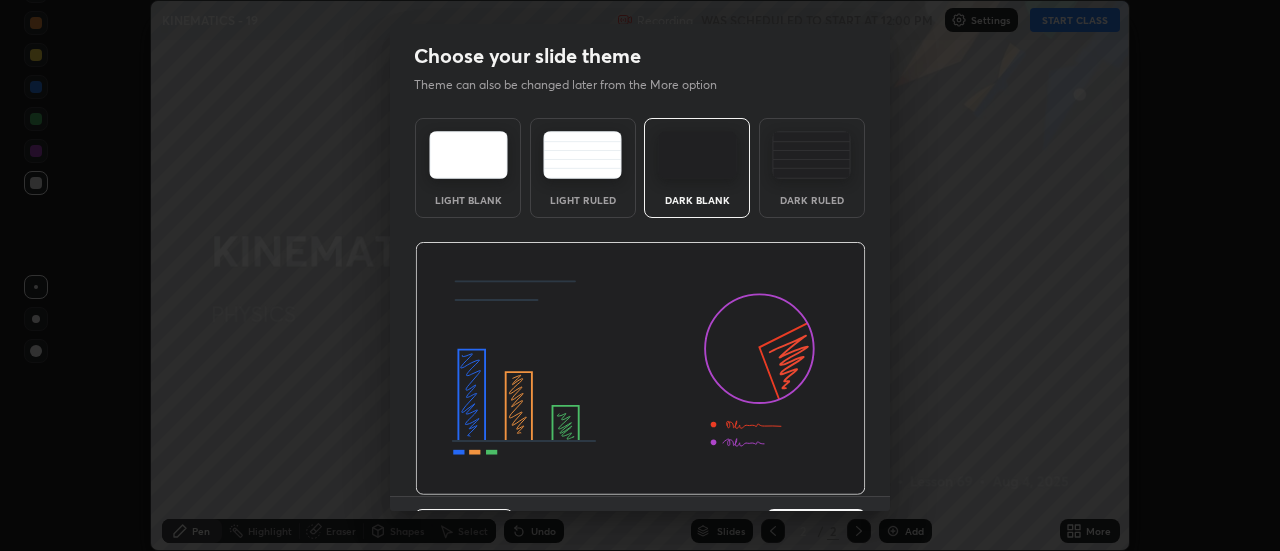 scroll, scrollTop: 49, scrollLeft: 0, axis: vertical 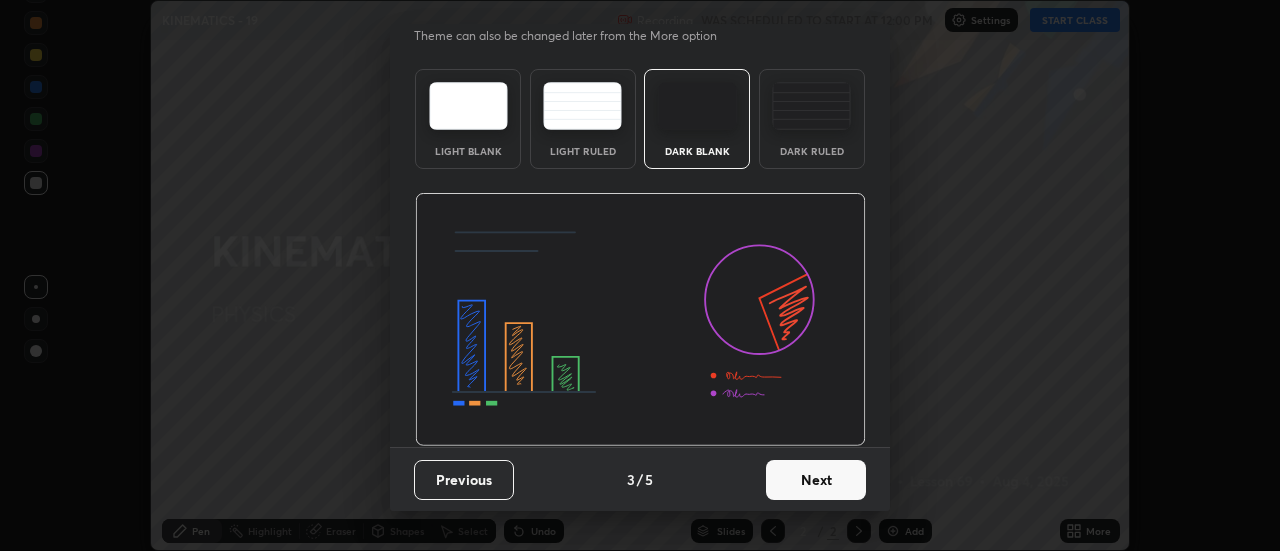 click on "Next" at bounding box center (816, 480) 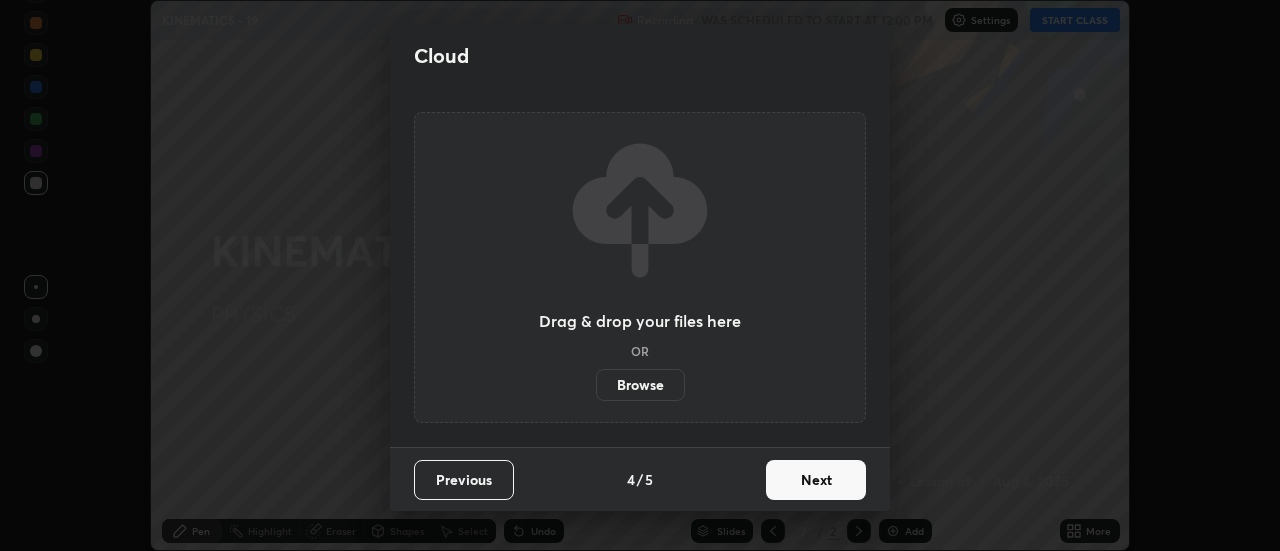 scroll, scrollTop: 0, scrollLeft: 0, axis: both 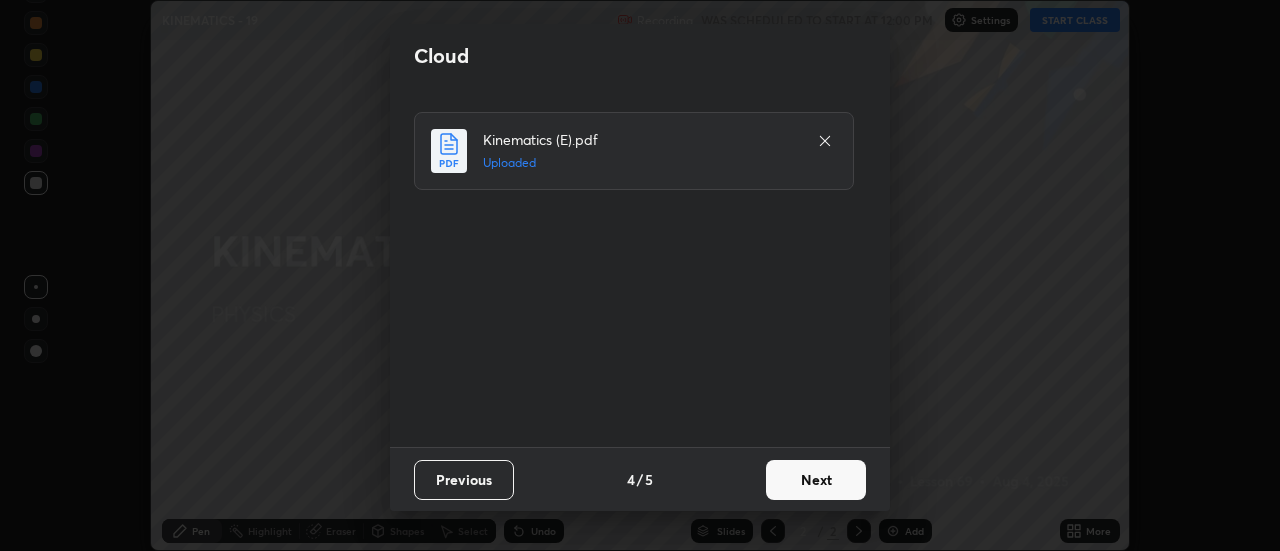 click on "Next" at bounding box center [816, 480] 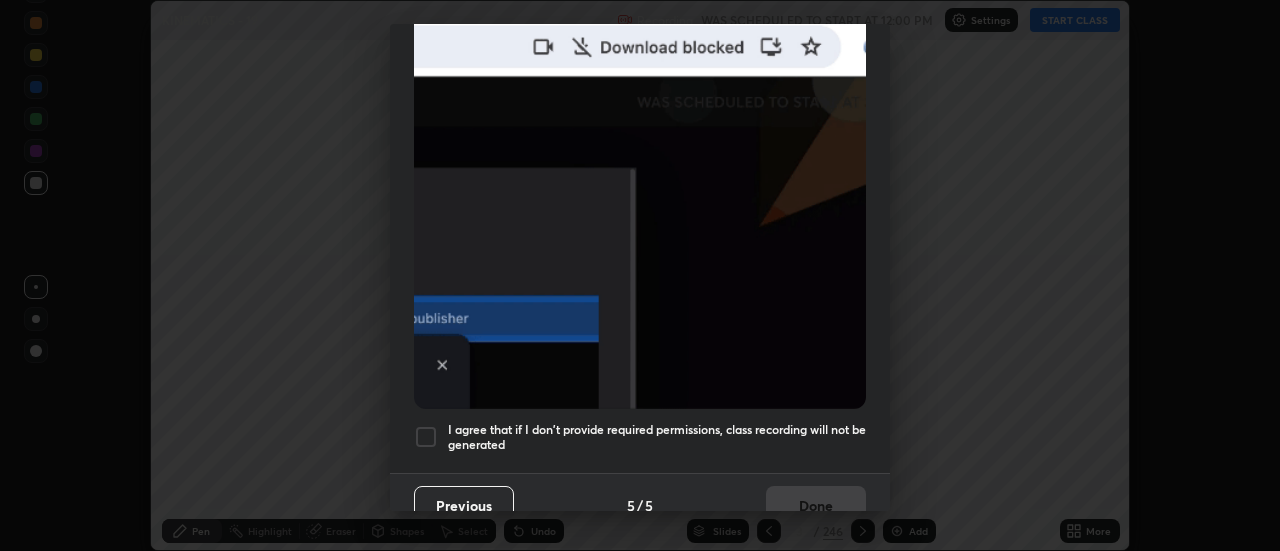 scroll, scrollTop: 513, scrollLeft: 0, axis: vertical 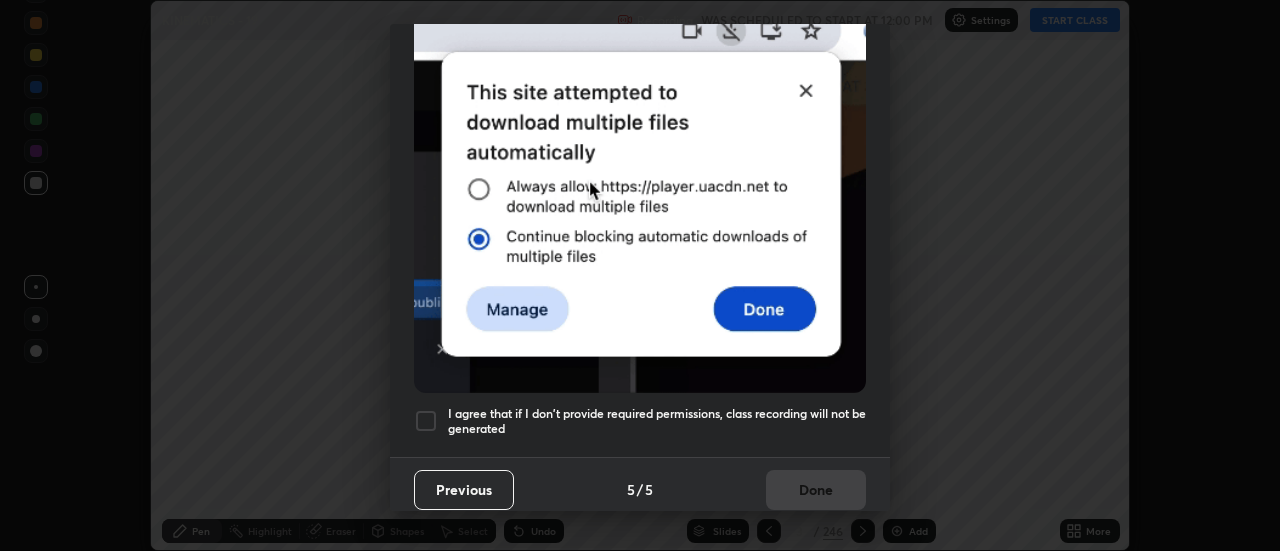 click on "I agree that if I don't provide required permissions, class recording will not be generated" at bounding box center [657, 421] 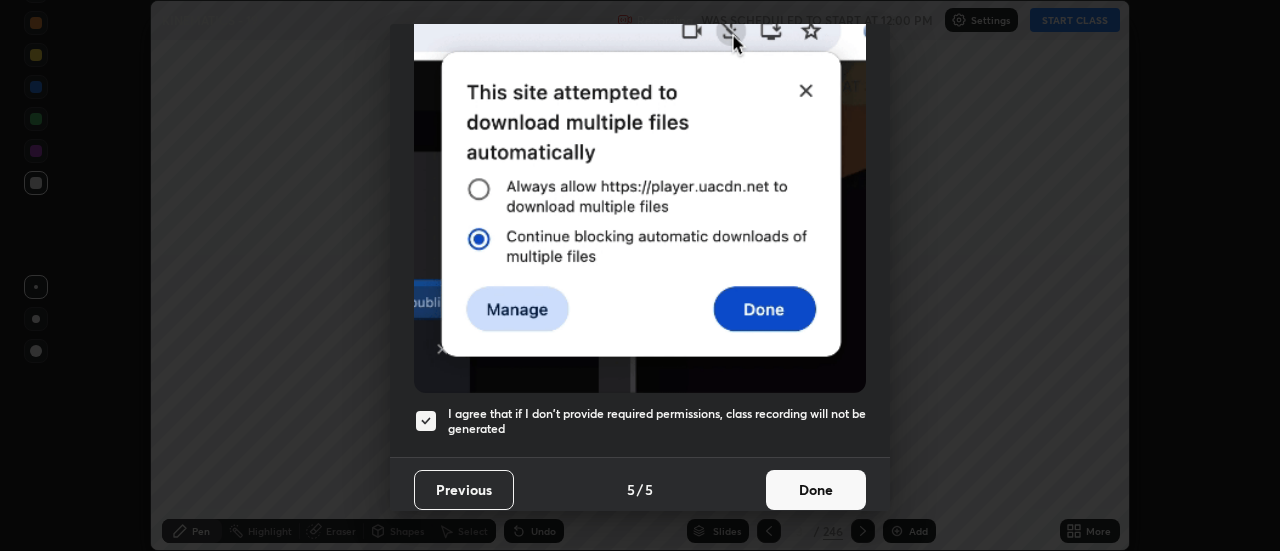 click on "Done" at bounding box center (816, 490) 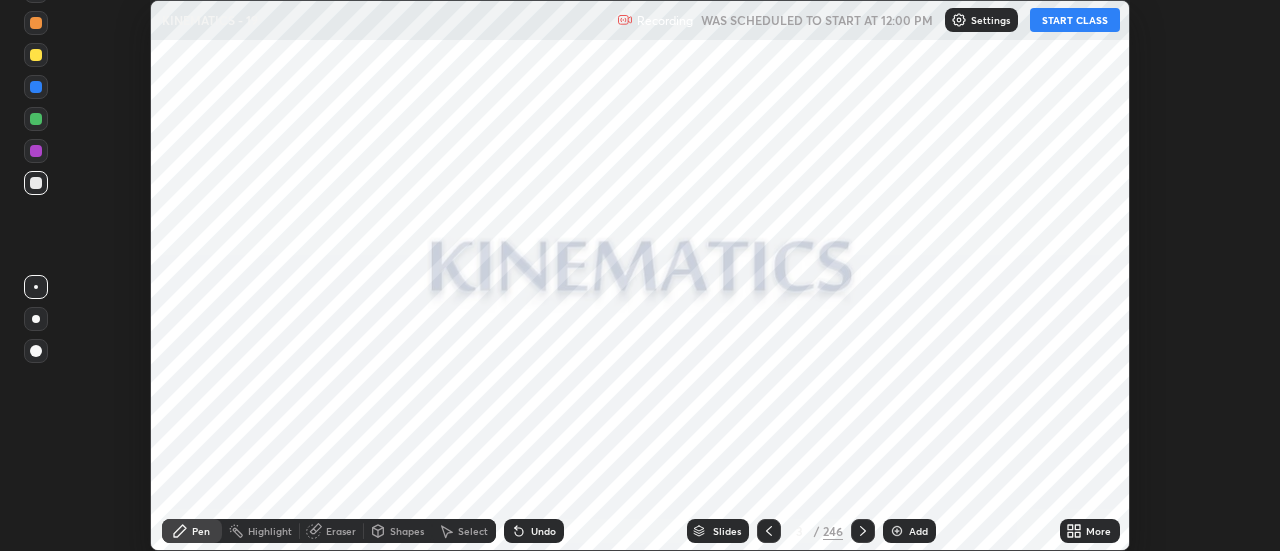 click on "Slides" at bounding box center (727, 531) 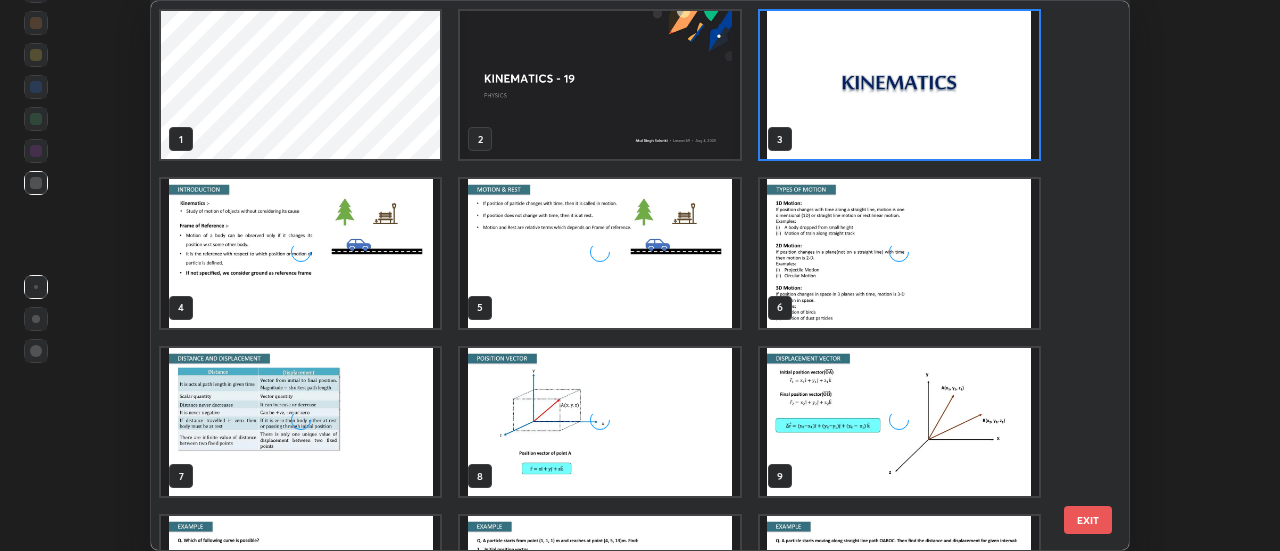 scroll, scrollTop: 7, scrollLeft: 11, axis: both 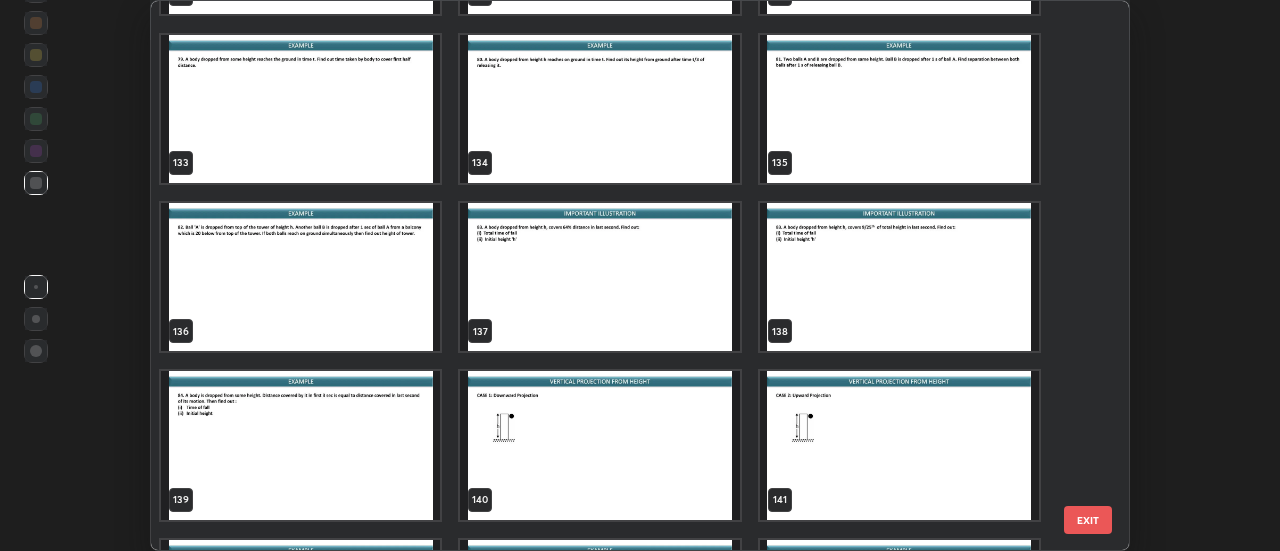 click at bounding box center [899, 277] 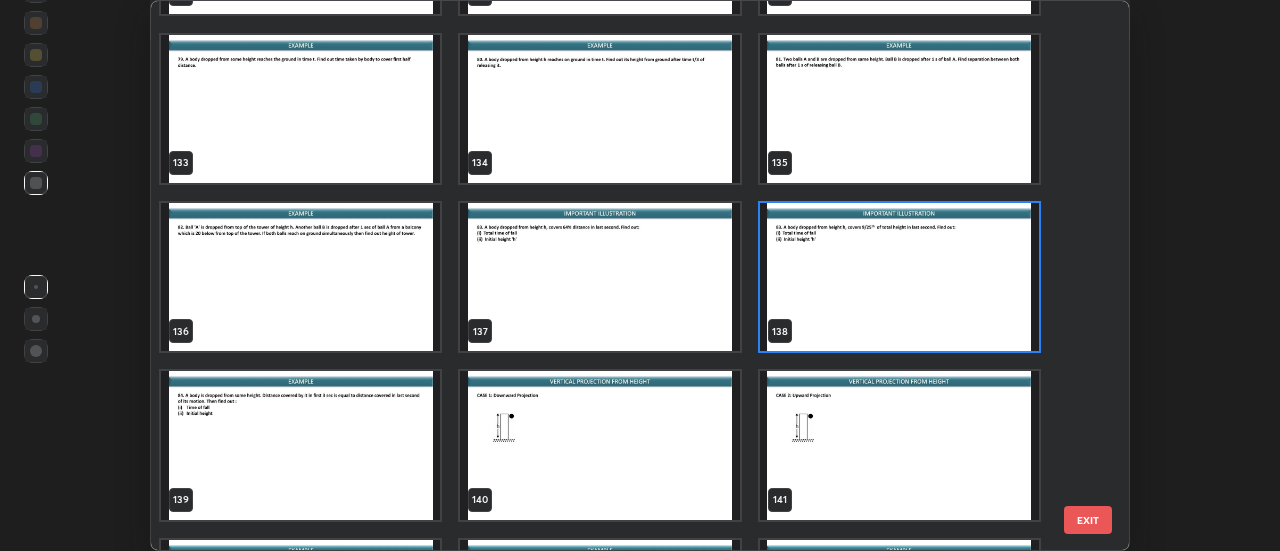 click at bounding box center [899, 277] 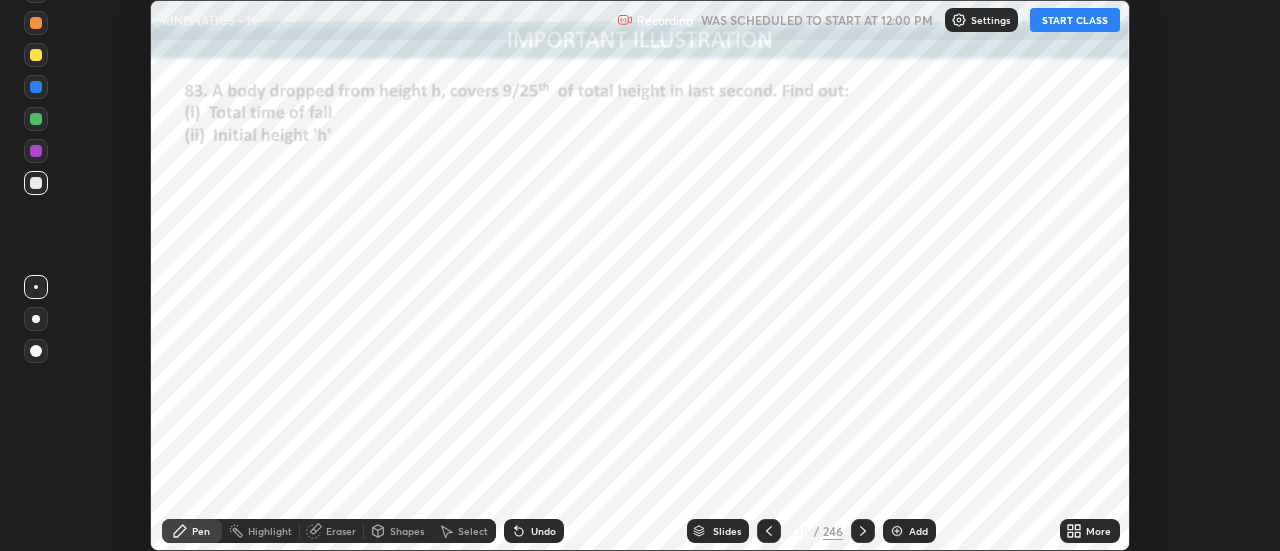click 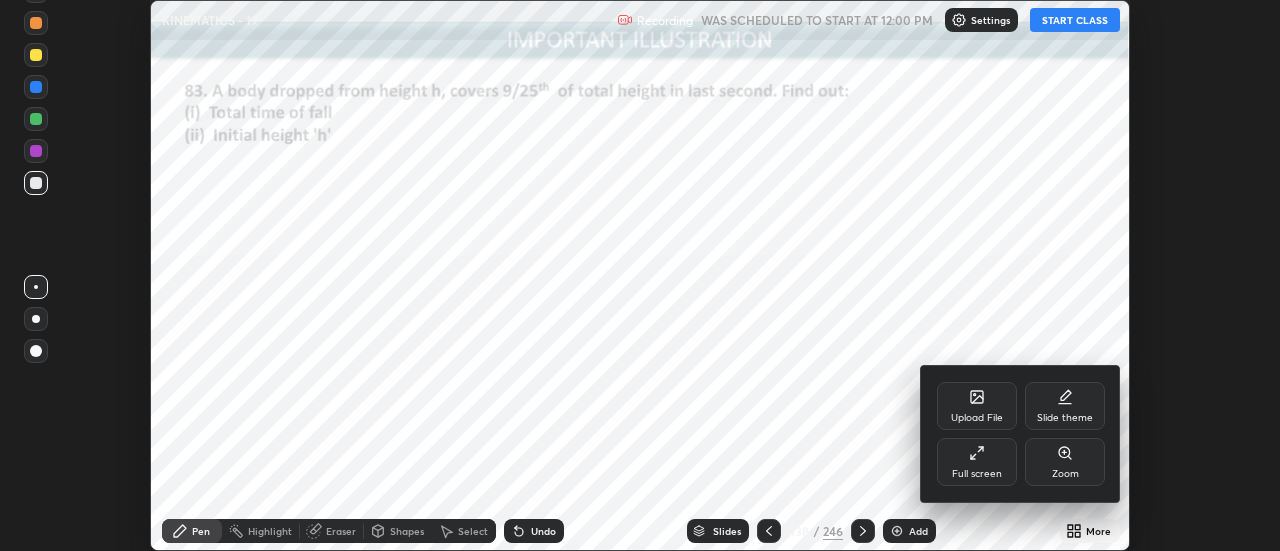 click on "Full screen" at bounding box center [977, 474] 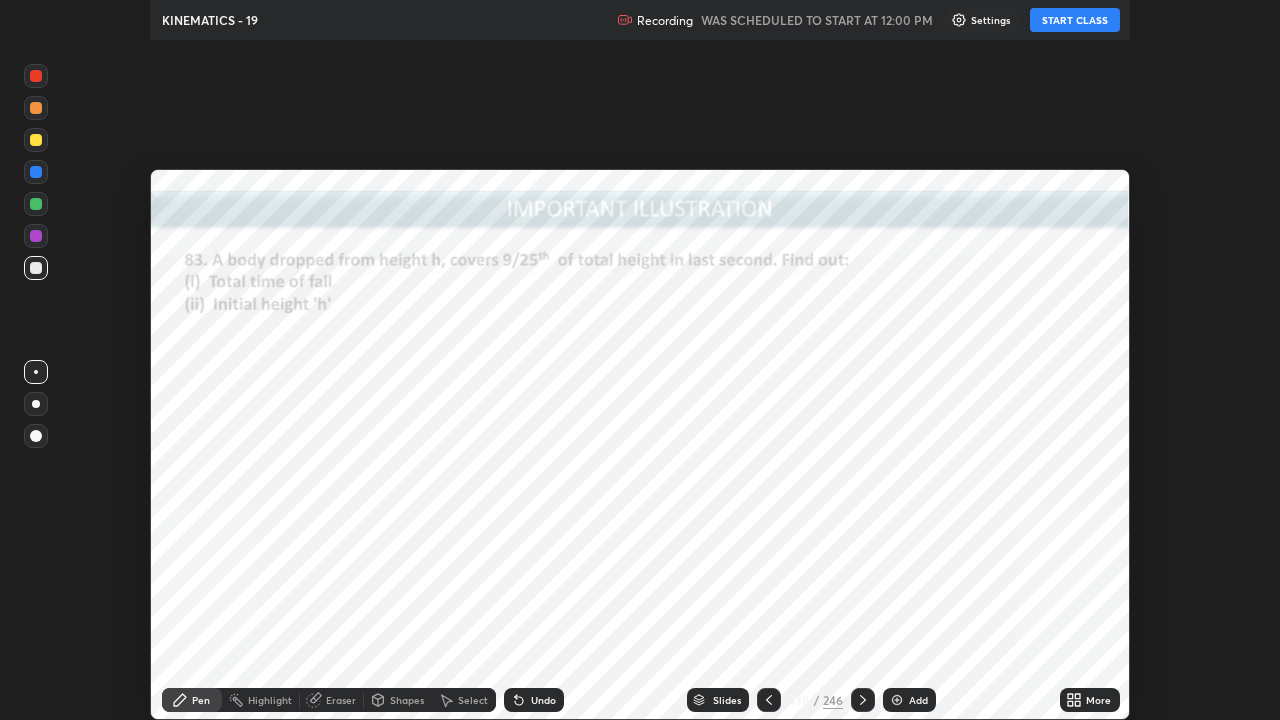 scroll, scrollTop: 99280, scrollLeft: 98720, axis: both 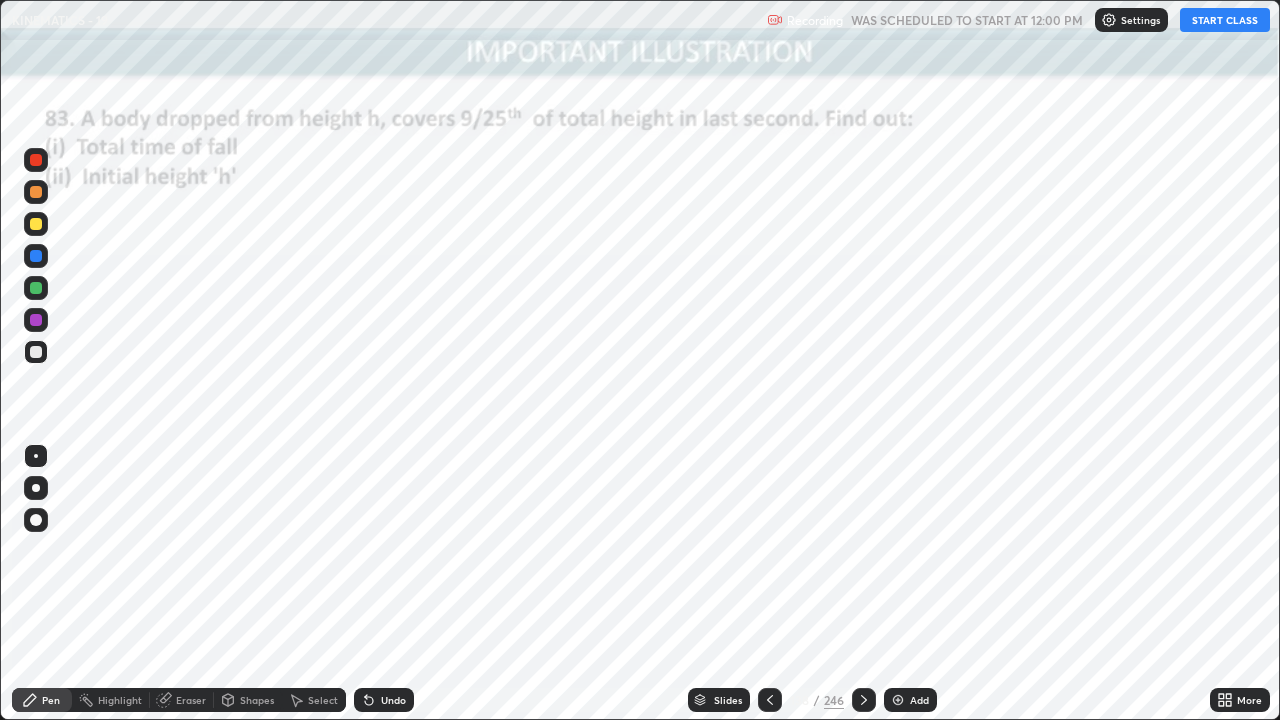 click on "START CLASS" at bounding box center [1225, 20] 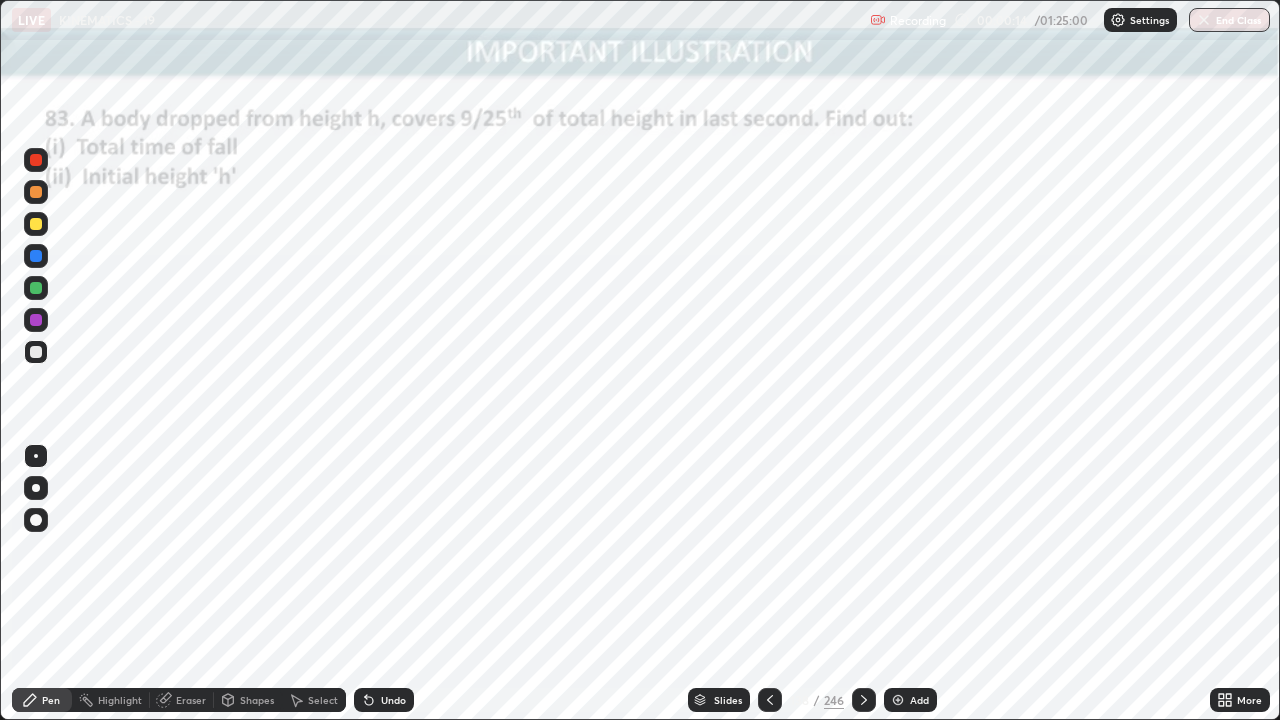 click on "Add" at bounding box center (919, 700) 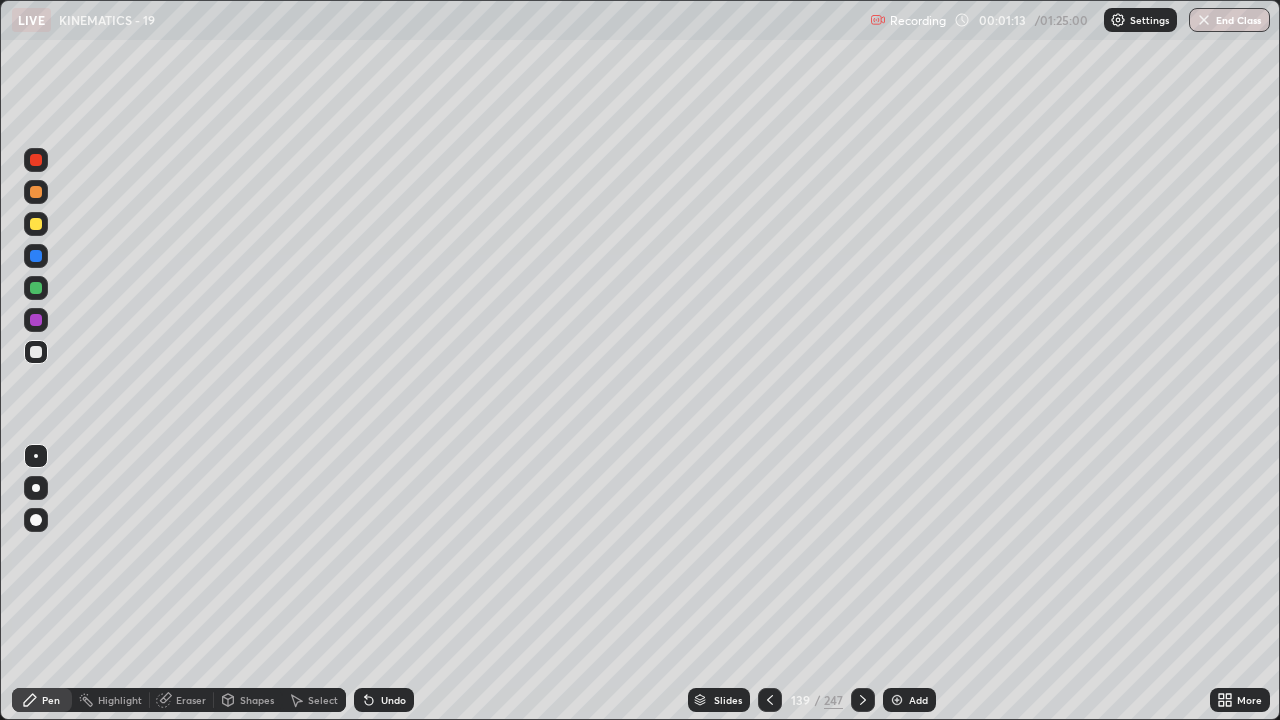 click at bounding box center [36, 520] 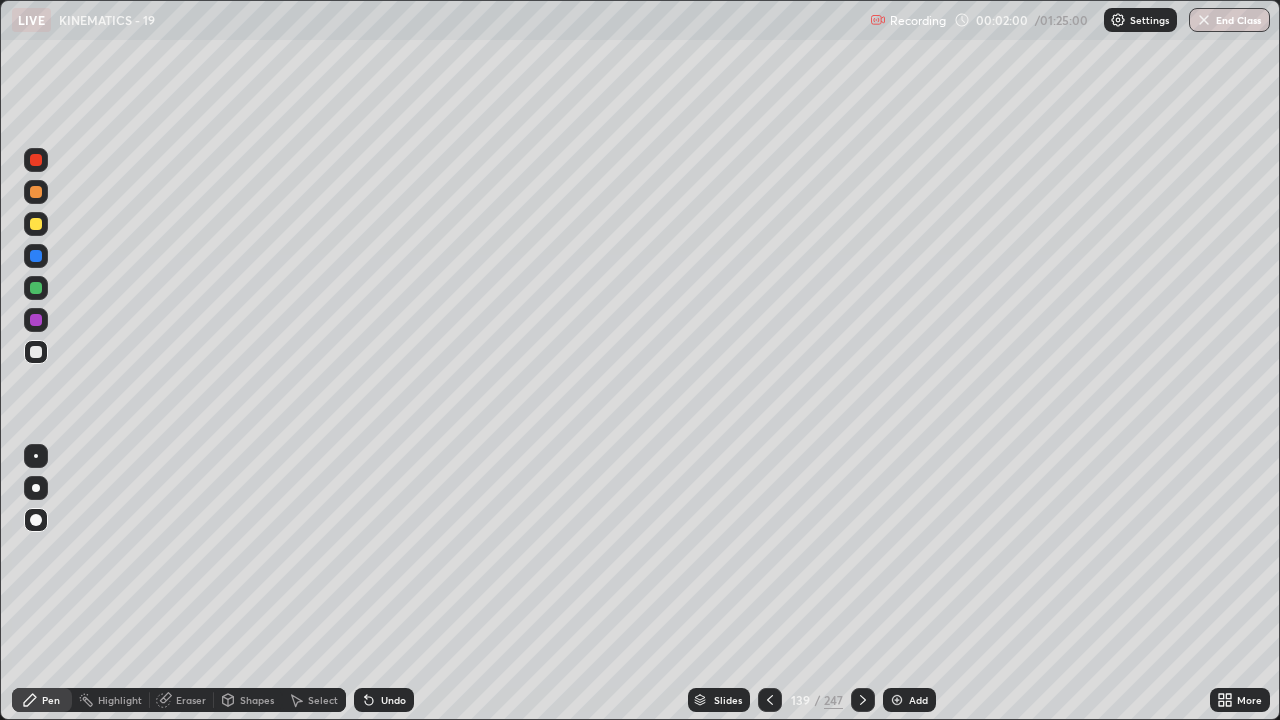 click at bounding box center (36, 160) 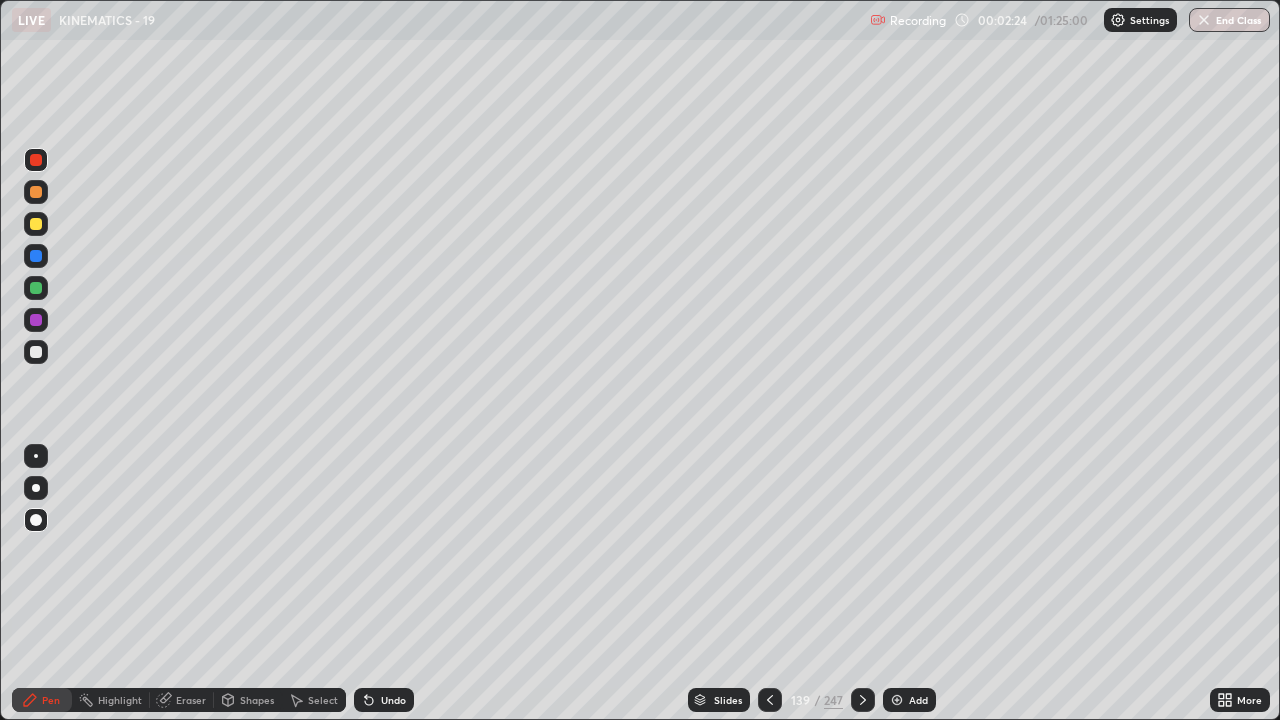 click at bounding box center [36, 288] 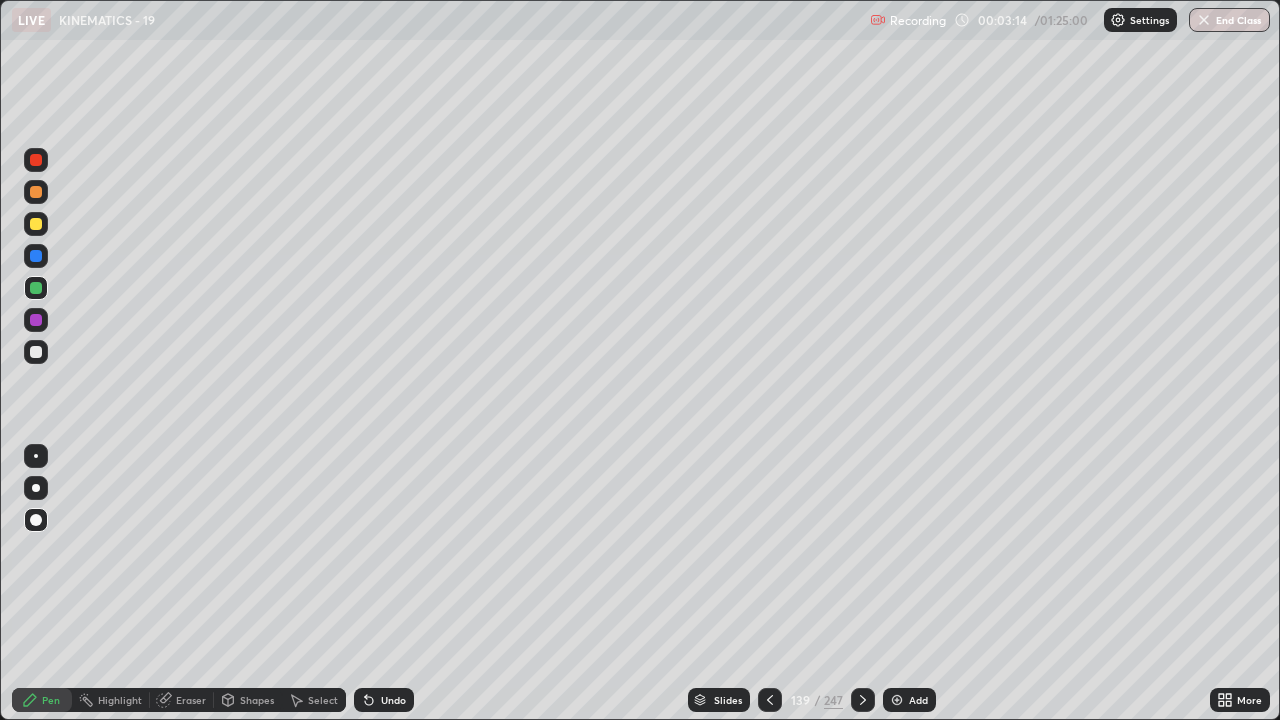 click at bounding box center (36, 256) 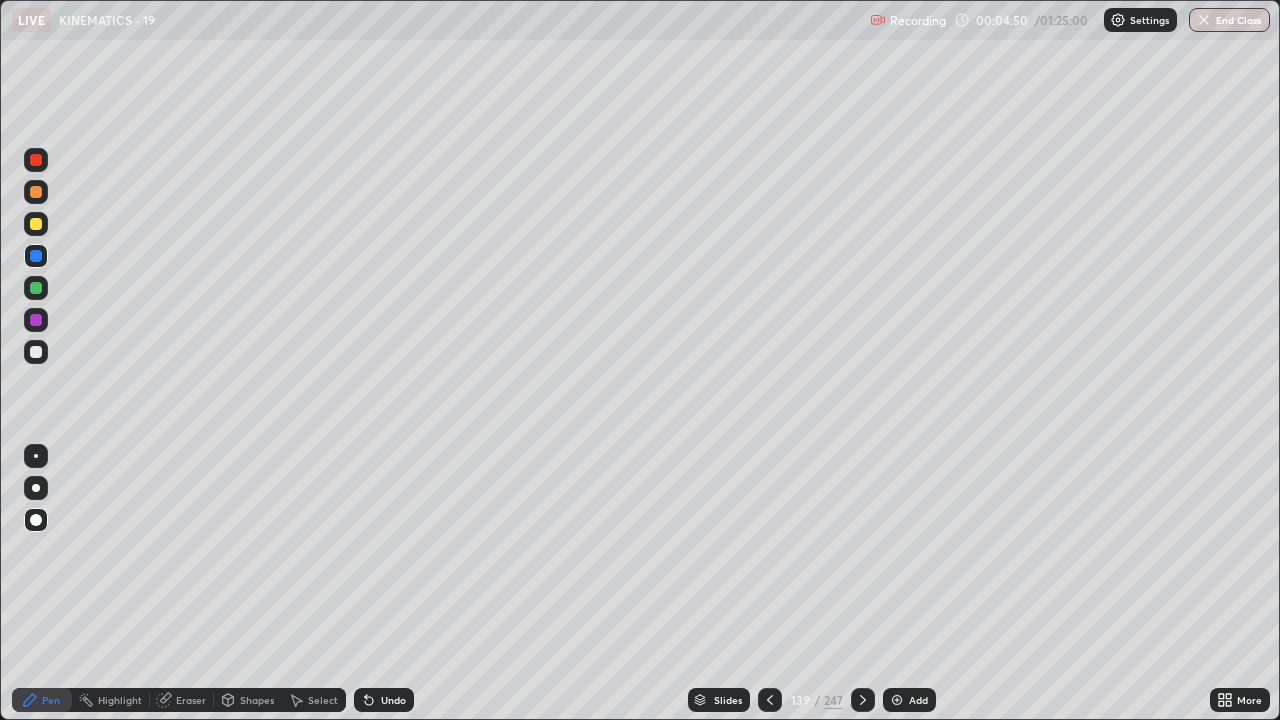 click on "Add" at bounding box center (909, 700) 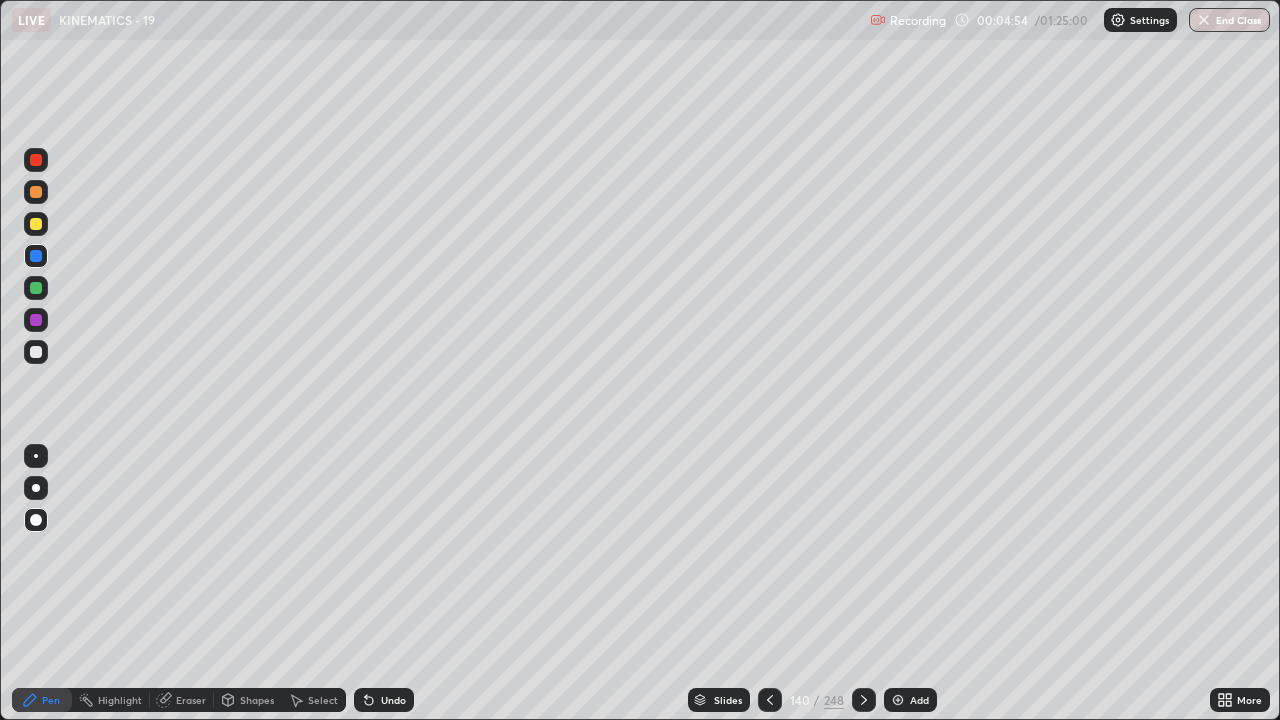click at bounding box center [36, 352] 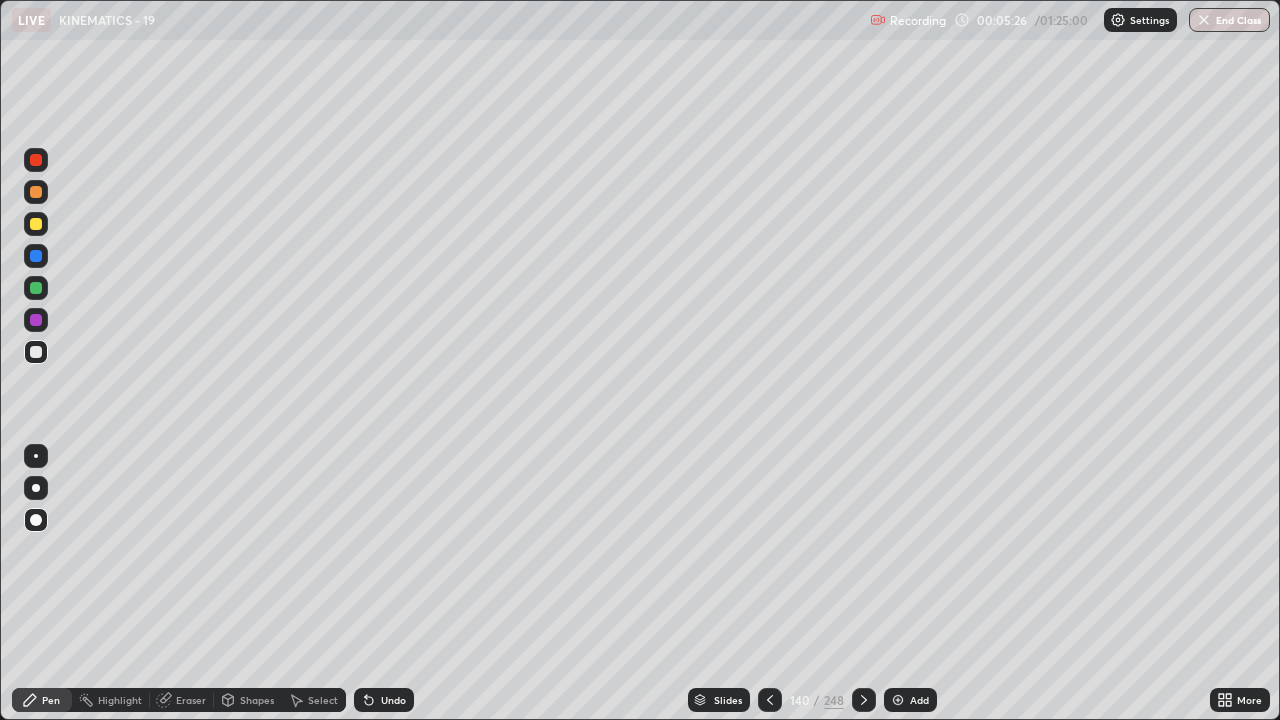 click at bounding box center [36, 160] 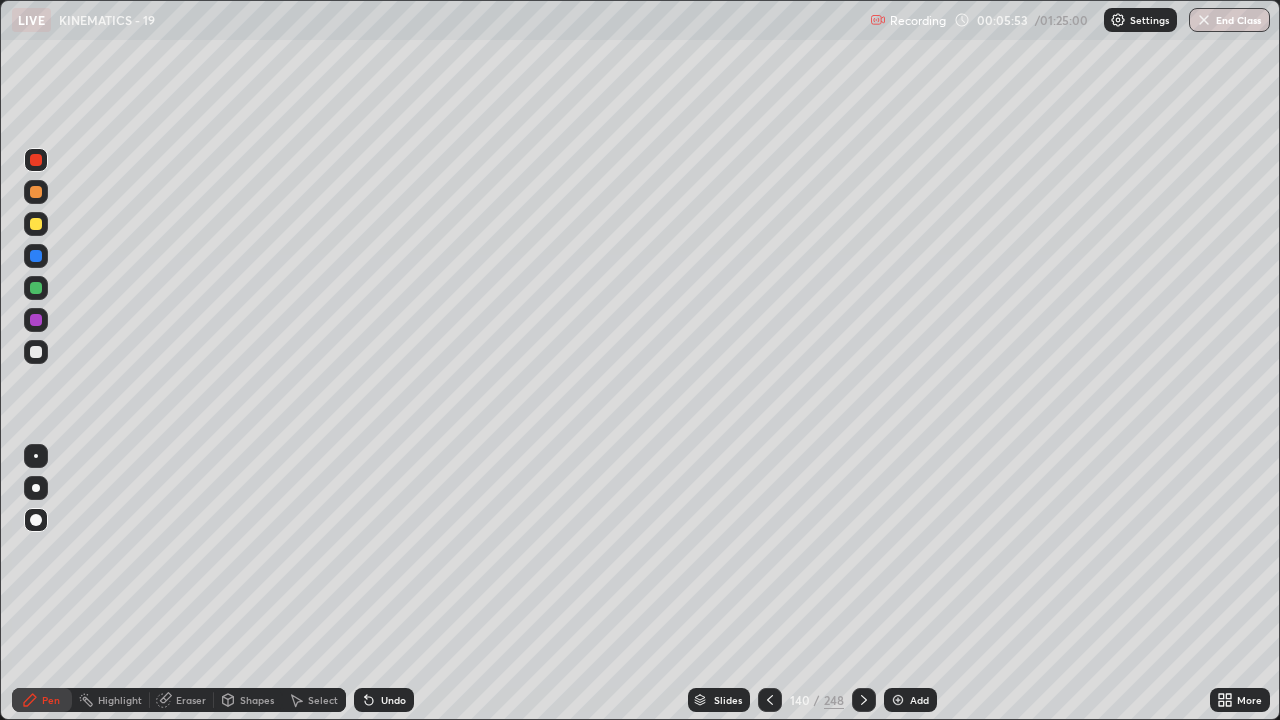 click at bounding box center [36, 352] 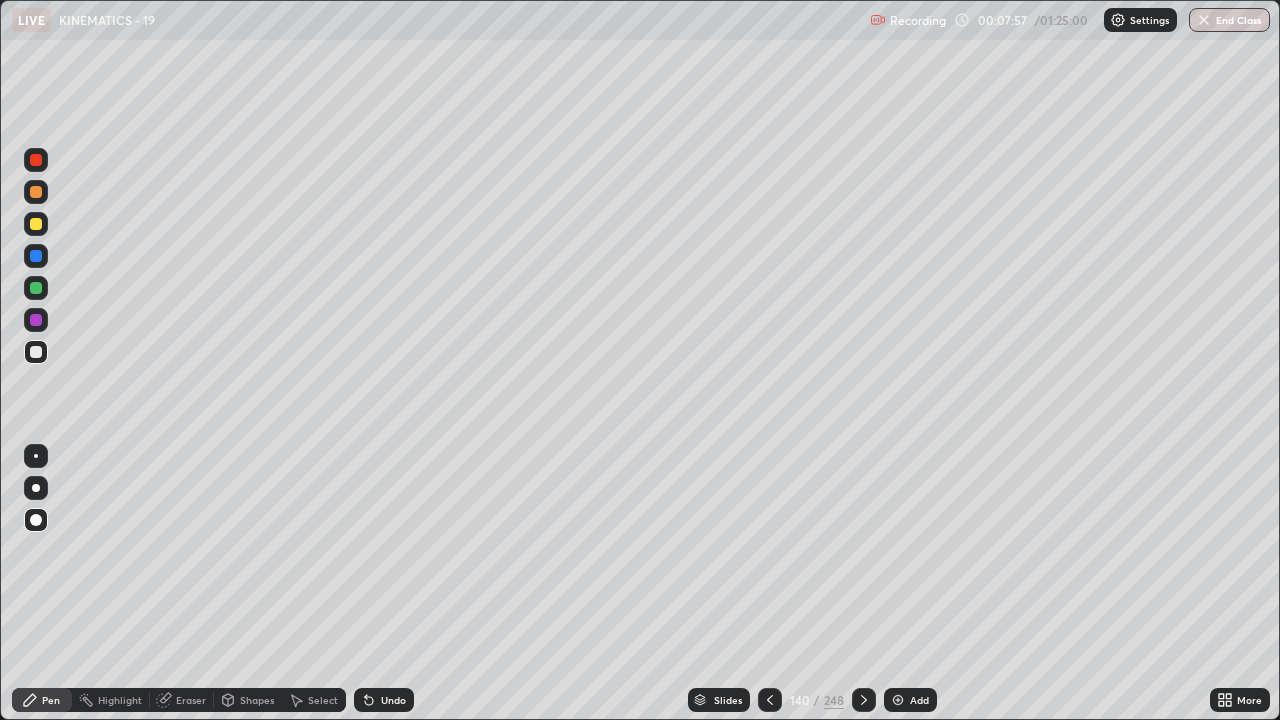 click on "Add" at bounding box center [919, 700] 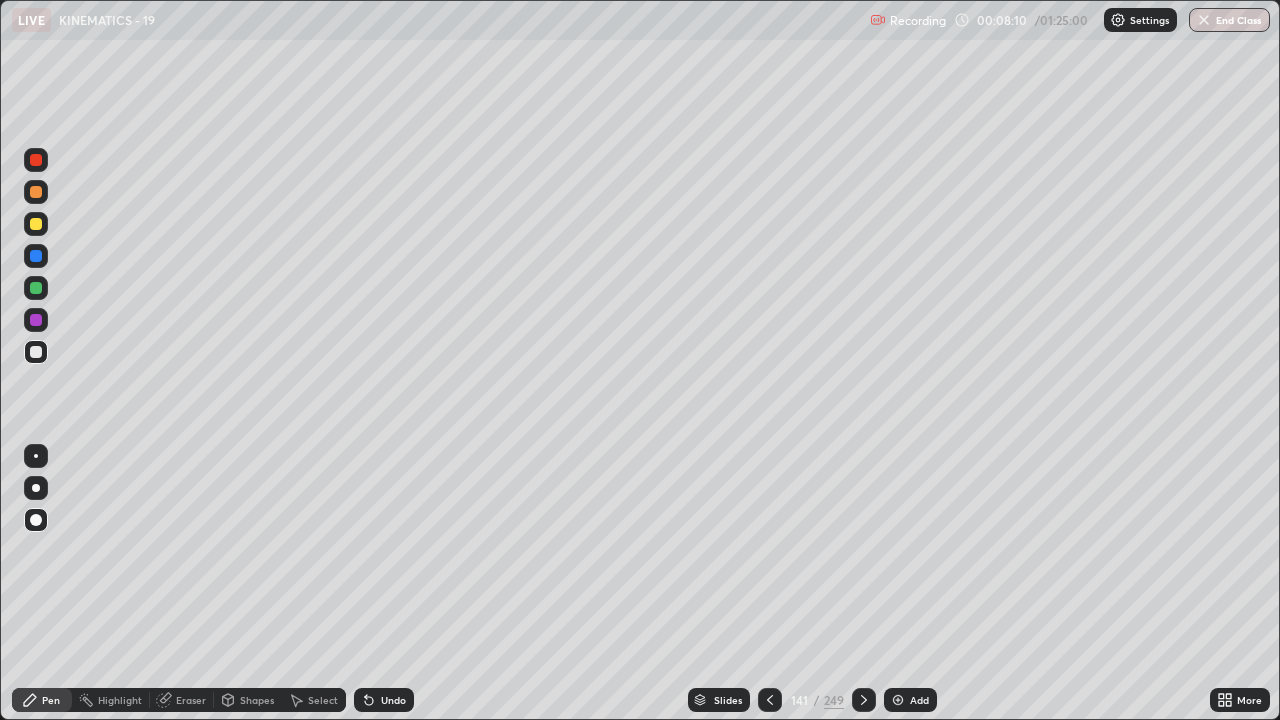 click at bounding box center [36, 352] 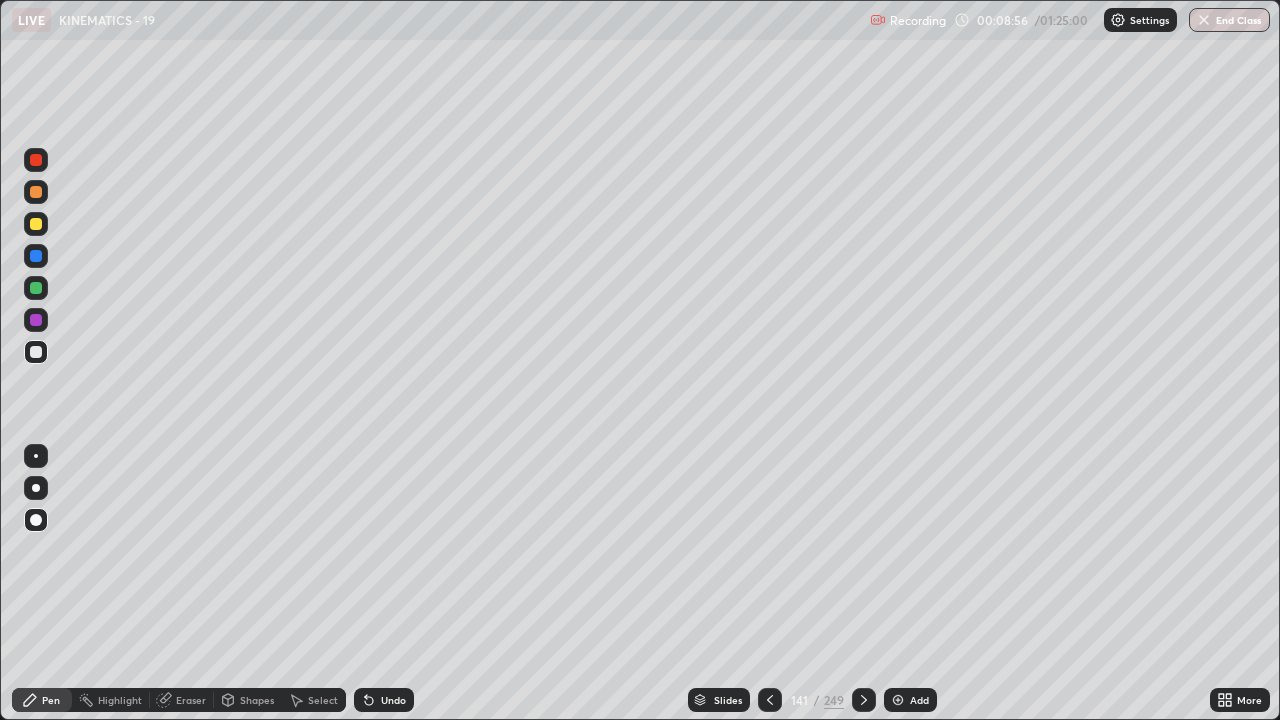 click at bounding box center (36, 288) 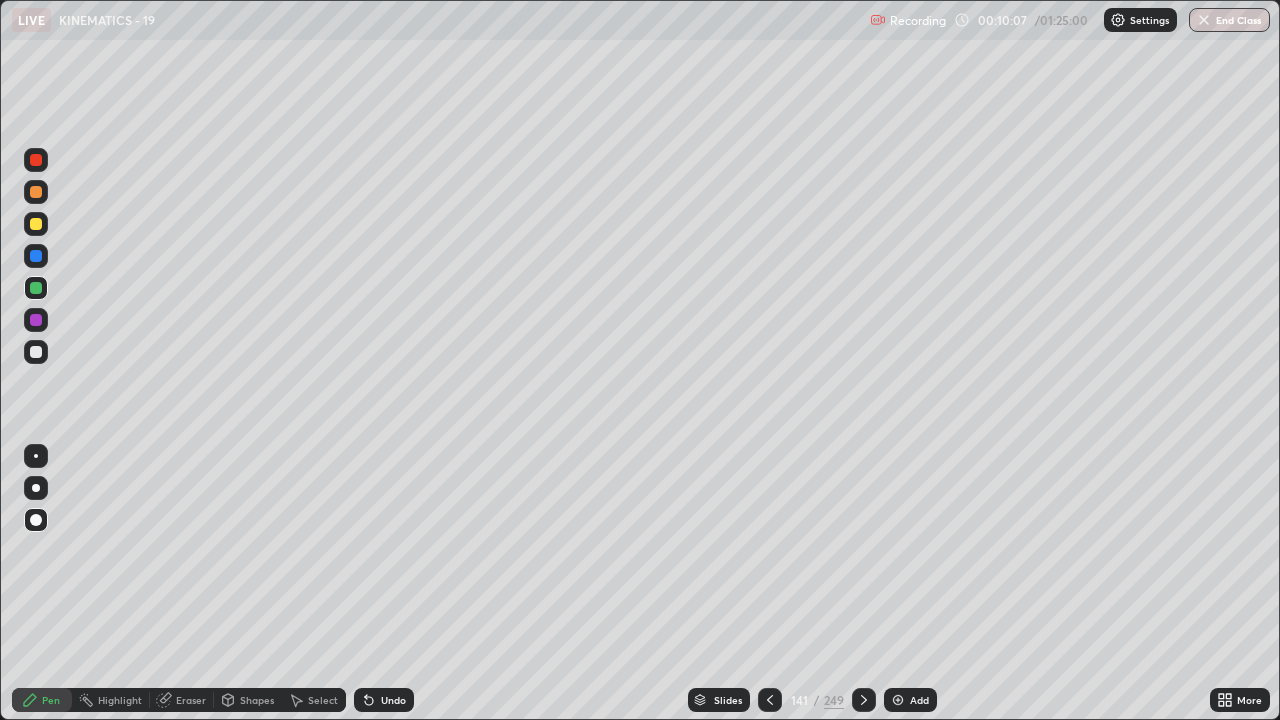 click at bounding box center (36, 352) 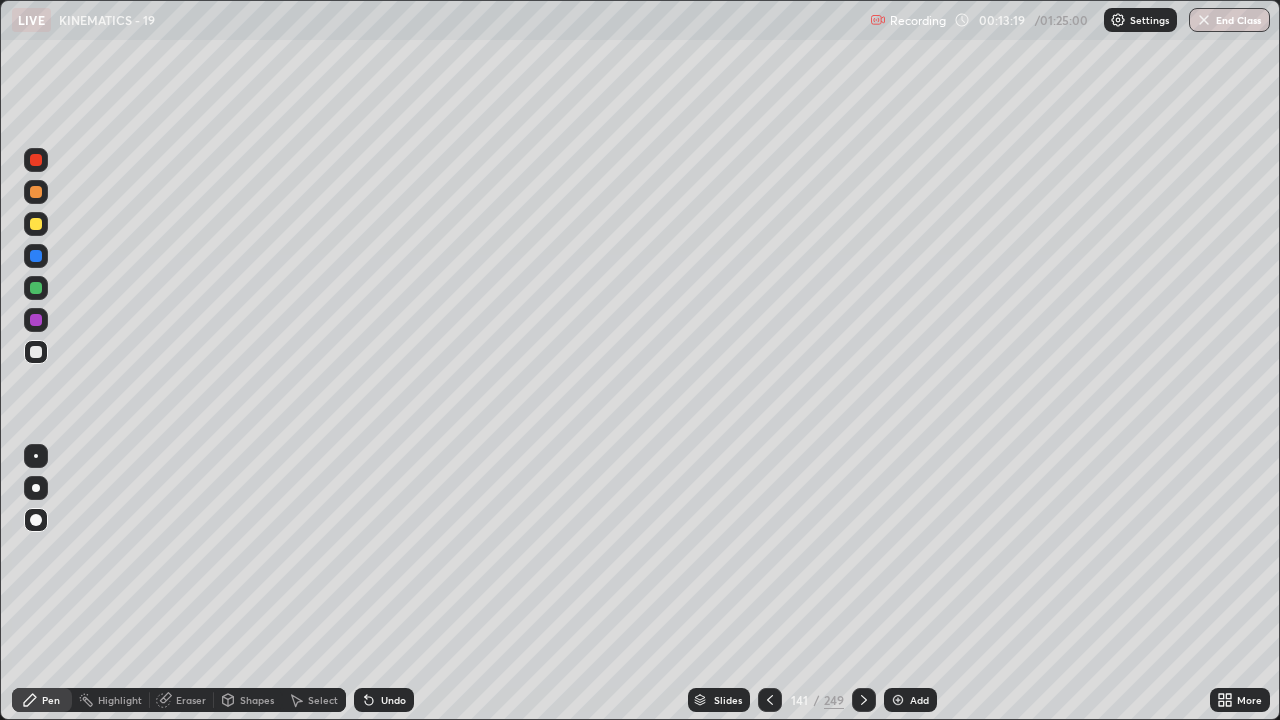 click on "Add" at bounding box center (919, 700) 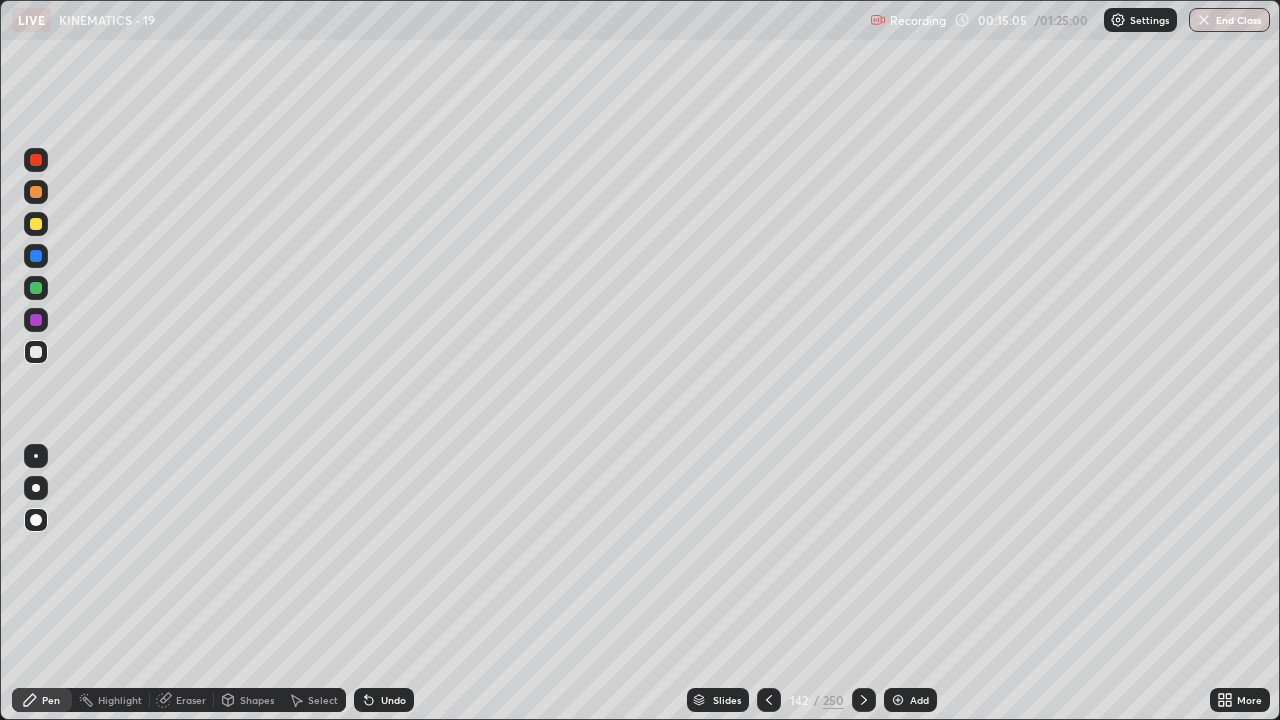 click at bounding box center (898, 700) 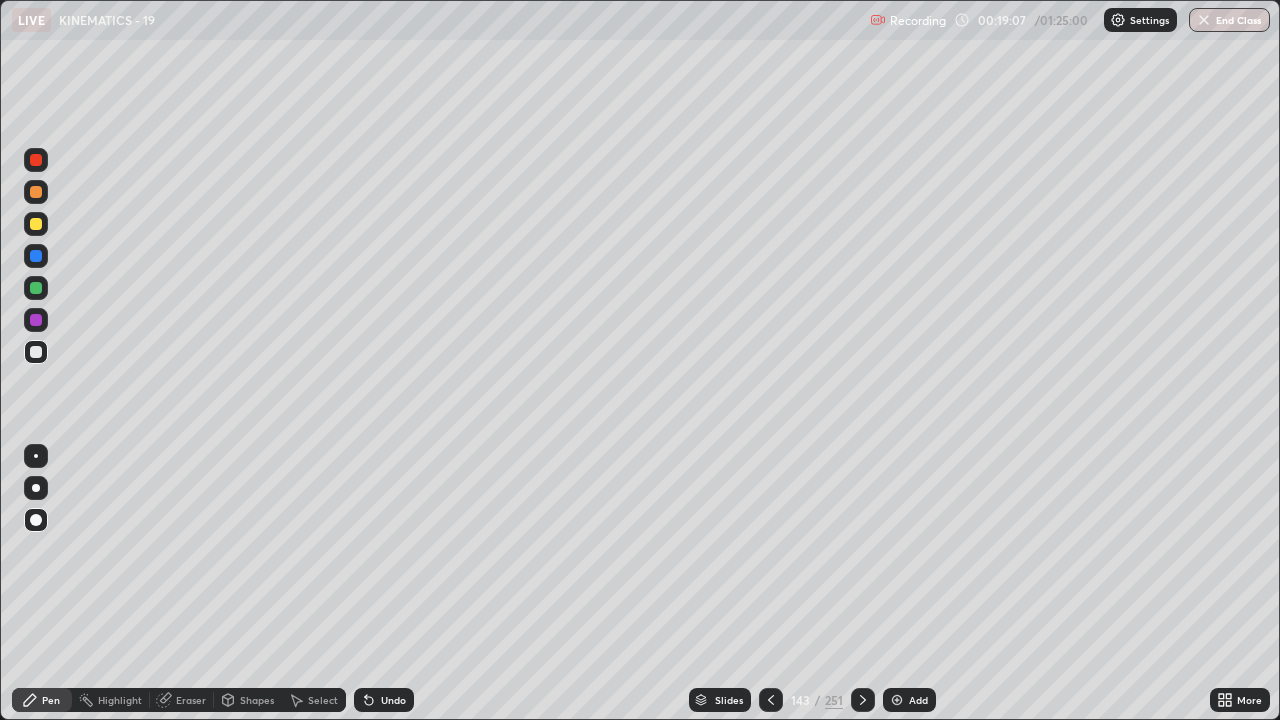 click 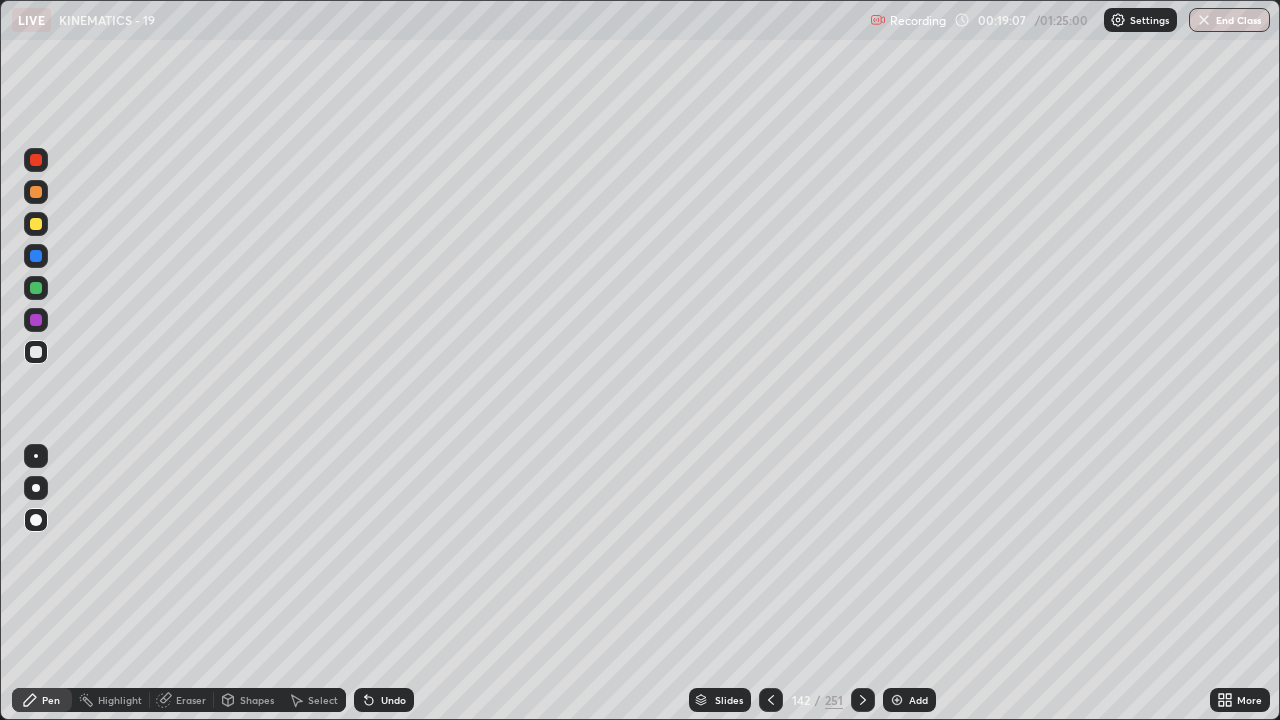 click 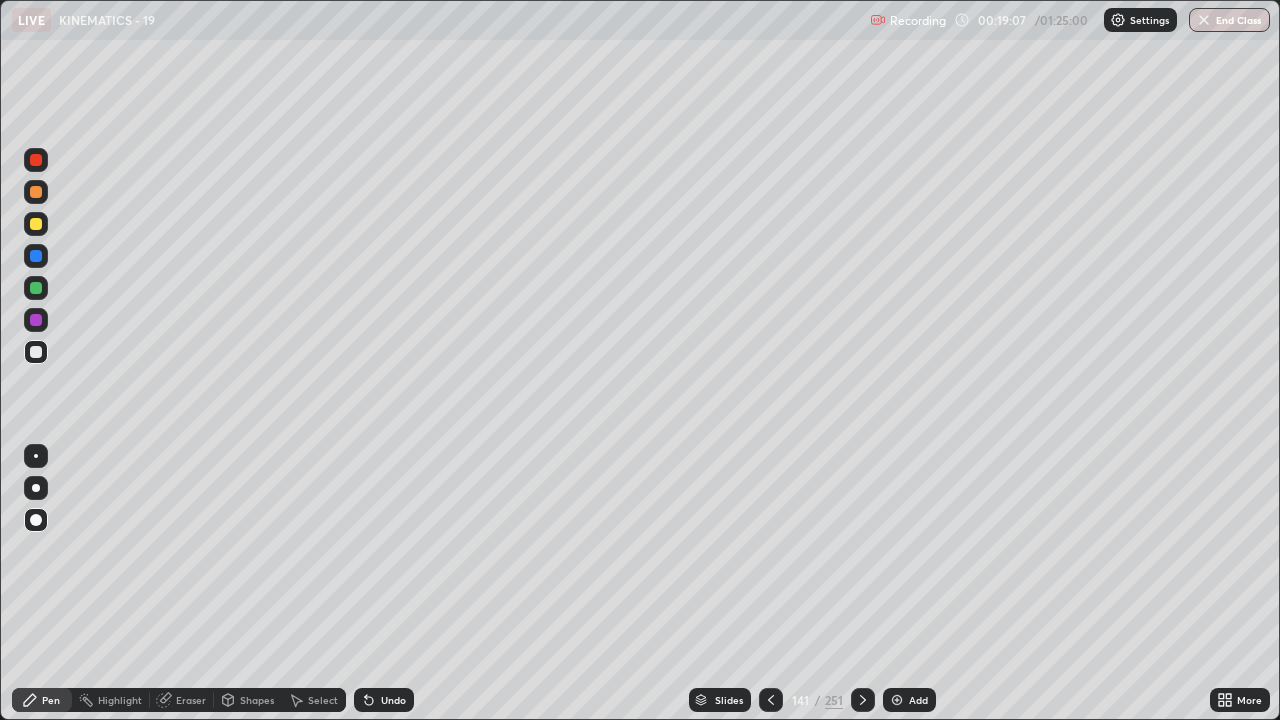 click 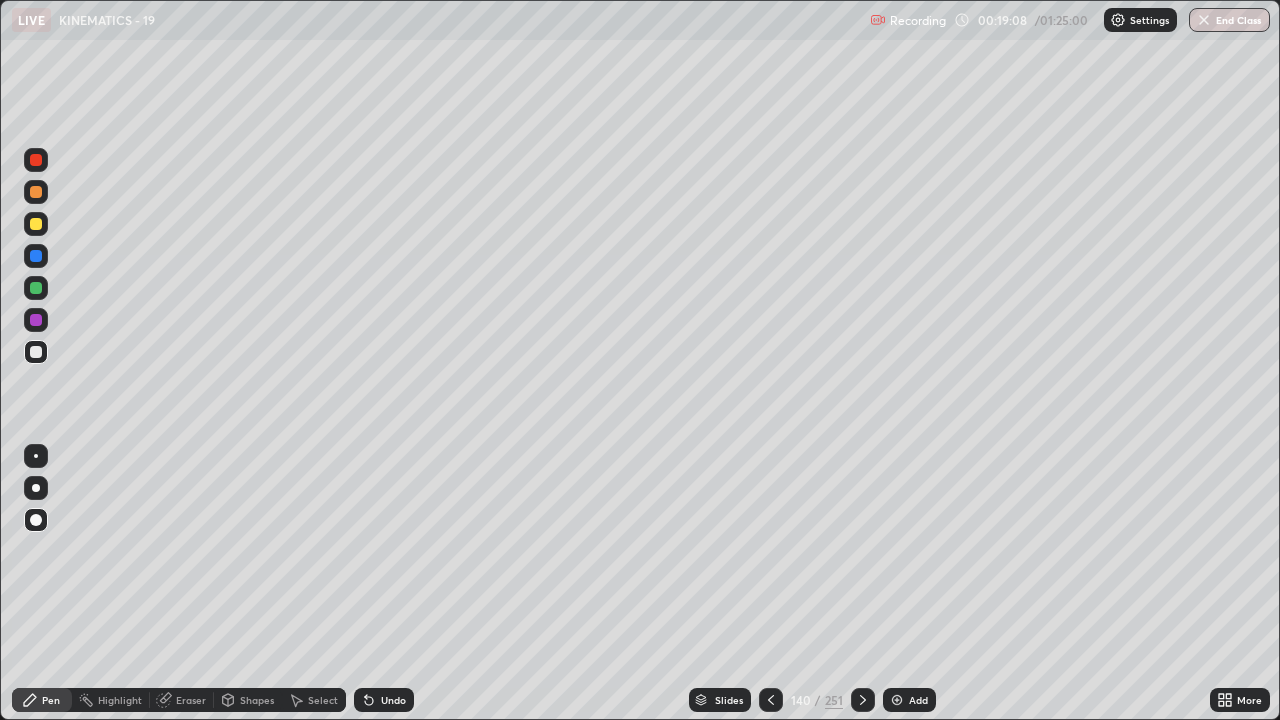 click 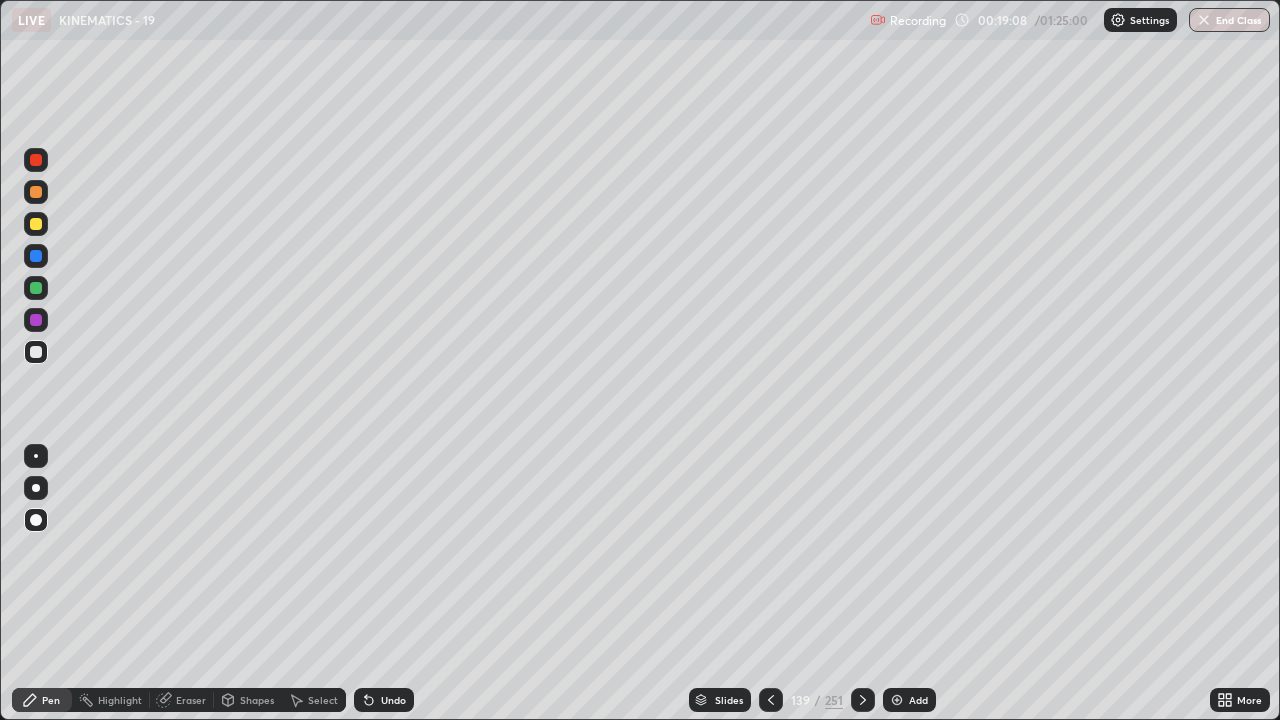 click 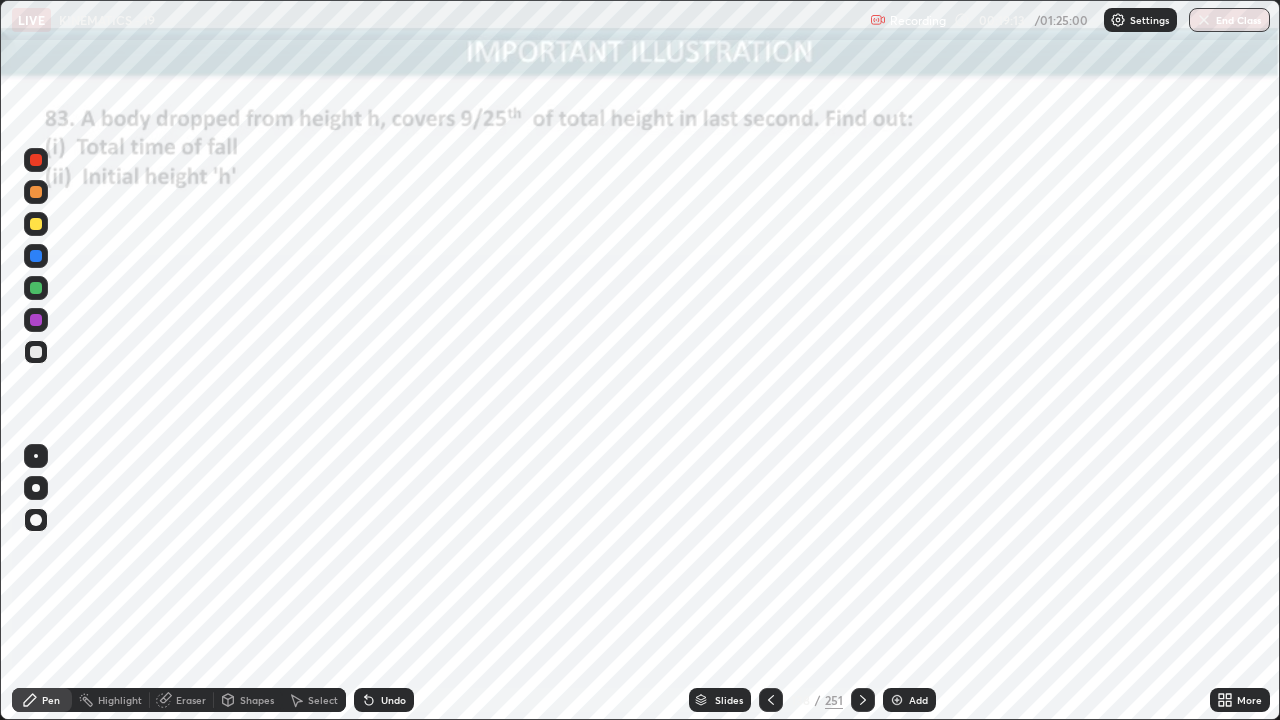 click at bounding box center (36, 160) 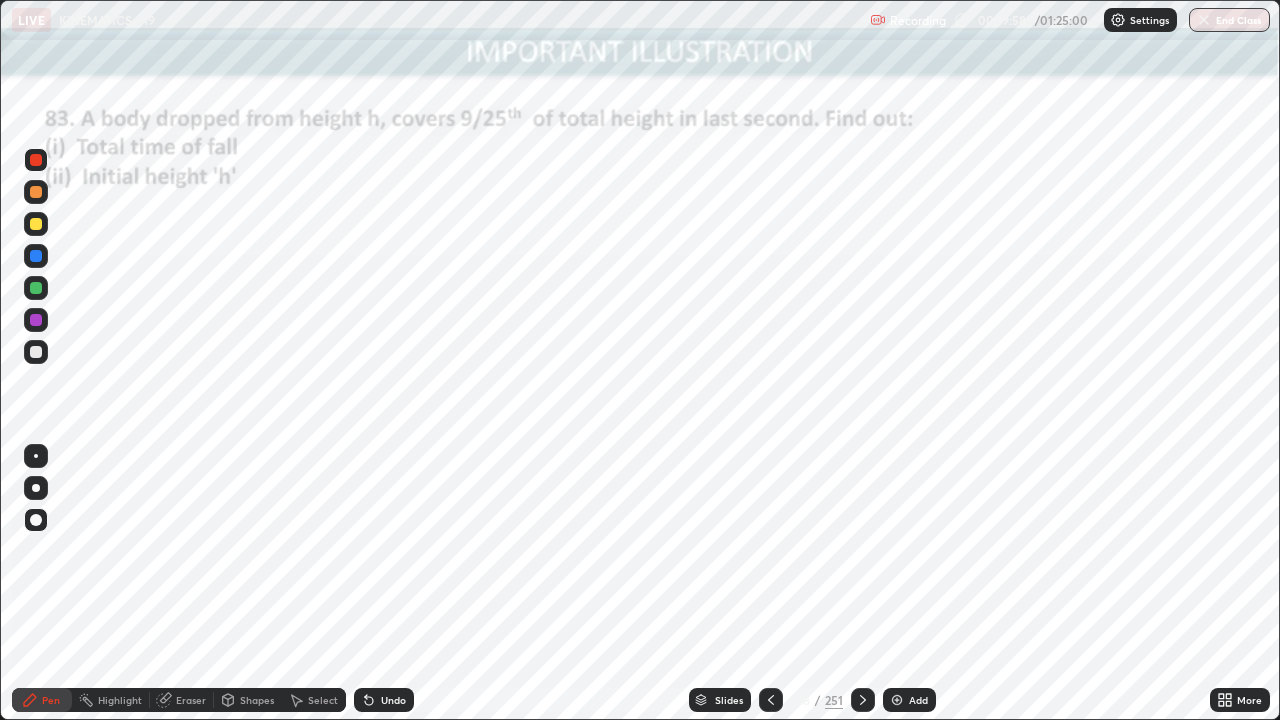 click on "Eraser" at bounding box center [191, 700] 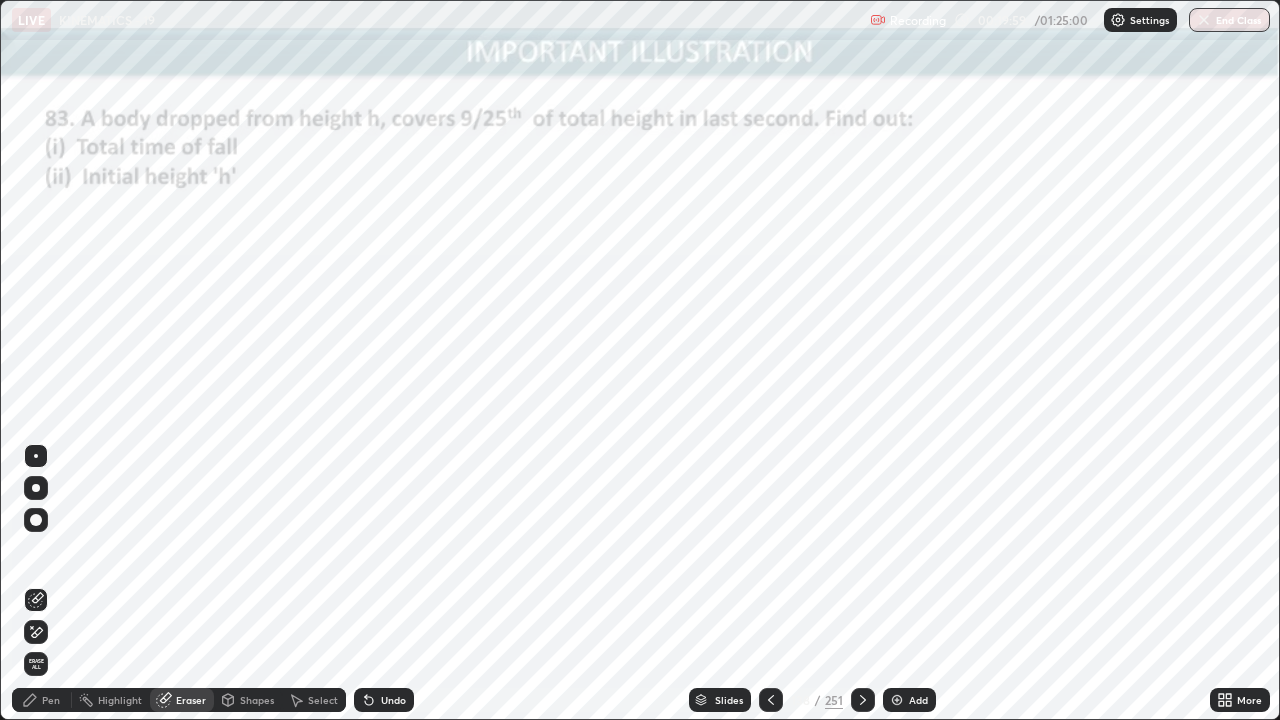 click on "Shapes" at bounding box center [257, 700] 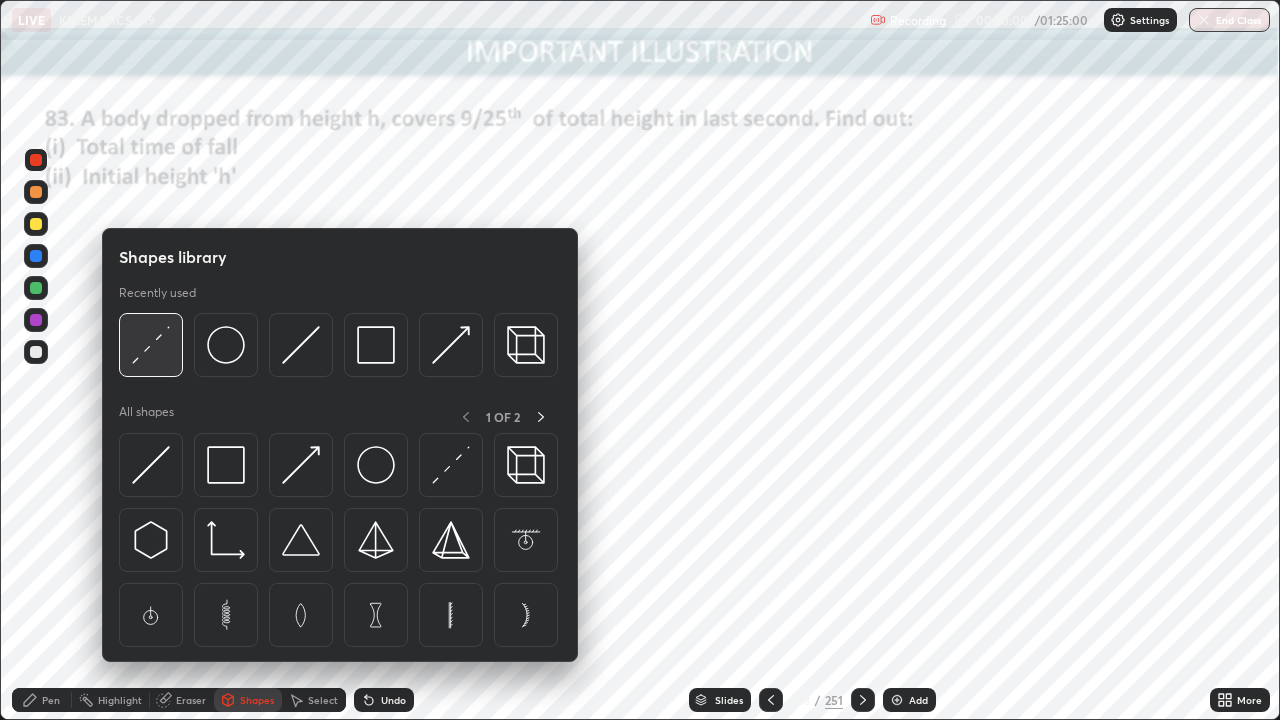click at bounding box center [151, 345] 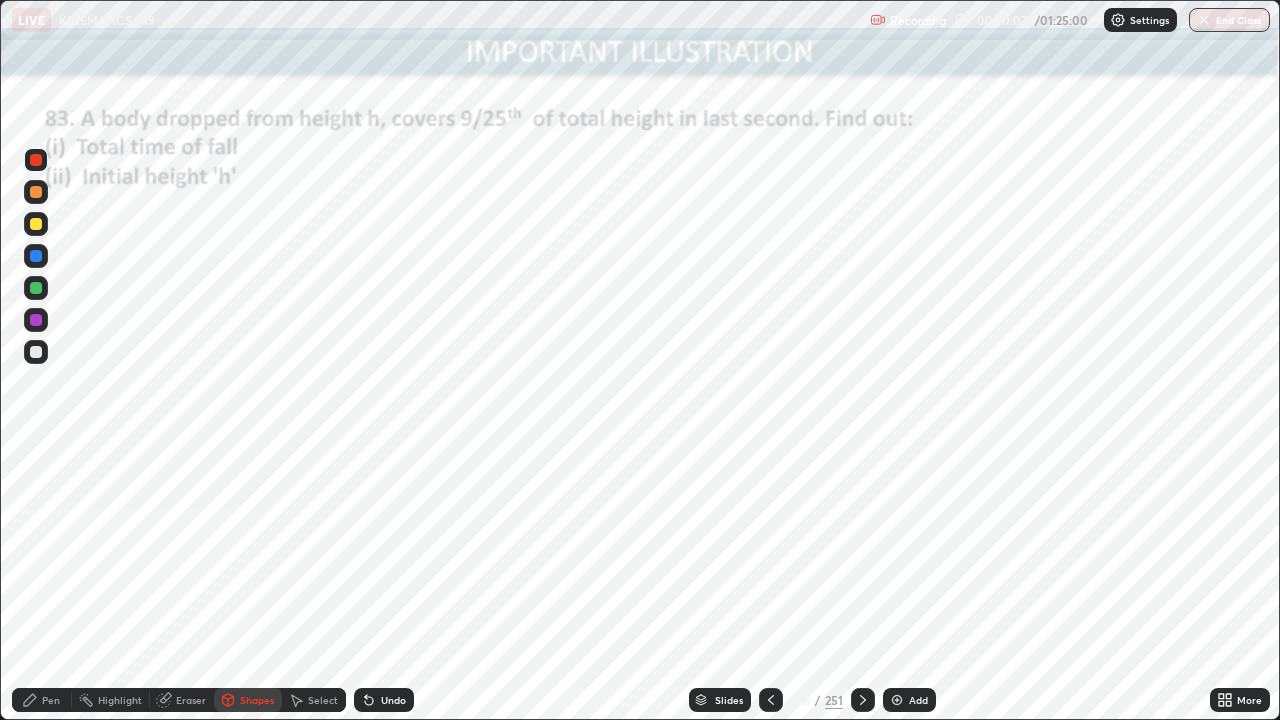 click at bounding box center (36, 256) 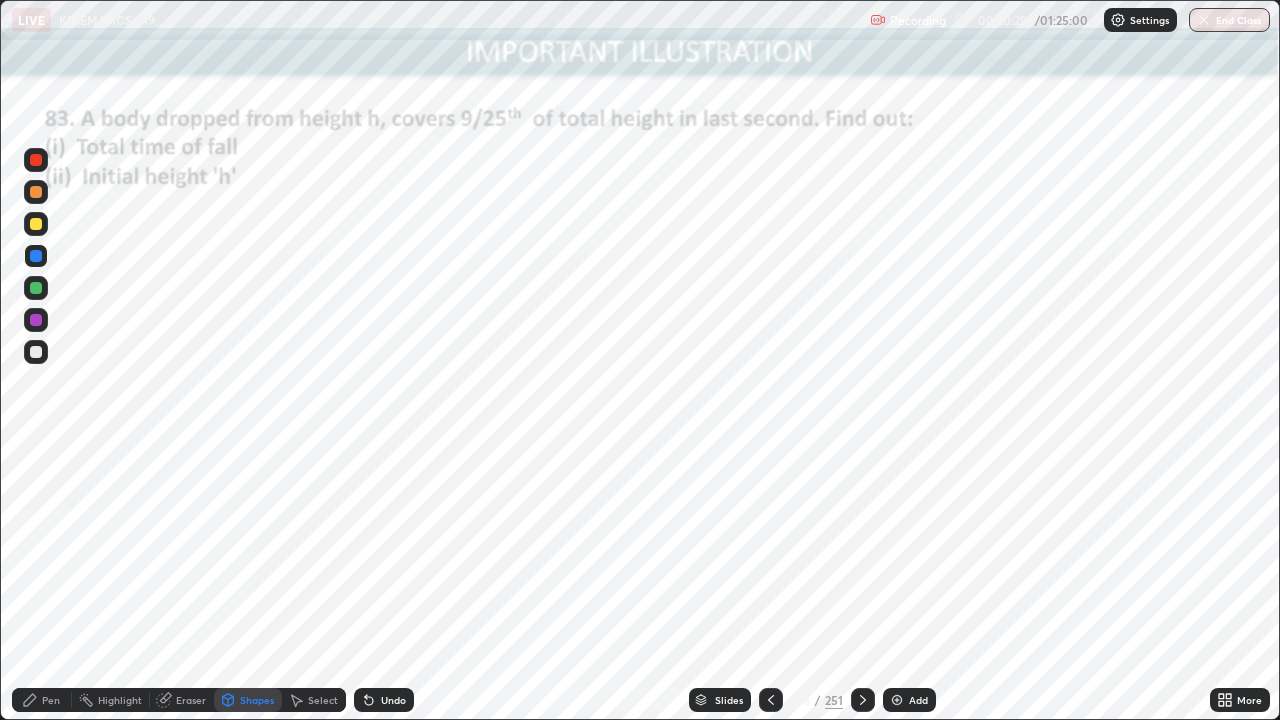 click on "Pen" at bounding box center (51, 700) 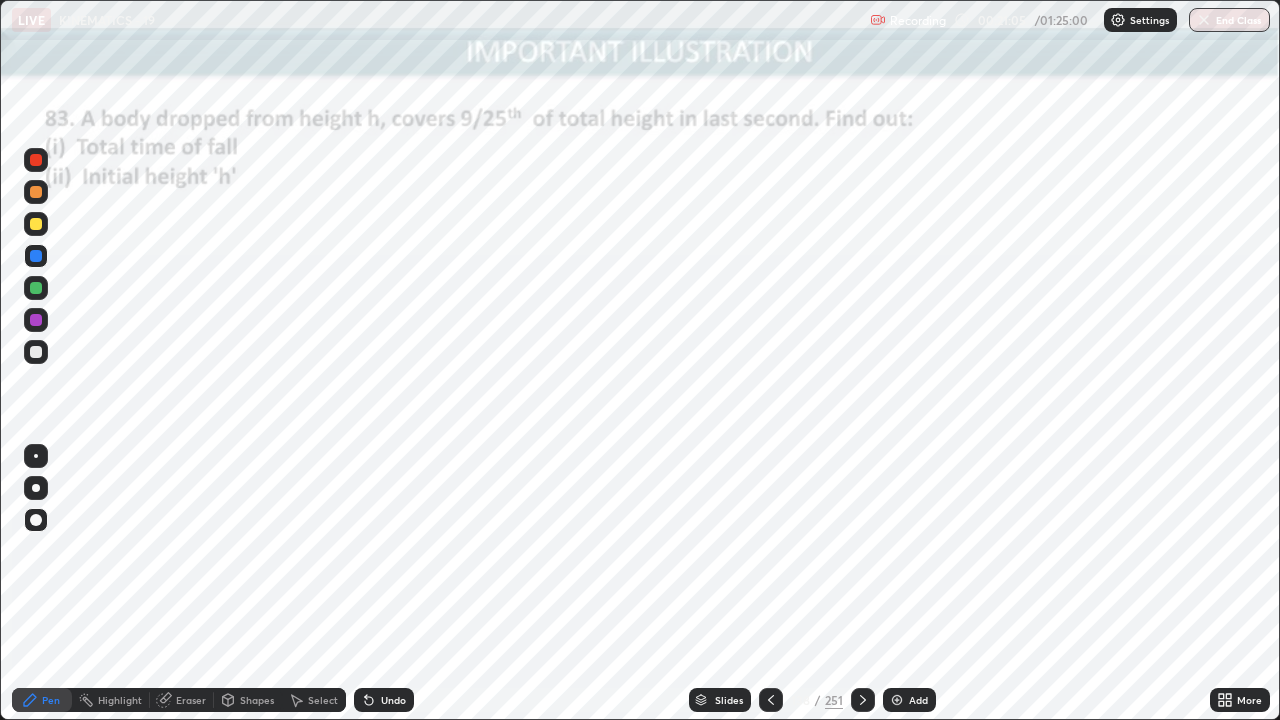 click at bounding box center (36, 288) 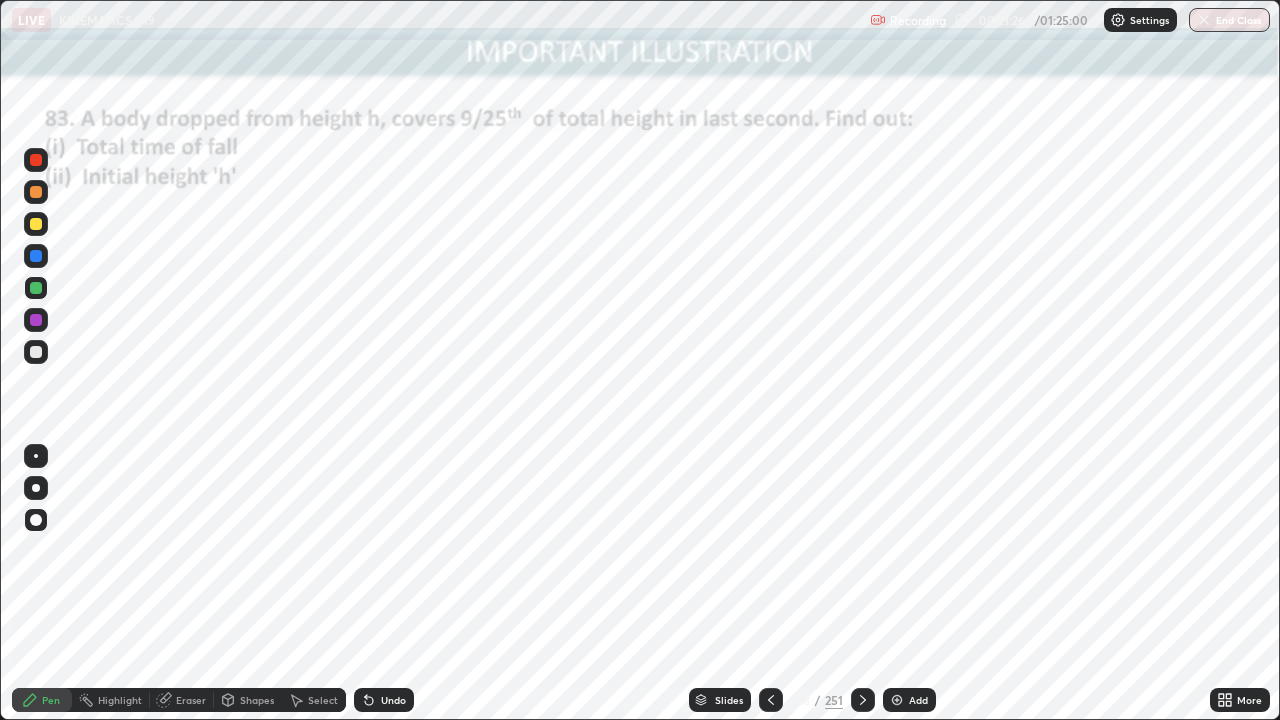 click at bounding box center (36, 160) 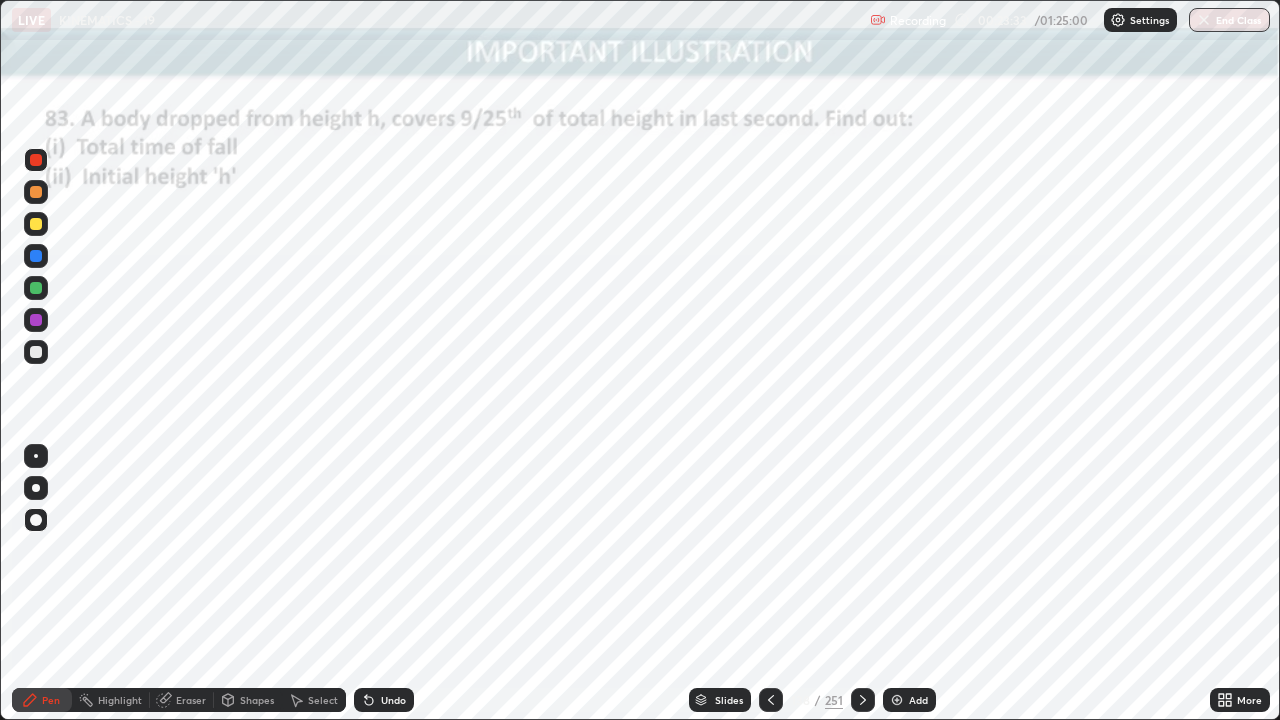 click at bounding box center [36, 256] 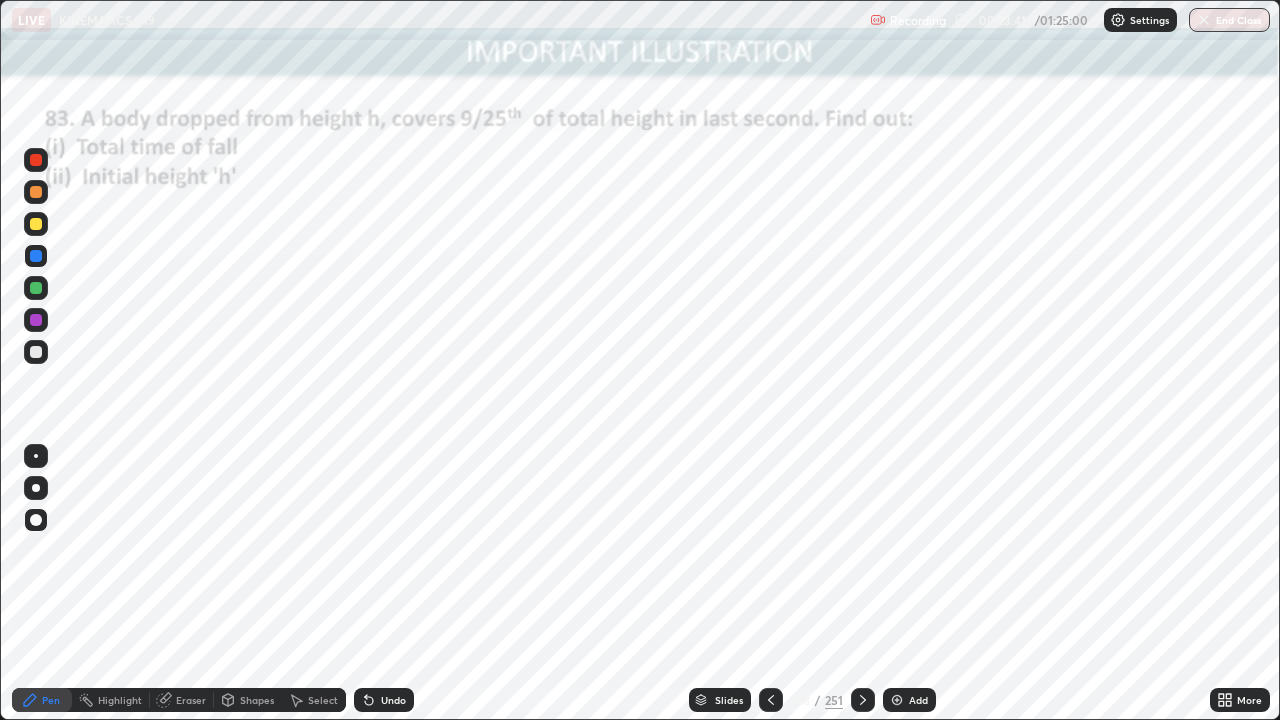 click at bounding box center (36, 160) 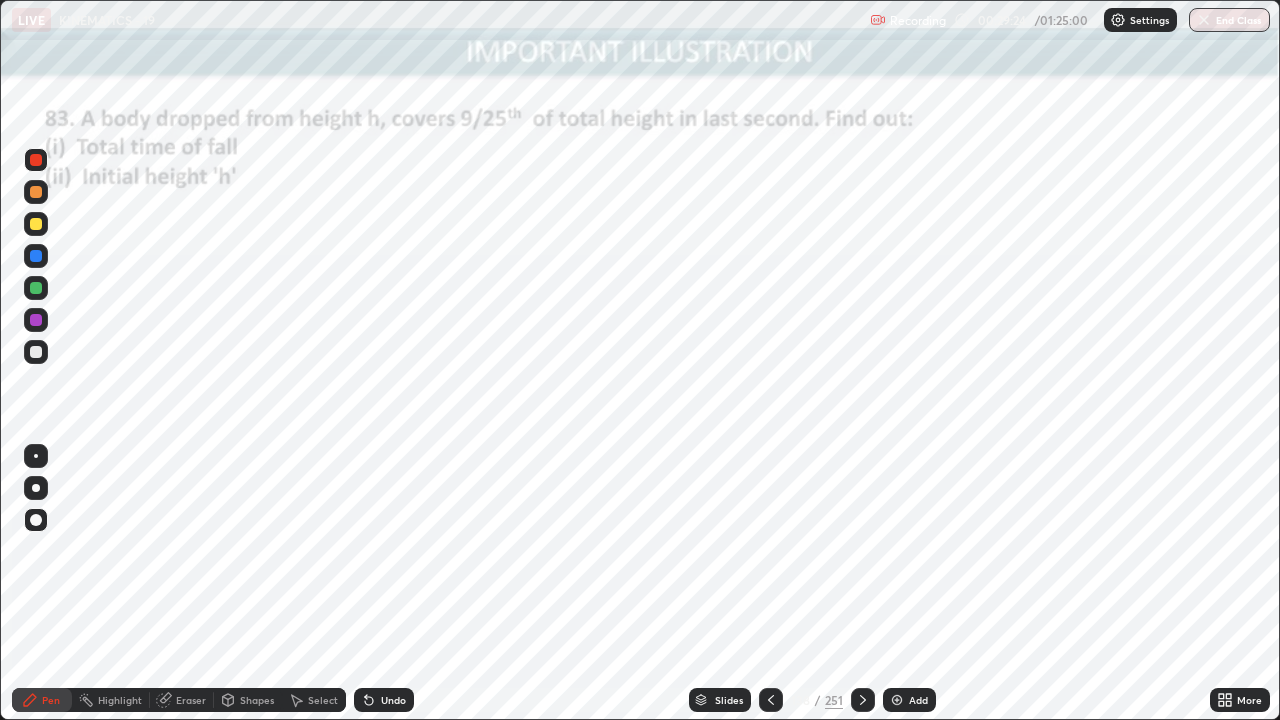 click 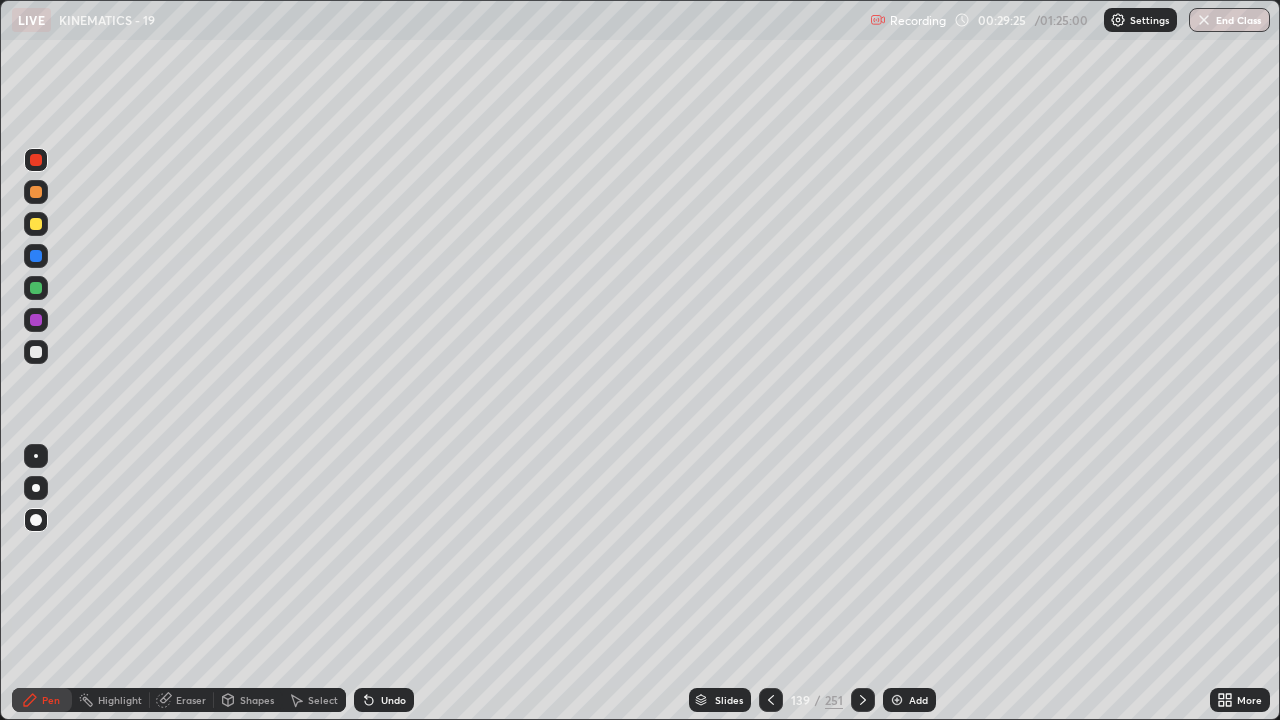 click 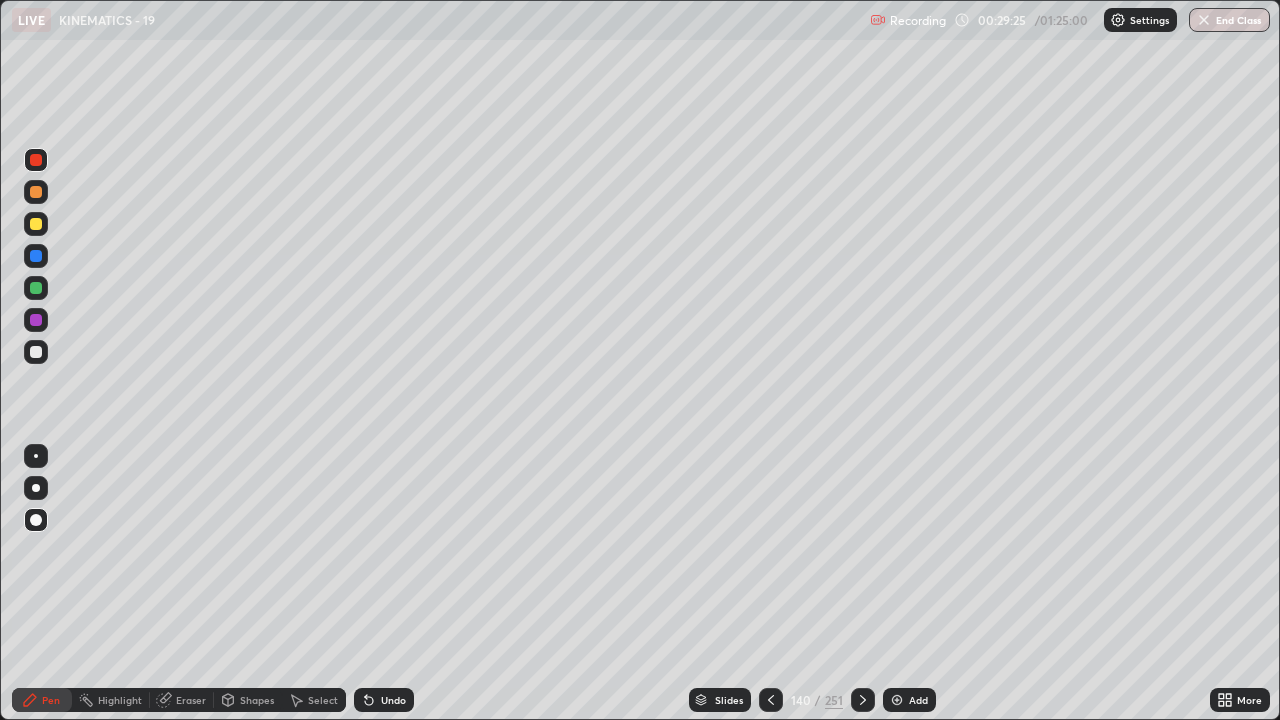 click 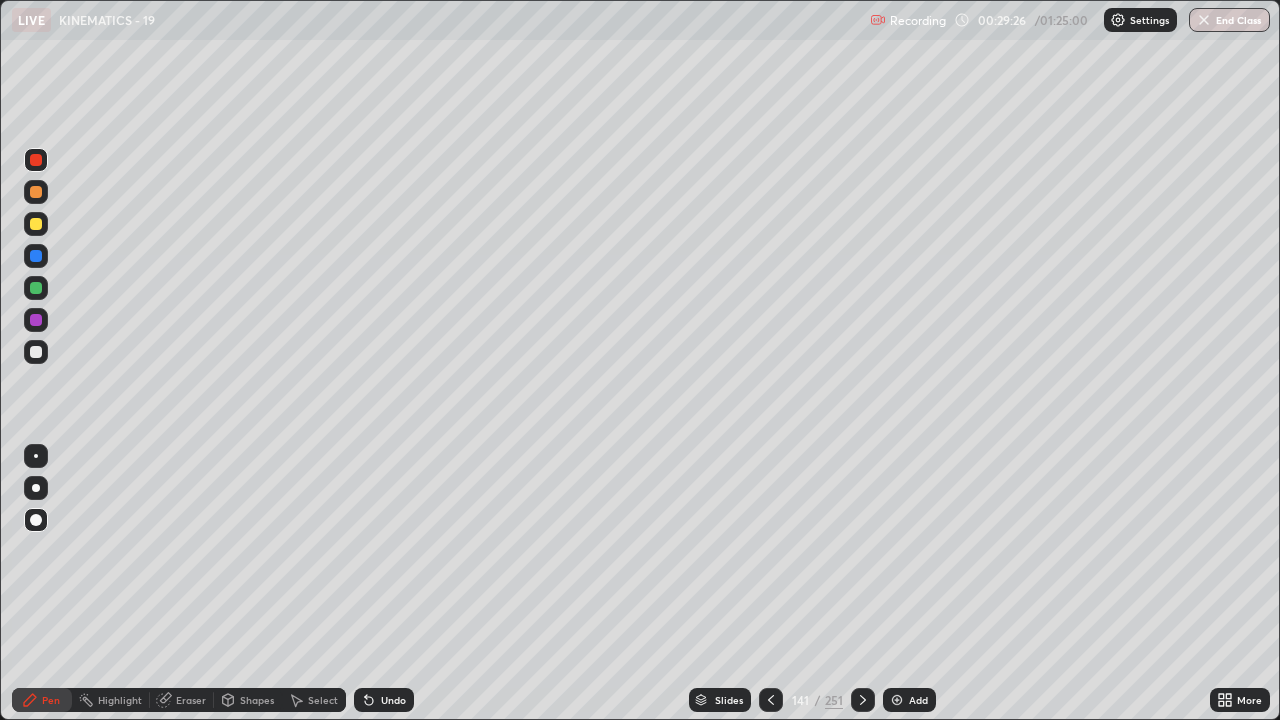 click 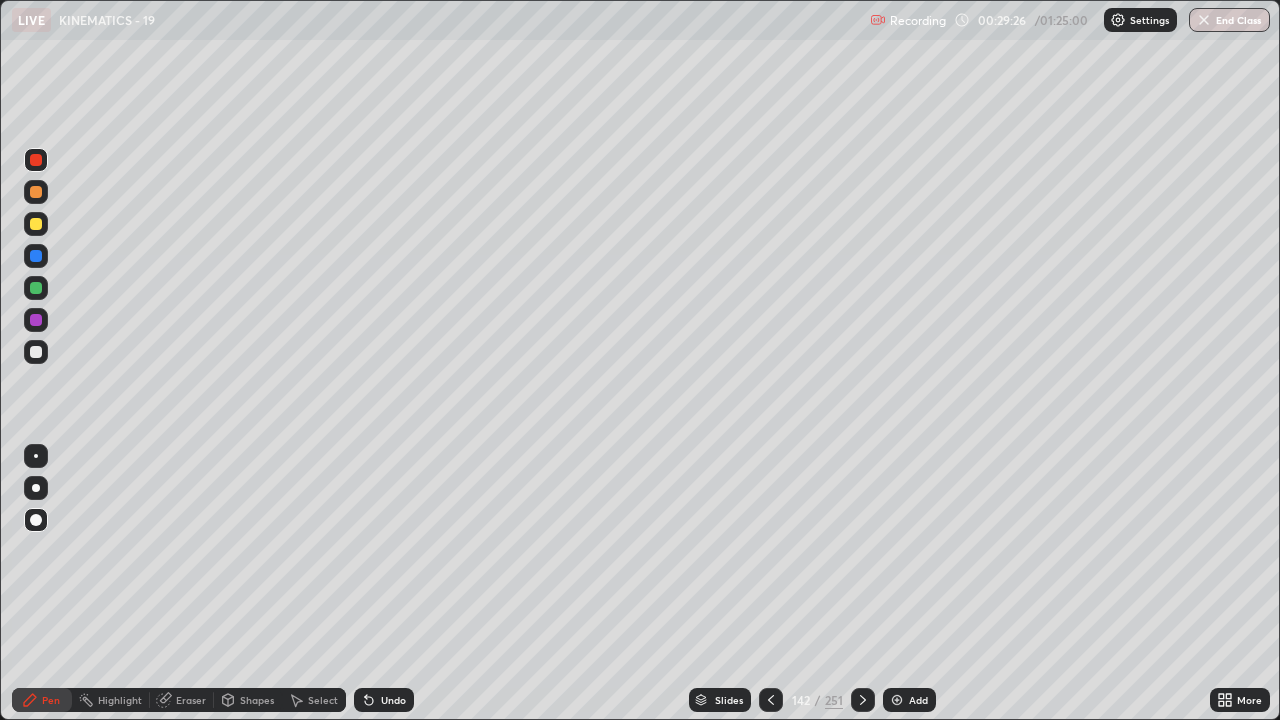 click 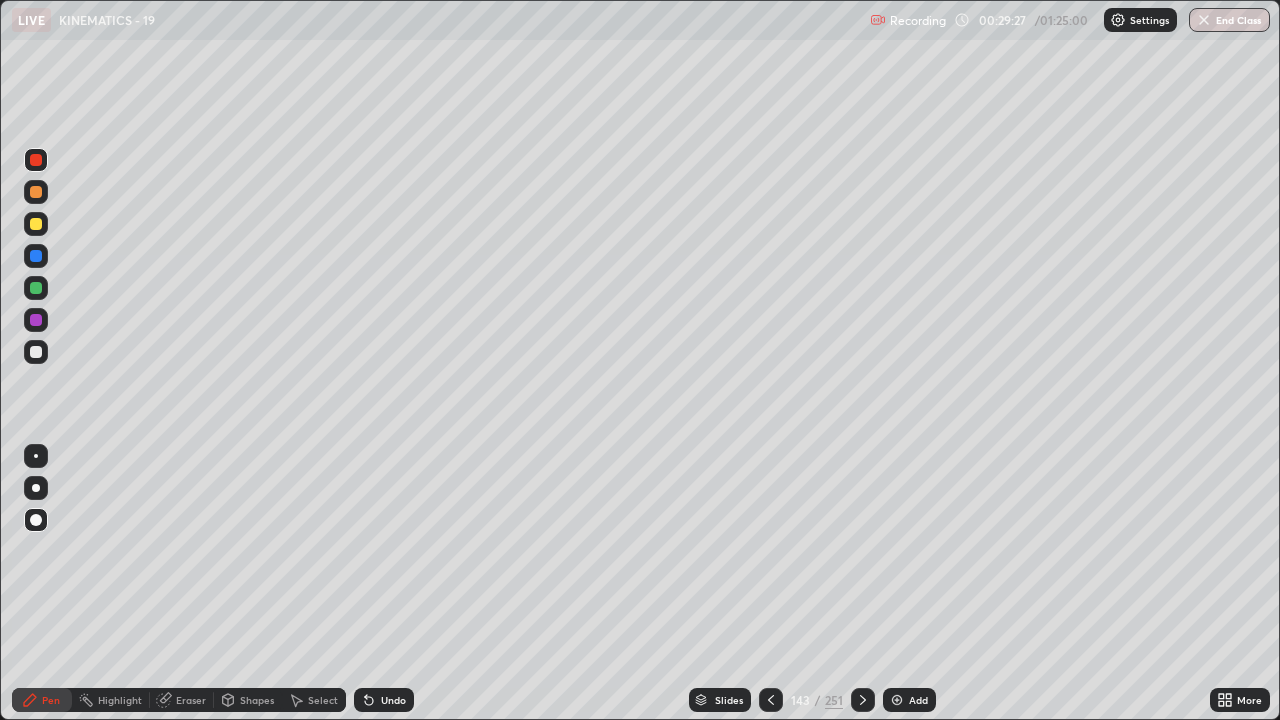 click 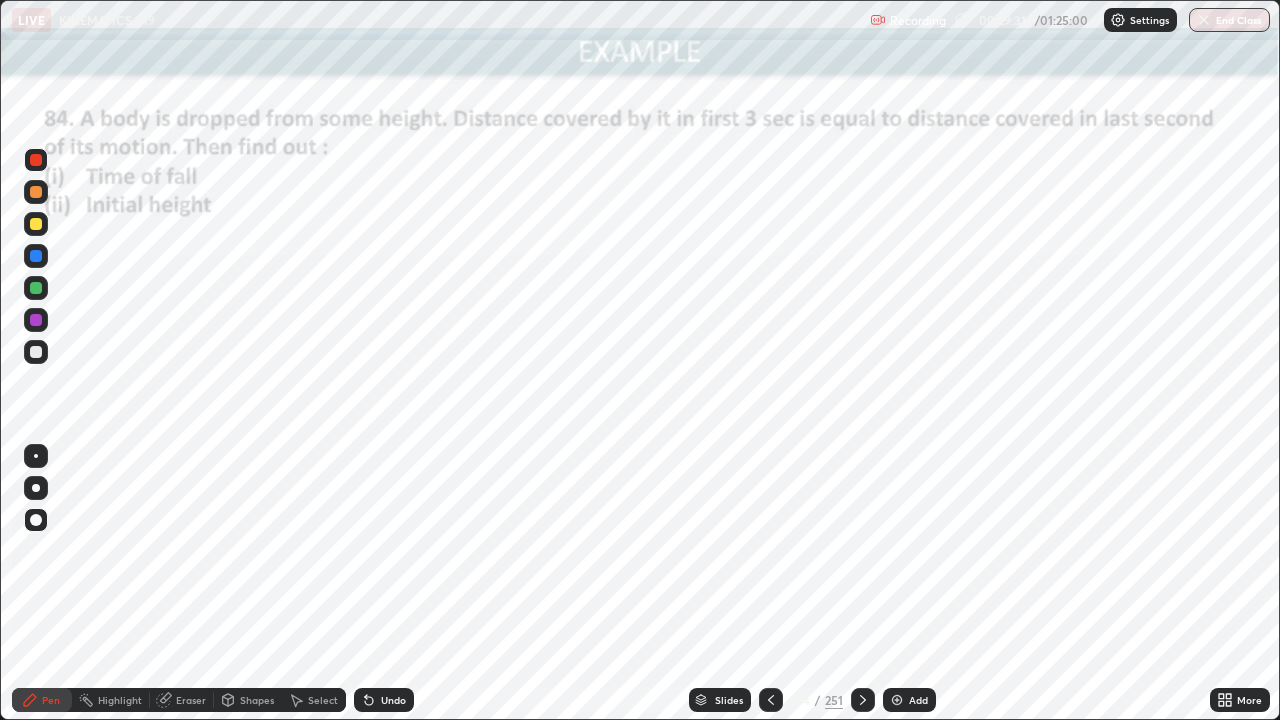 click 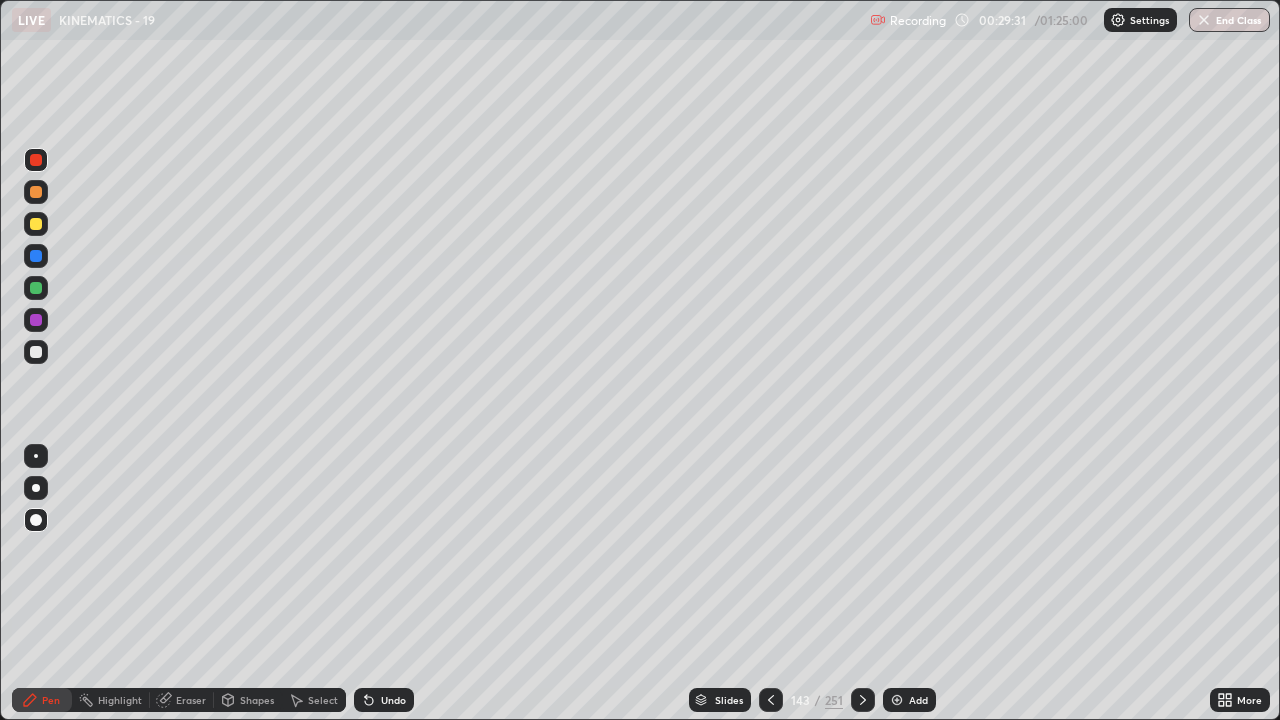 click 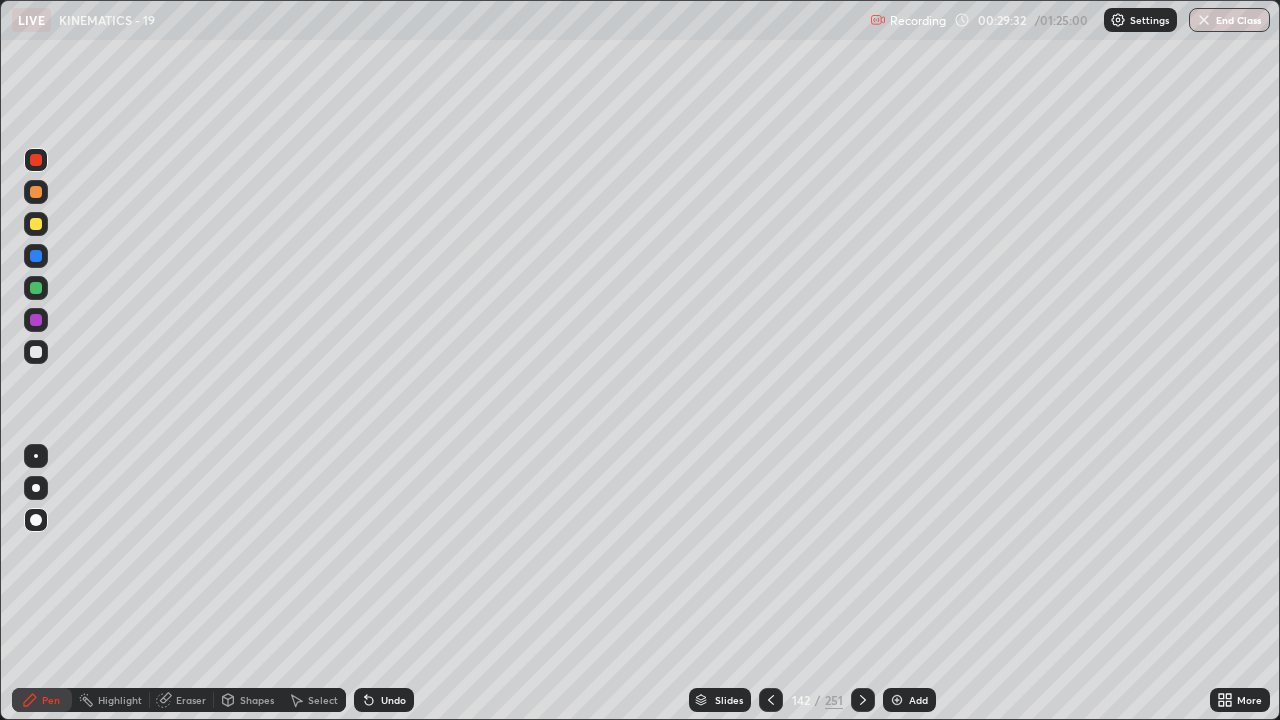 click 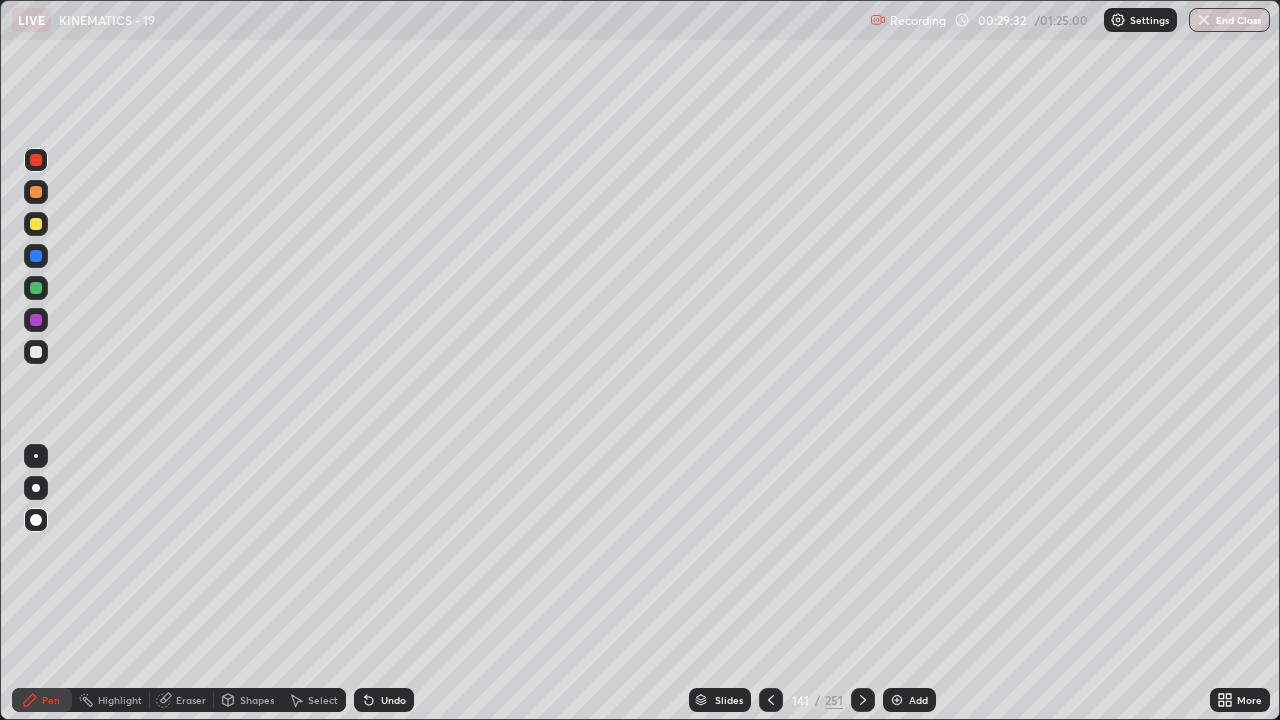 click 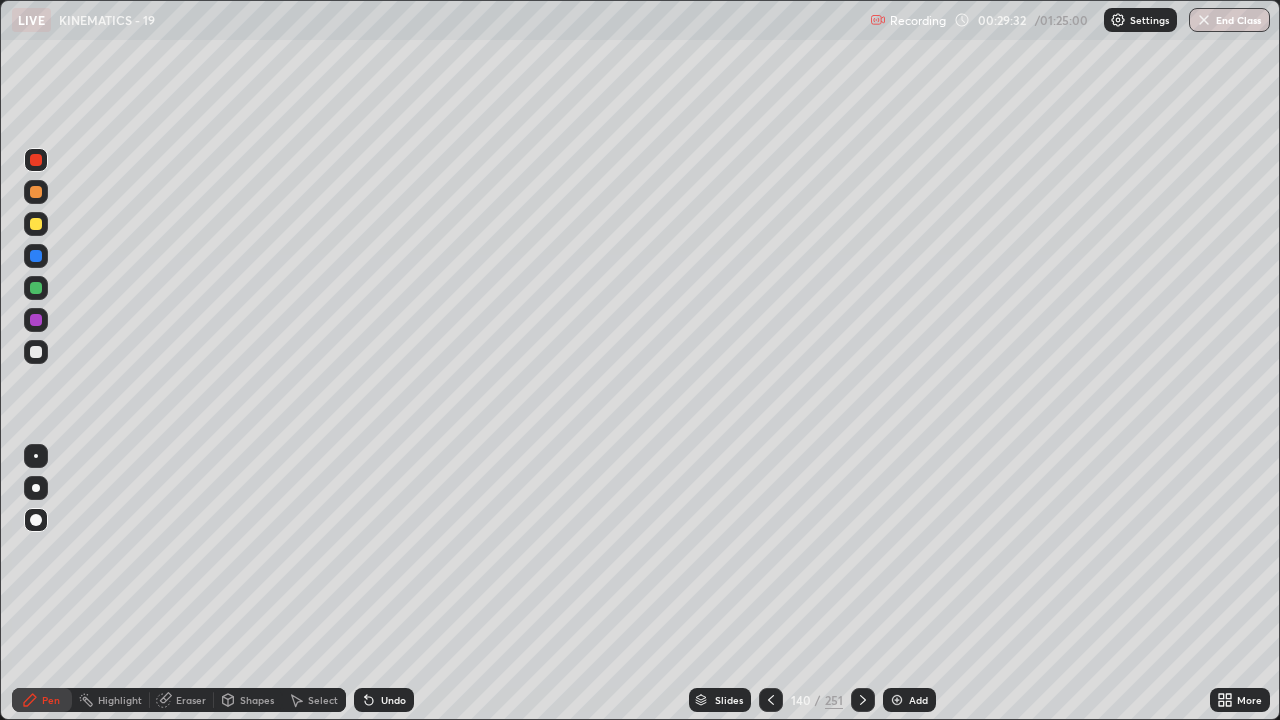 click 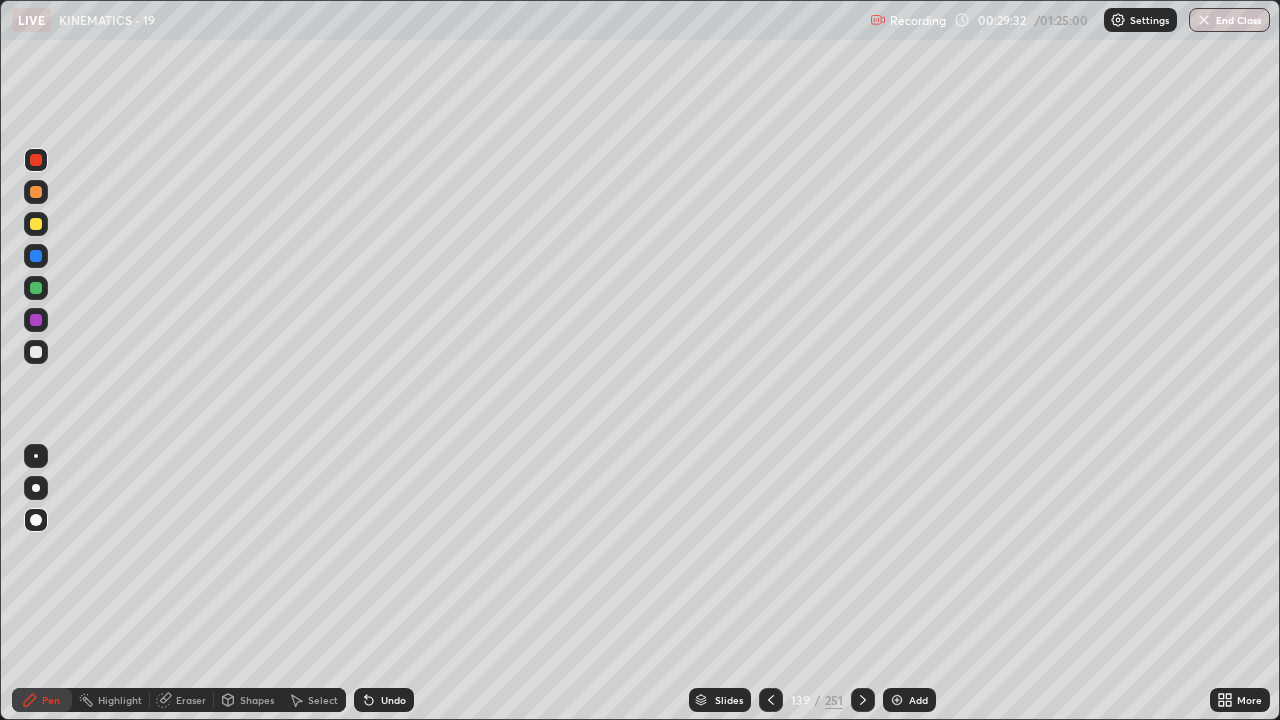 click 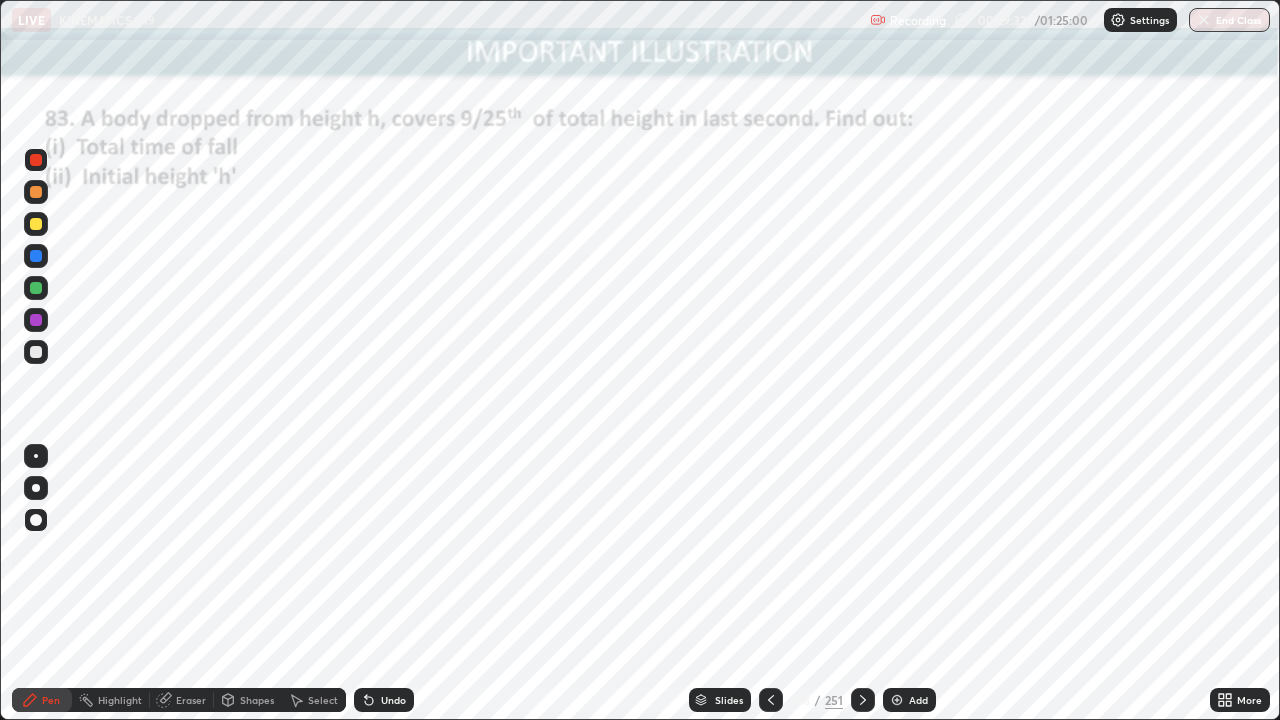click 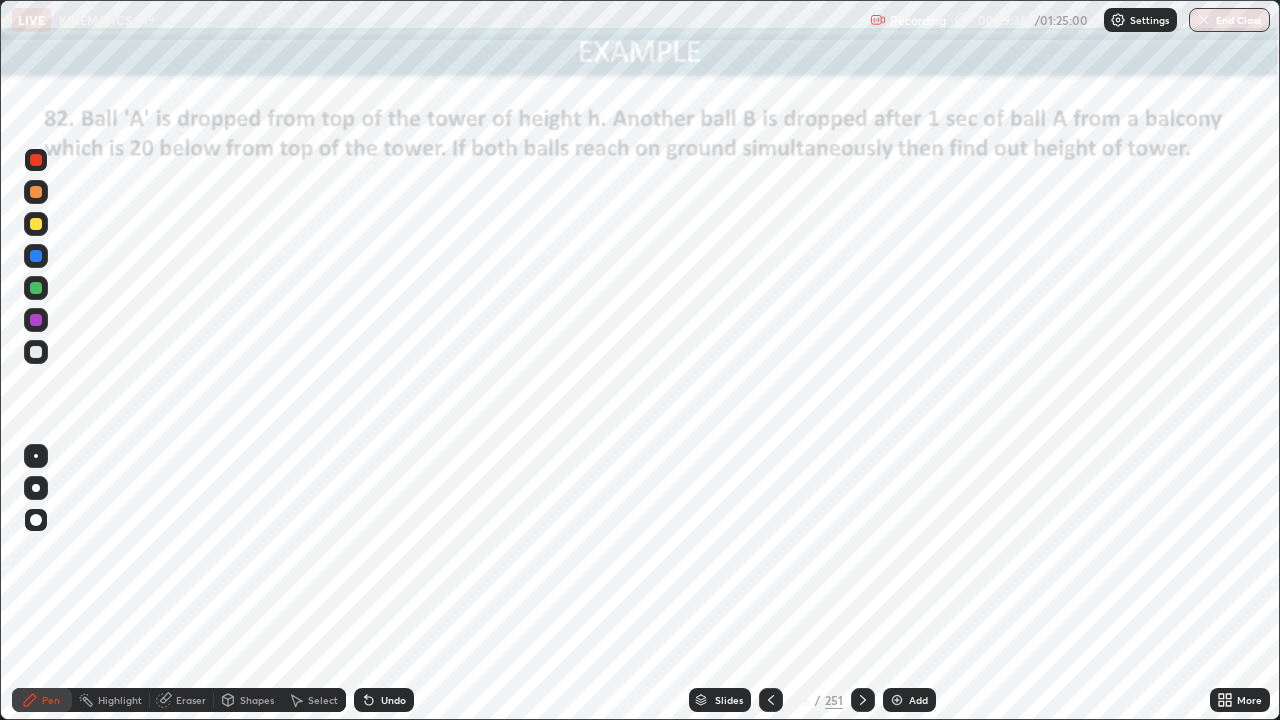 click 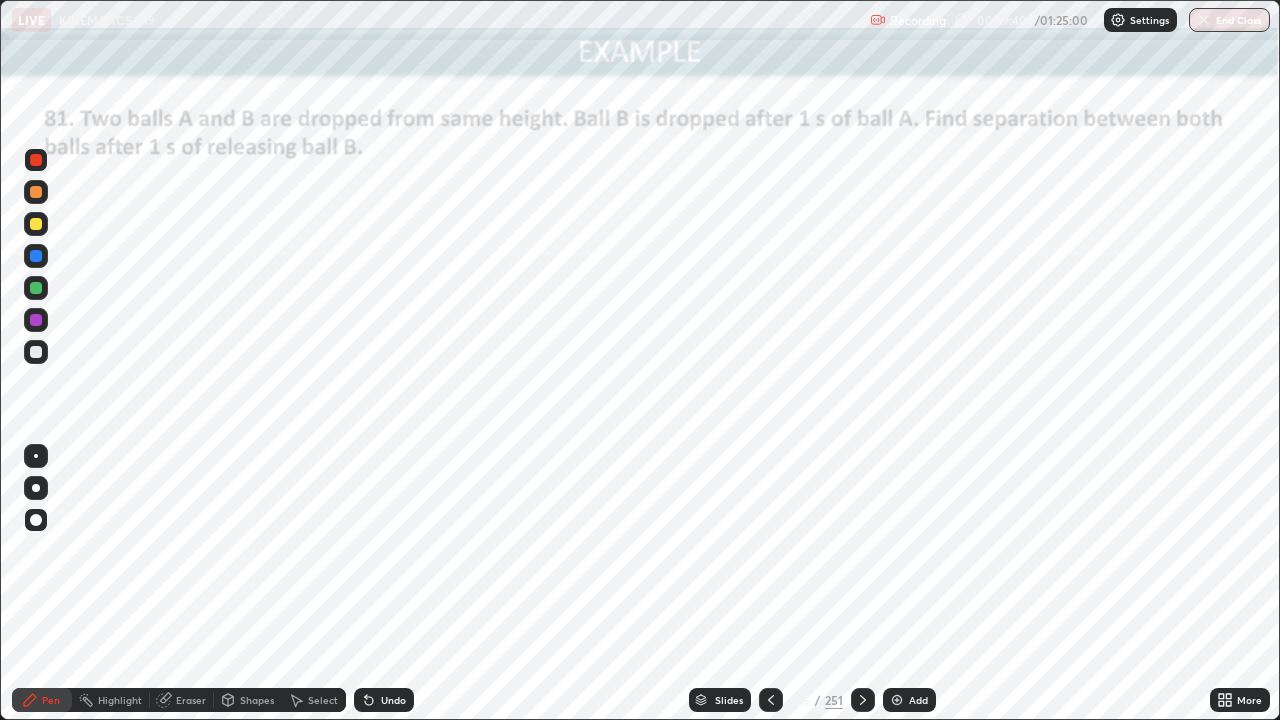 click 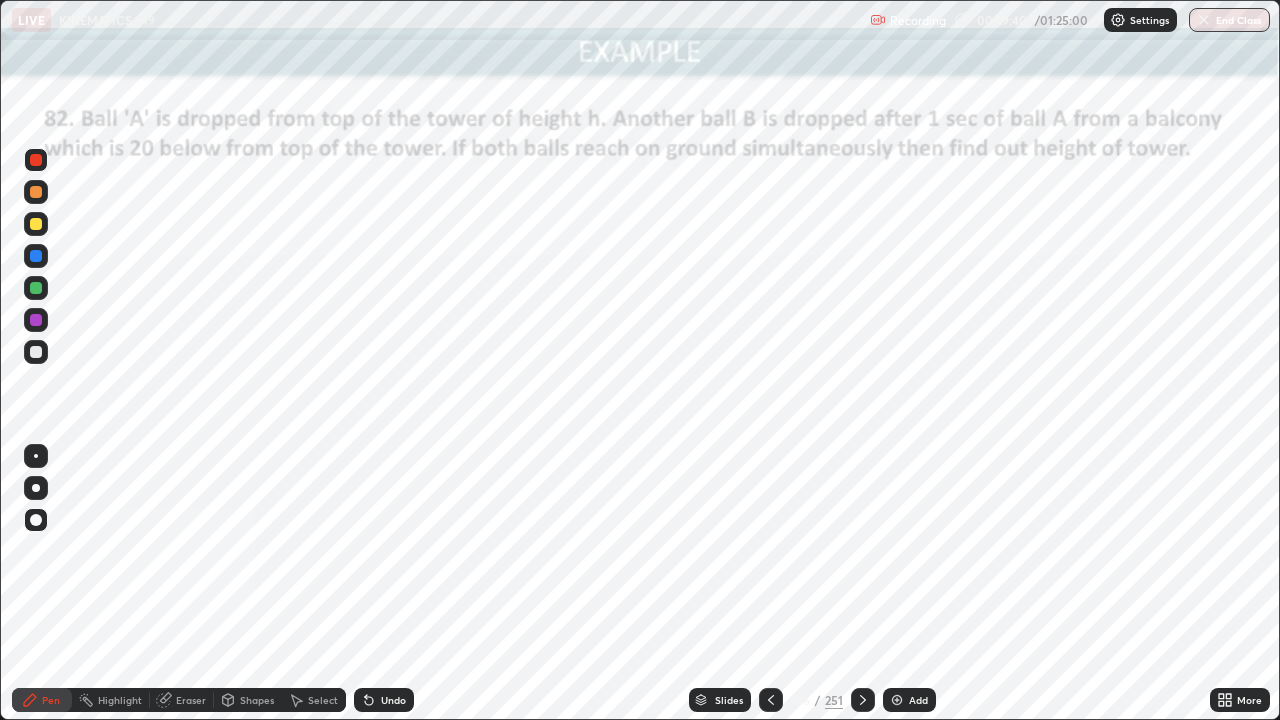 click 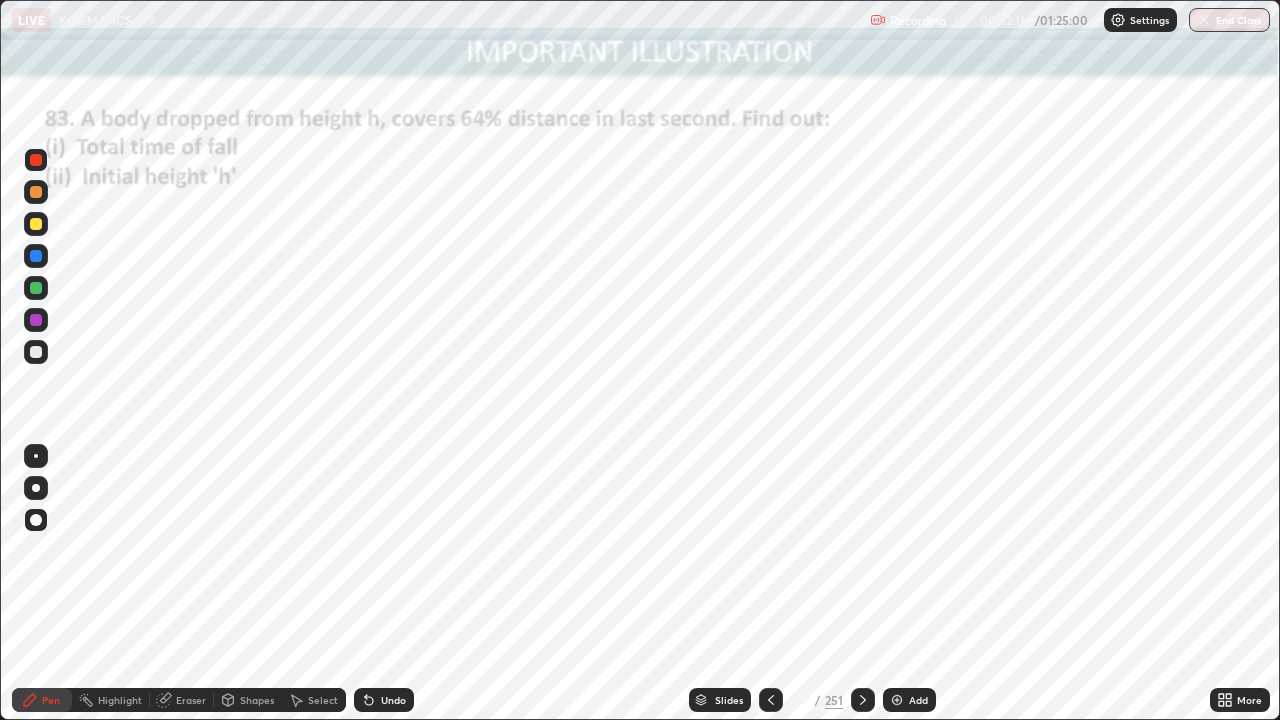 click at bounding box center [36, 256] 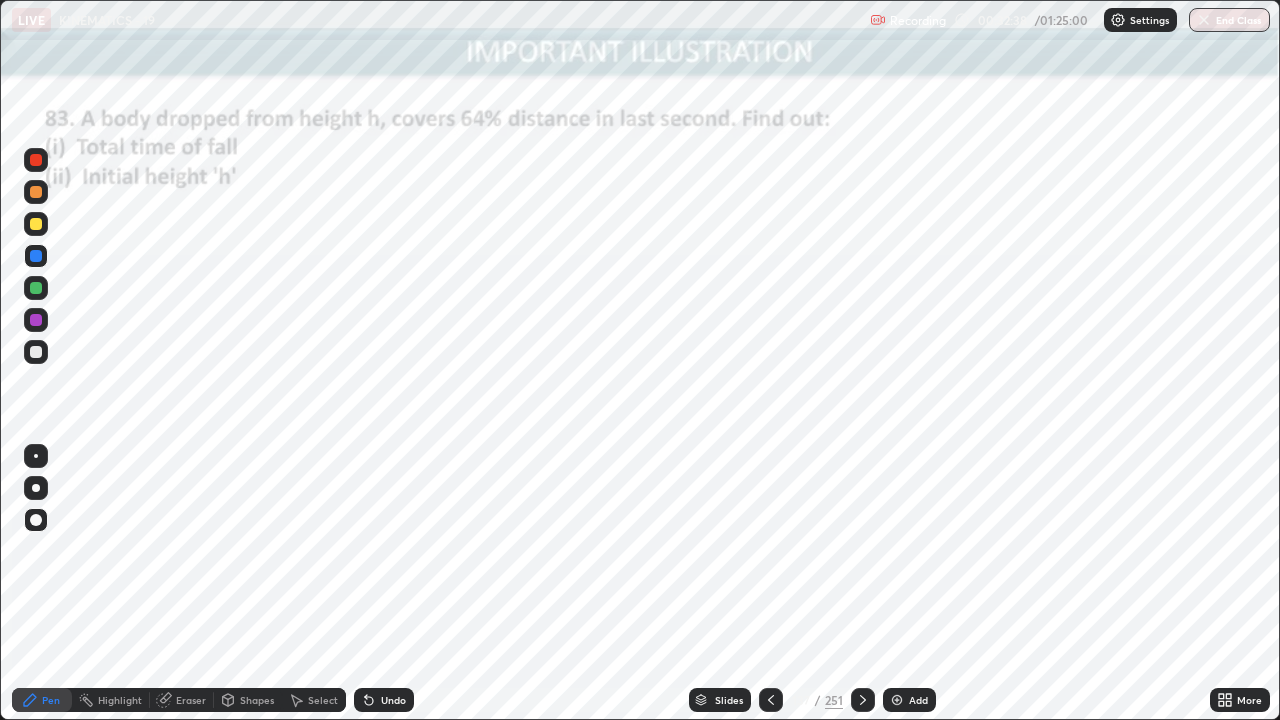 click on "Shapes" at bounding box center [257, 700] 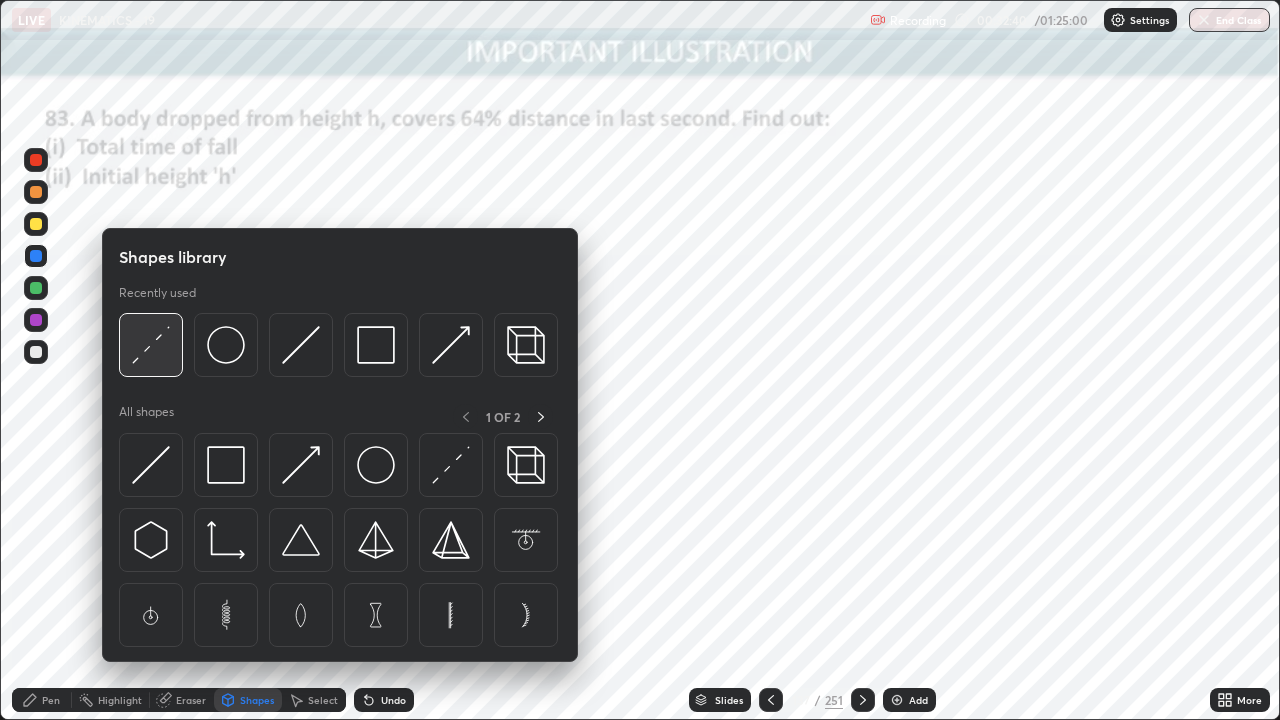 click at bounding box center [151, 345] 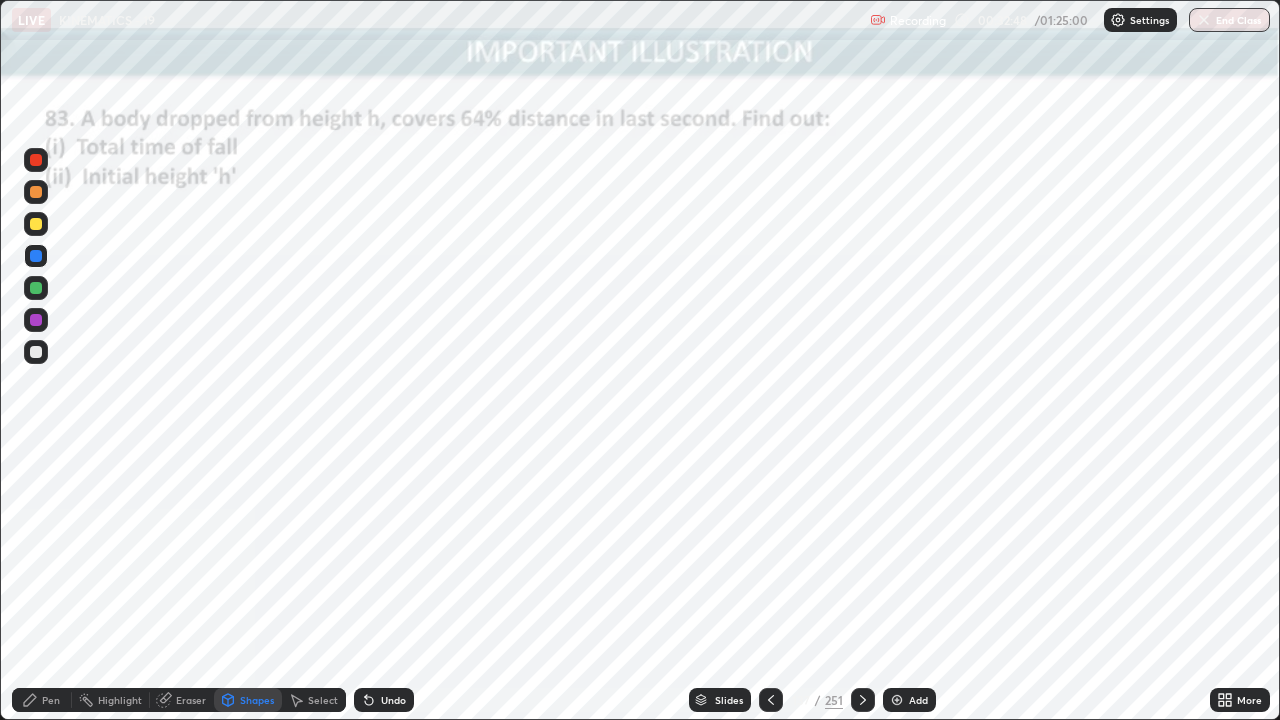 click at bounding box center [36, 288] 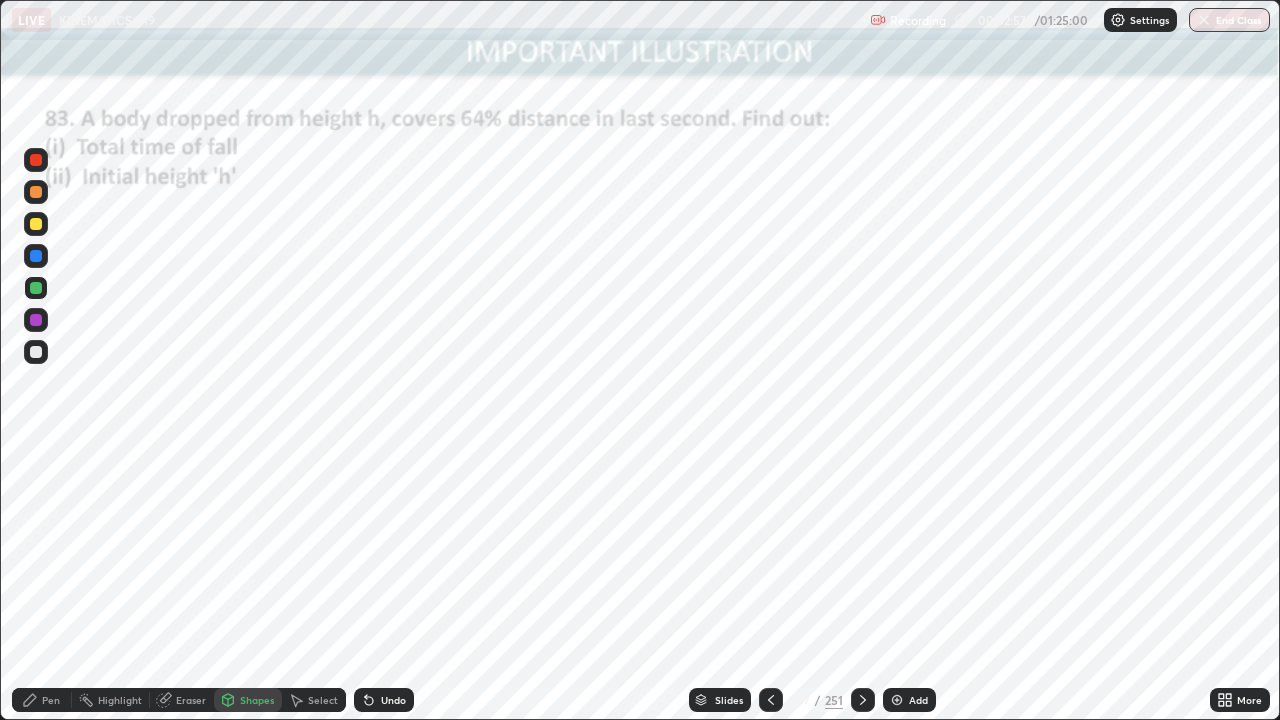 click at bounding box center [36, 160] 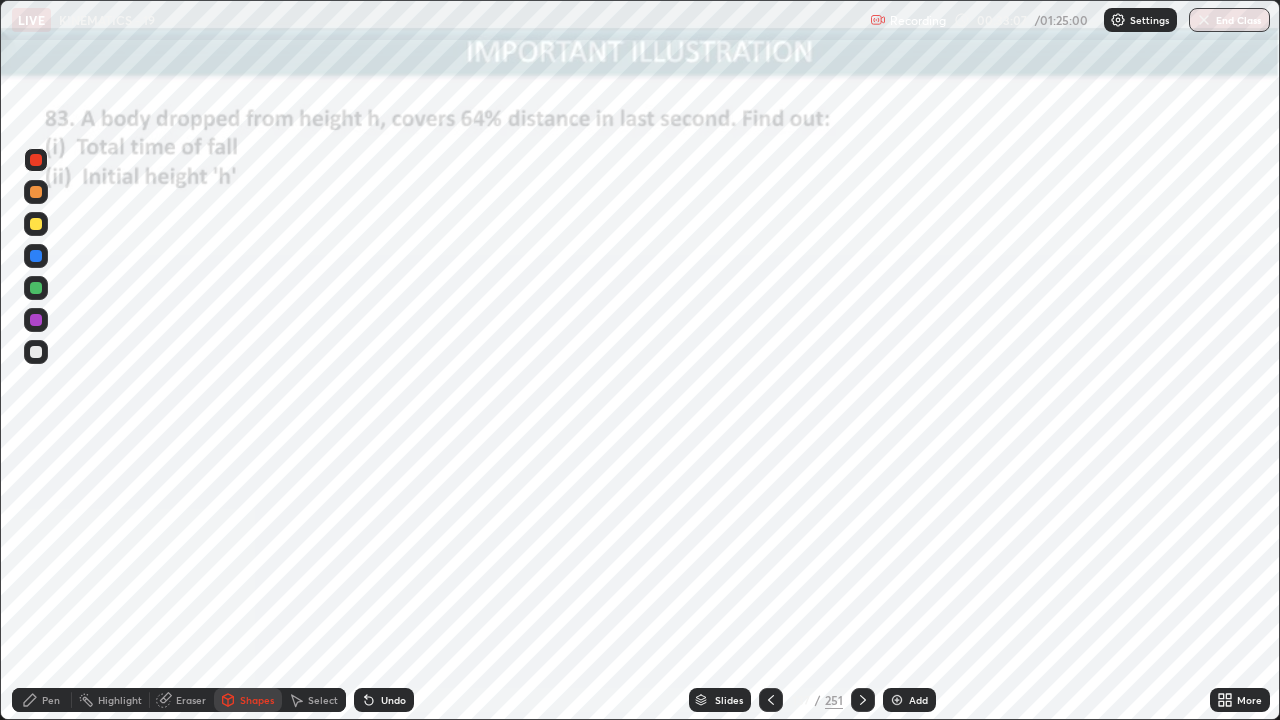 click on "Pen" at bounding box center (51, 700) 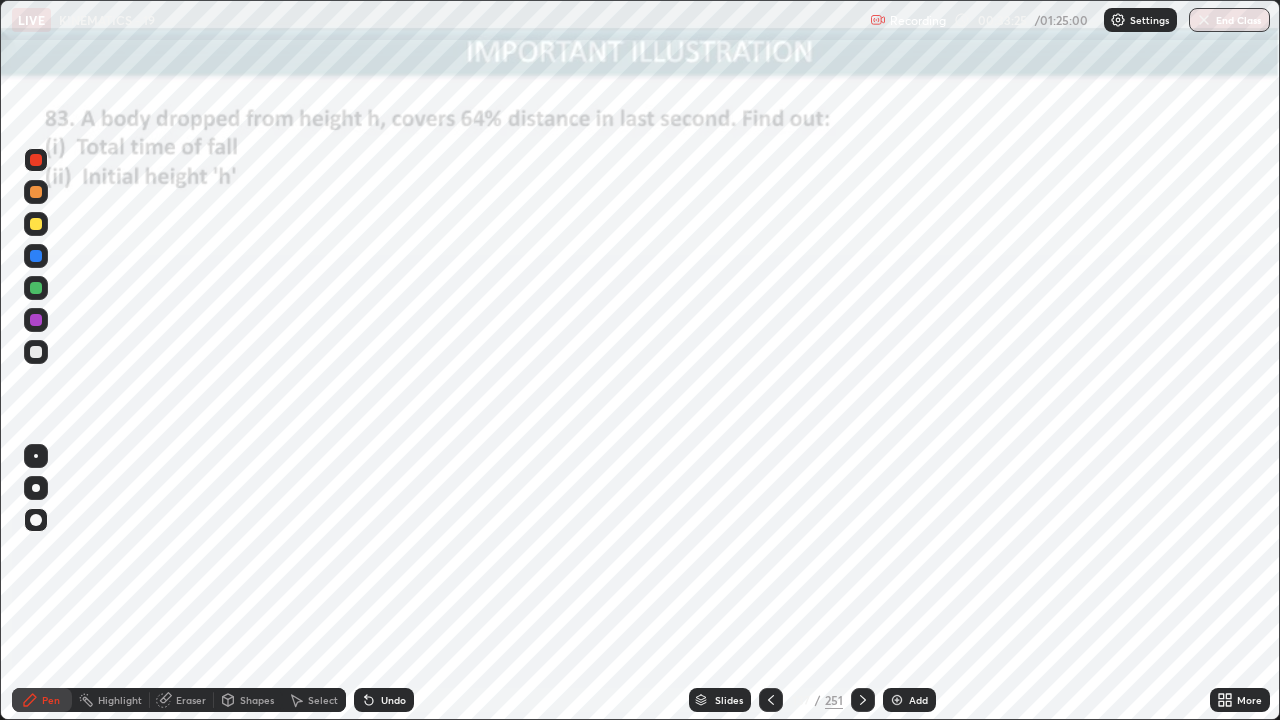 click at bounding box center [36, 288] 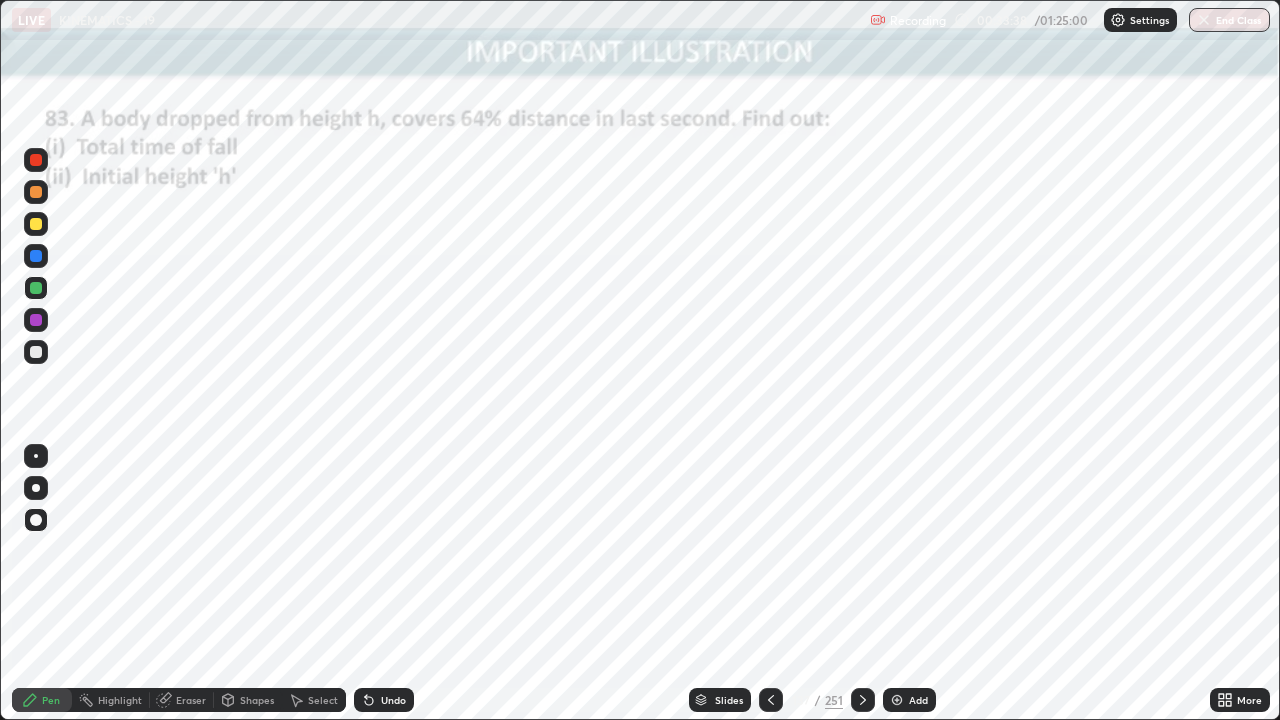 click at bounding box center [36, 256] 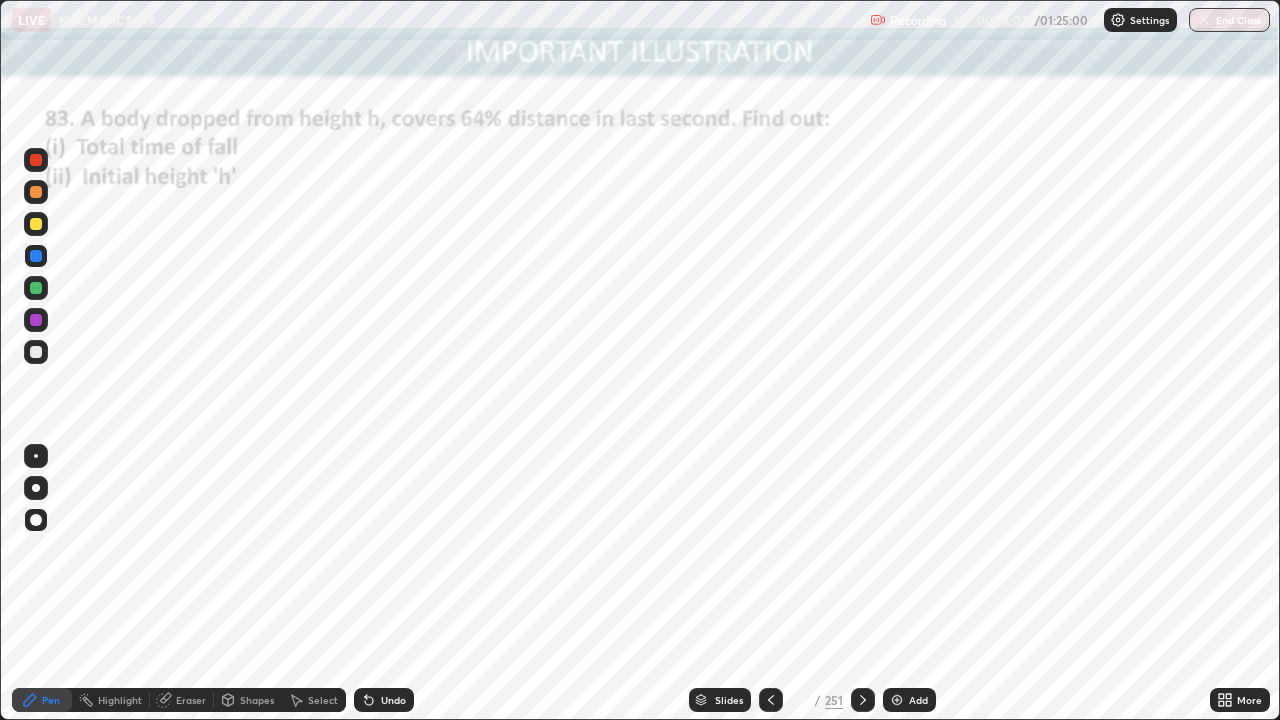click at bounding box center (36, 288) 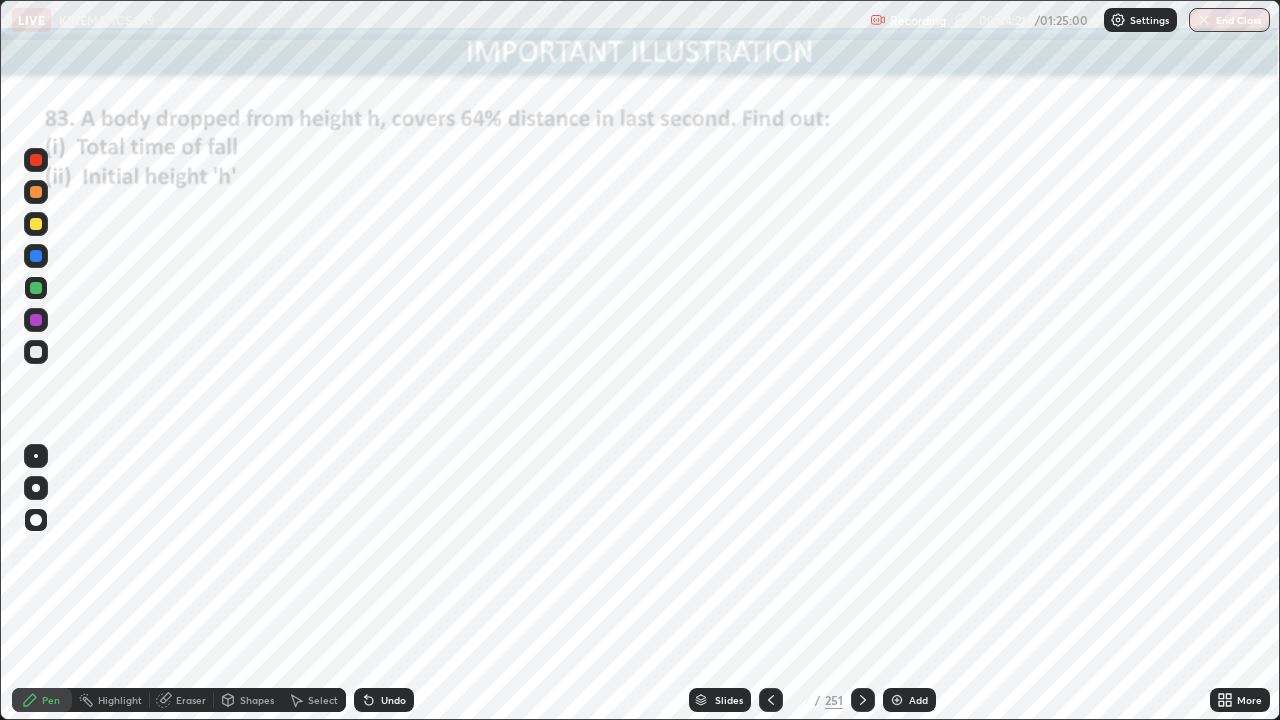 click at bounding box center (36, 160) 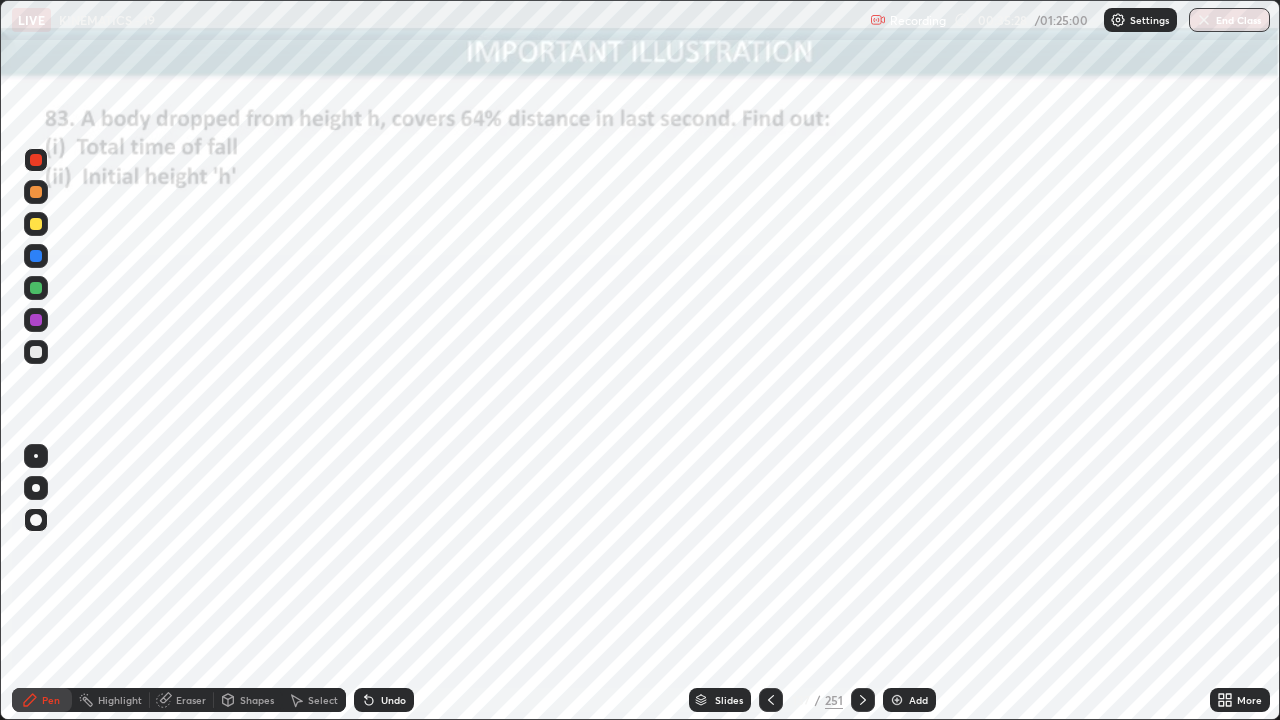 click at bounding box center [36, 288] 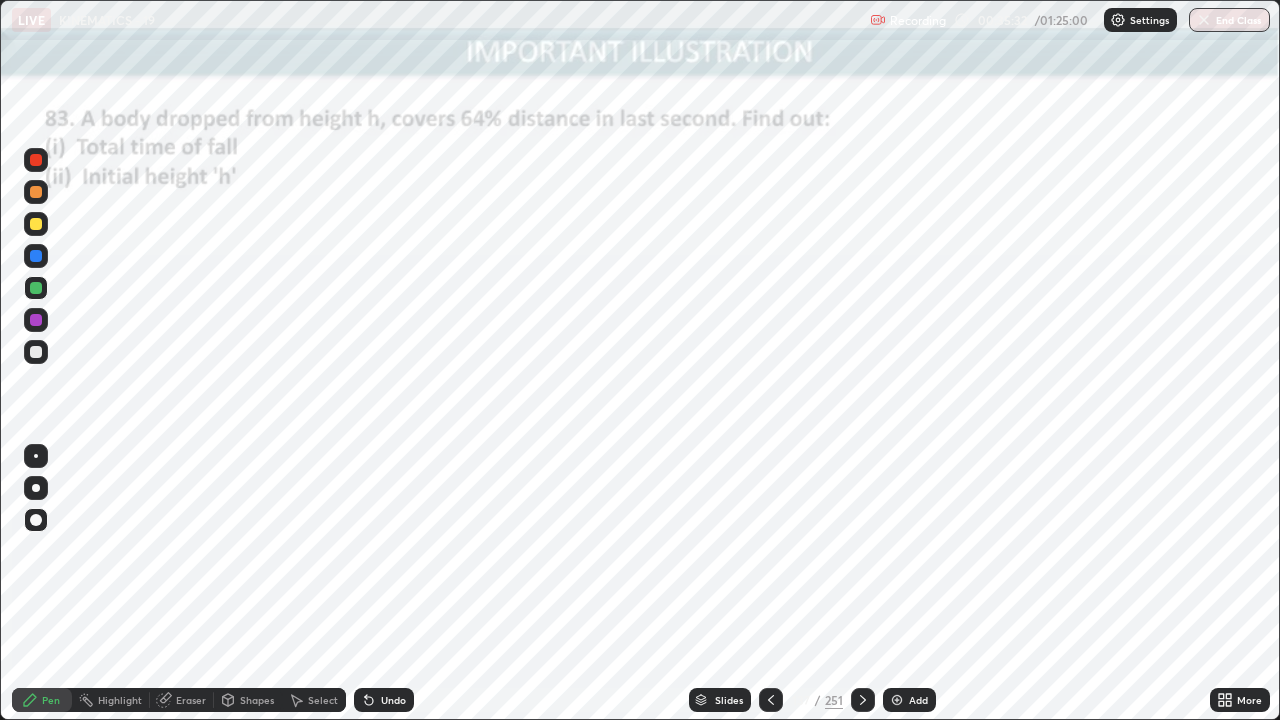 click at bounding box center (36, 160) 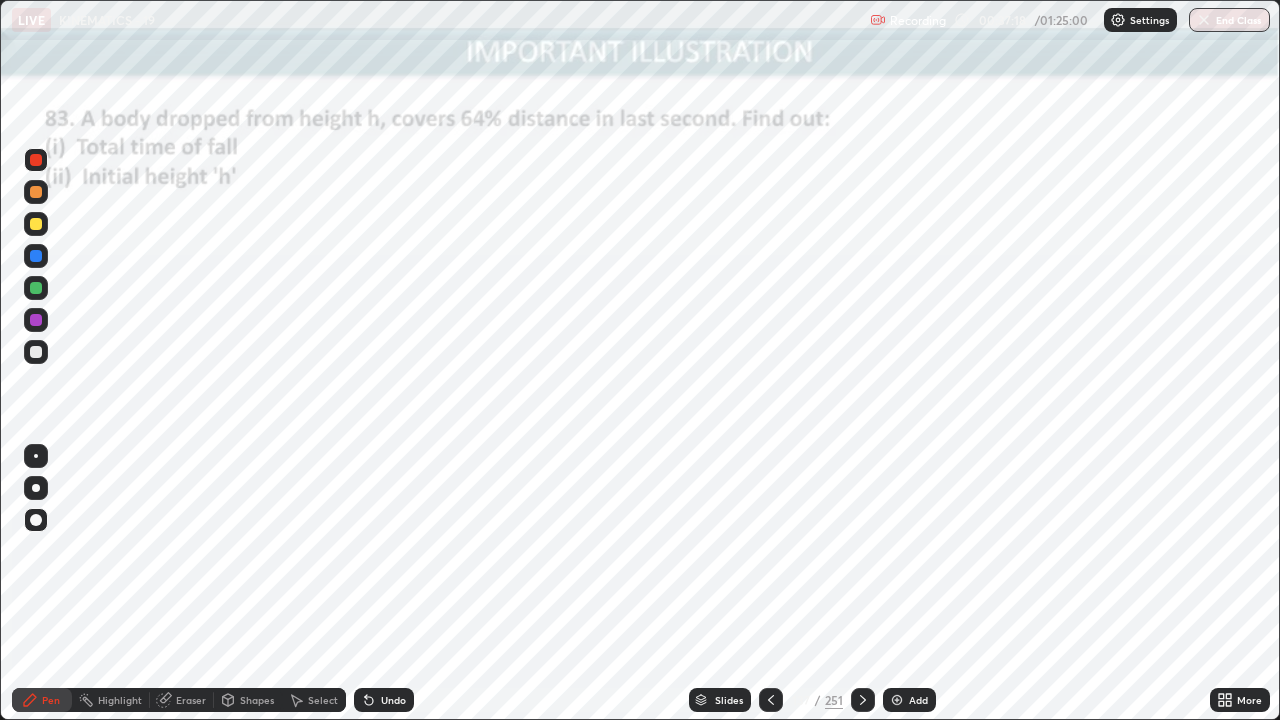 click on "Eraser" at bounding box center [191, 700] 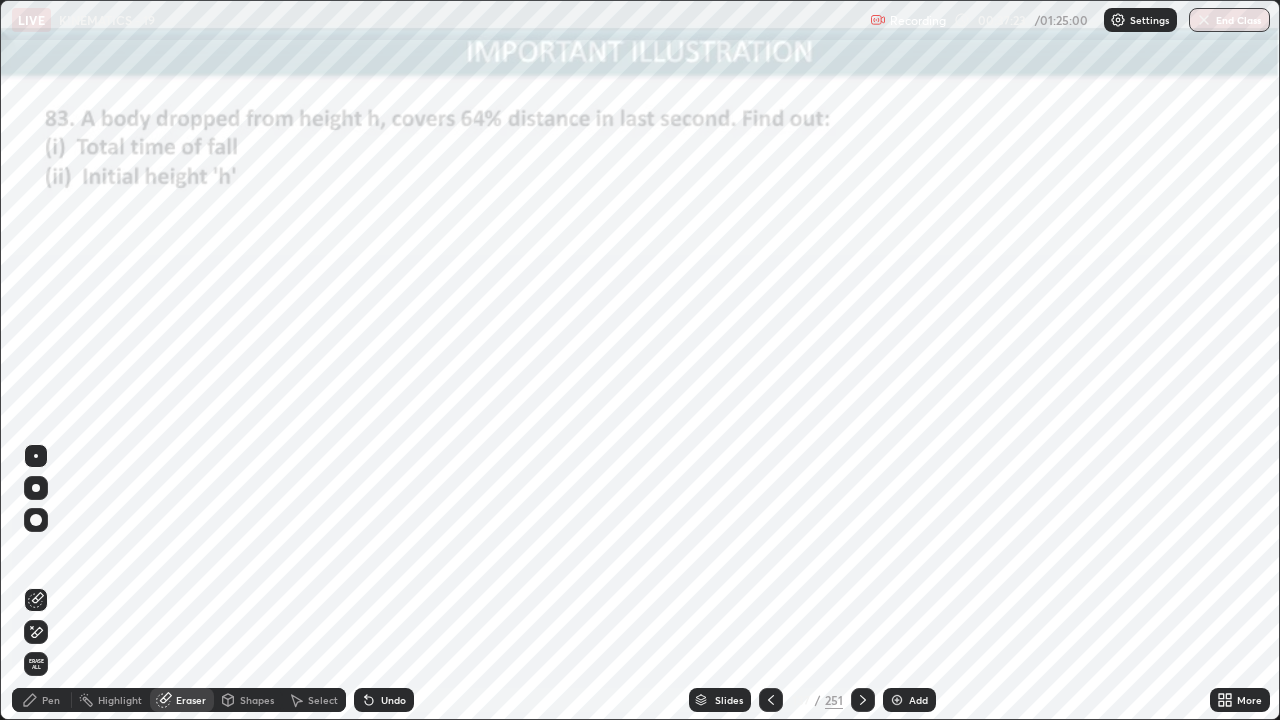 click on "Pen" at bounding box center (51, 700) 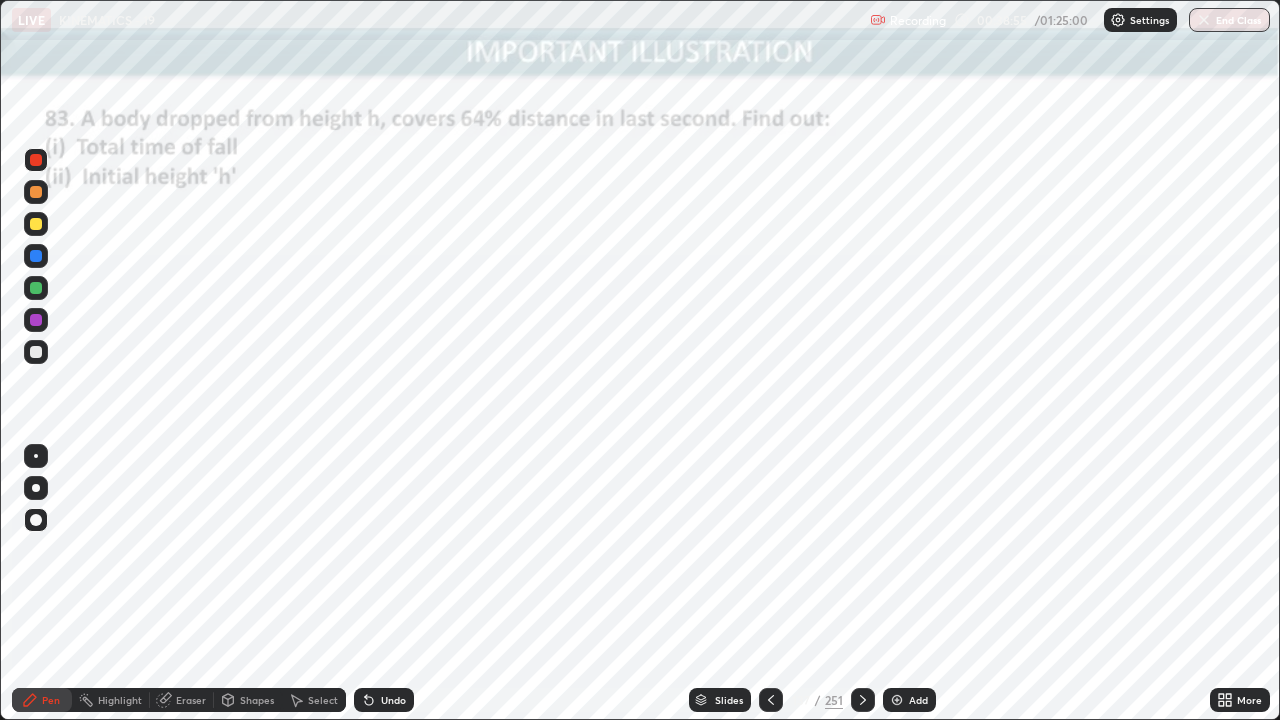 click 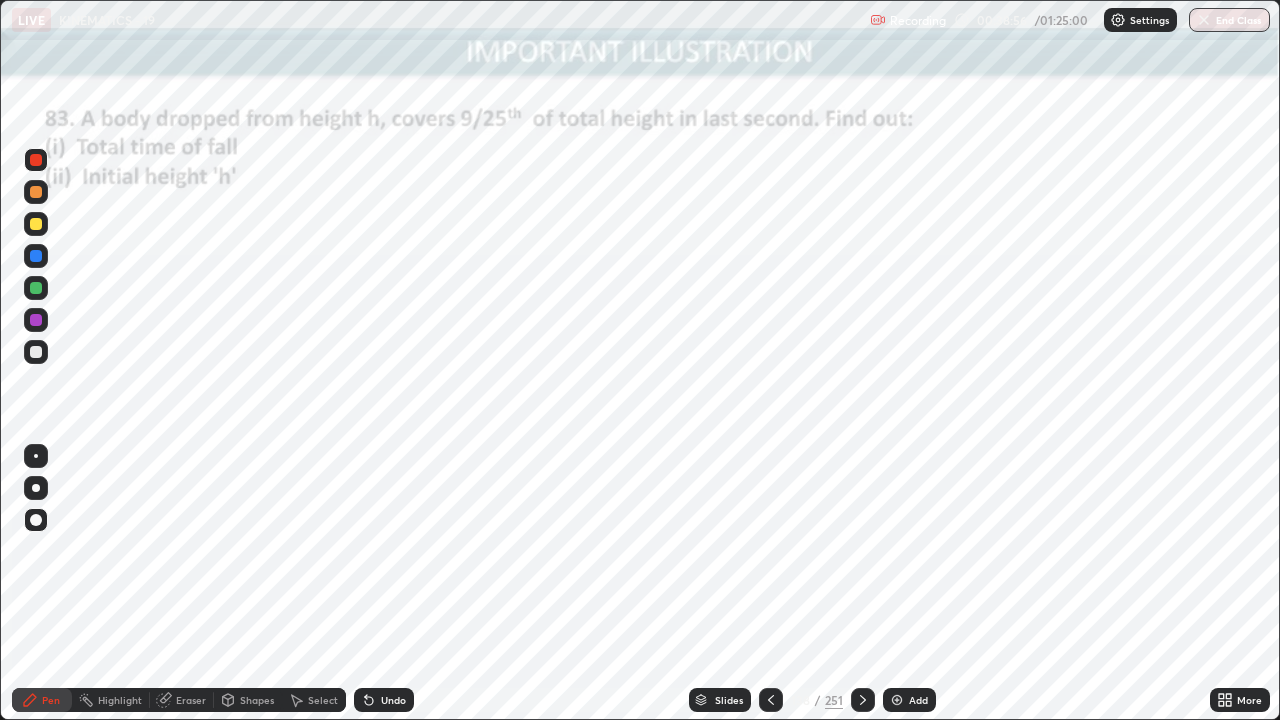click 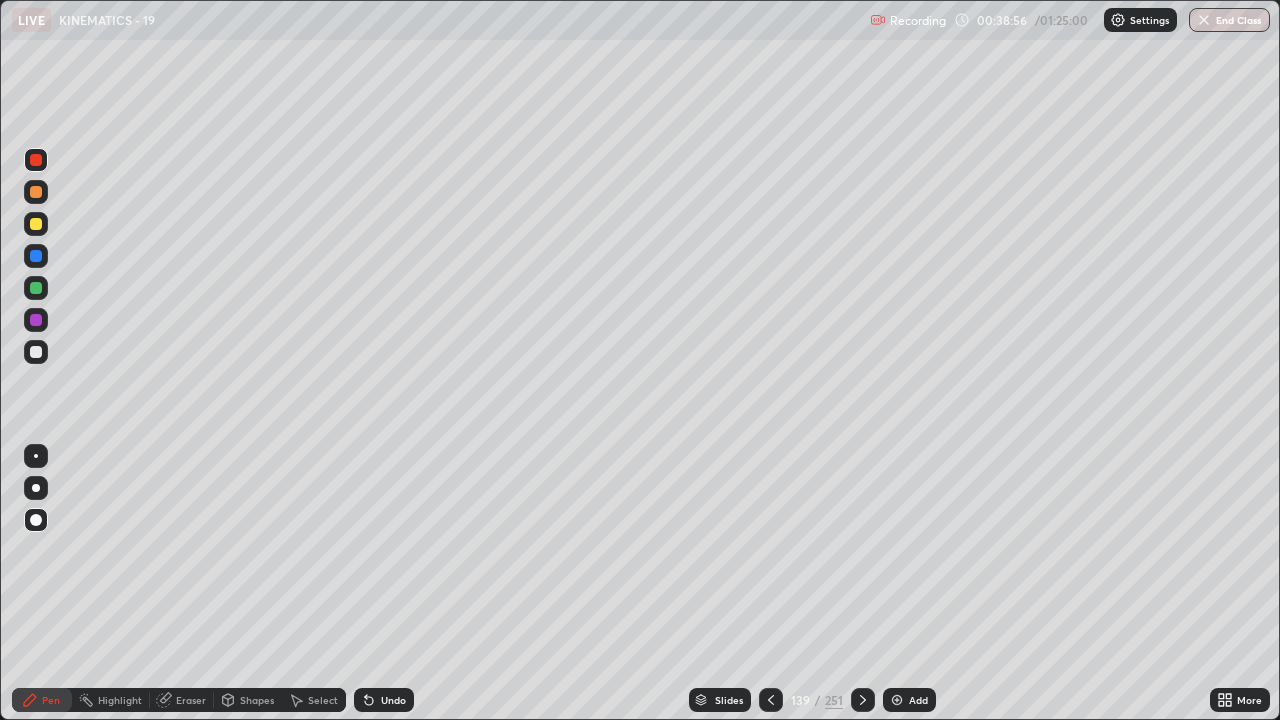 click 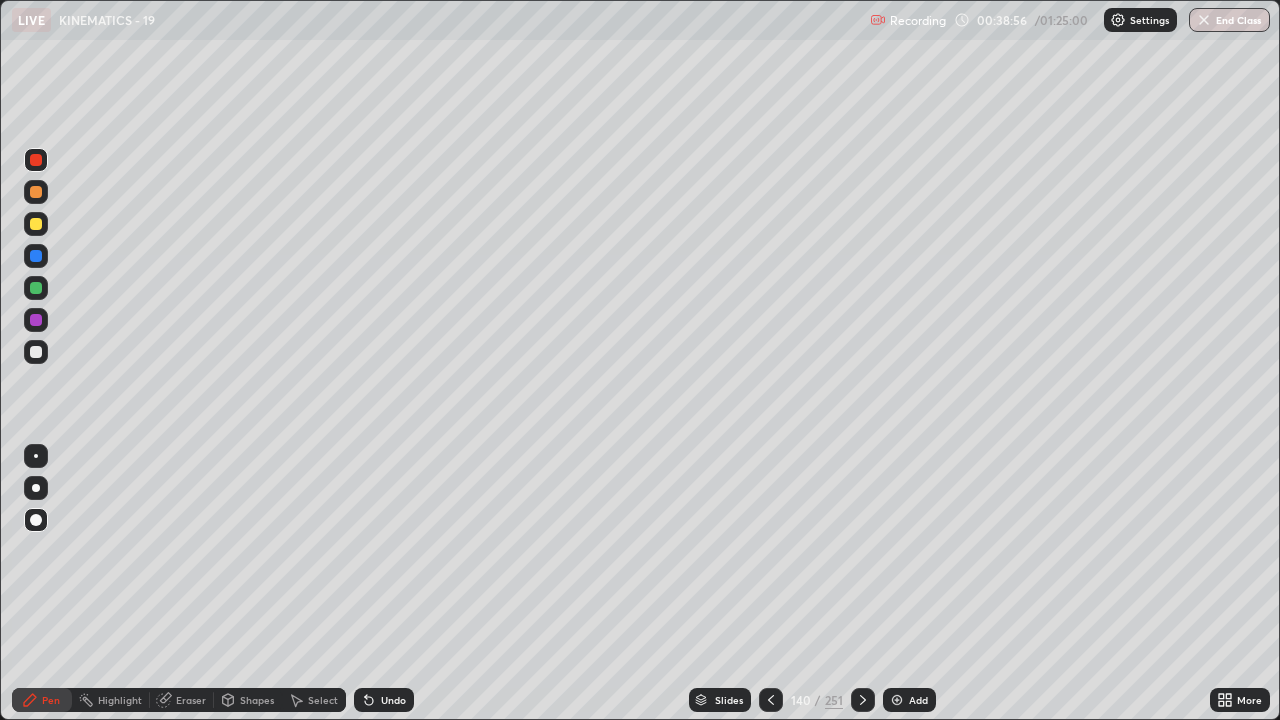 click 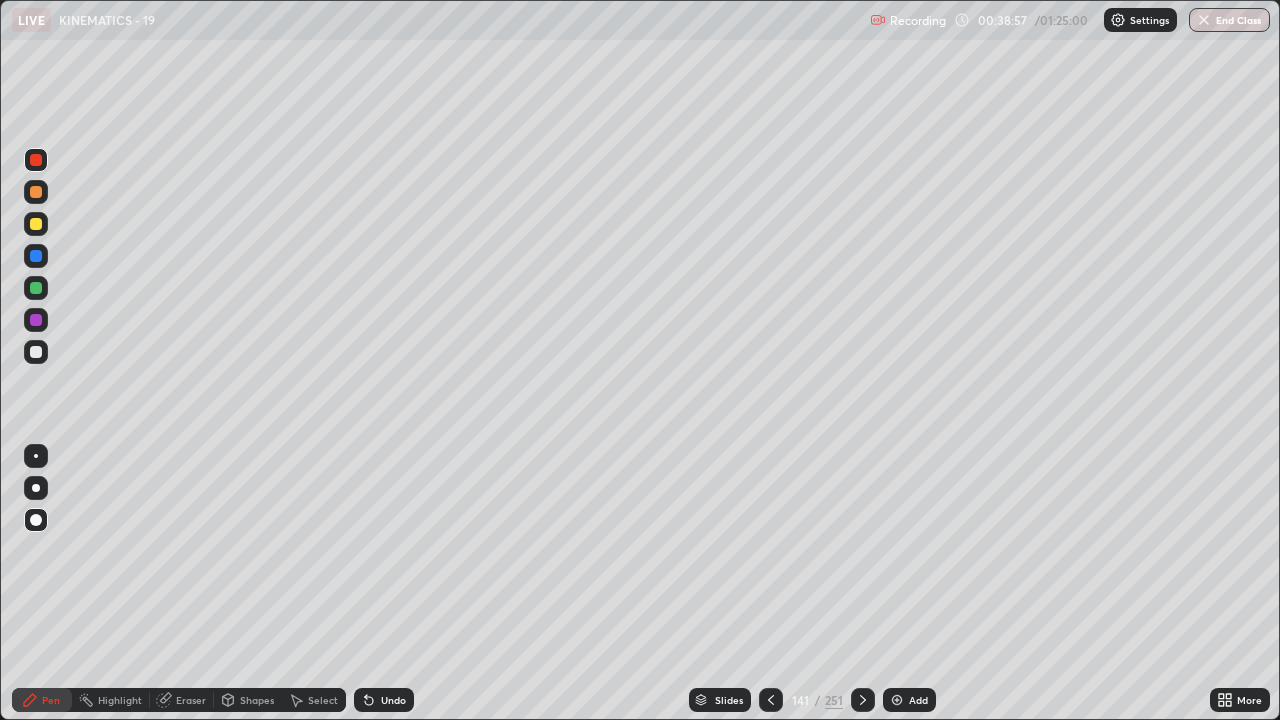 click 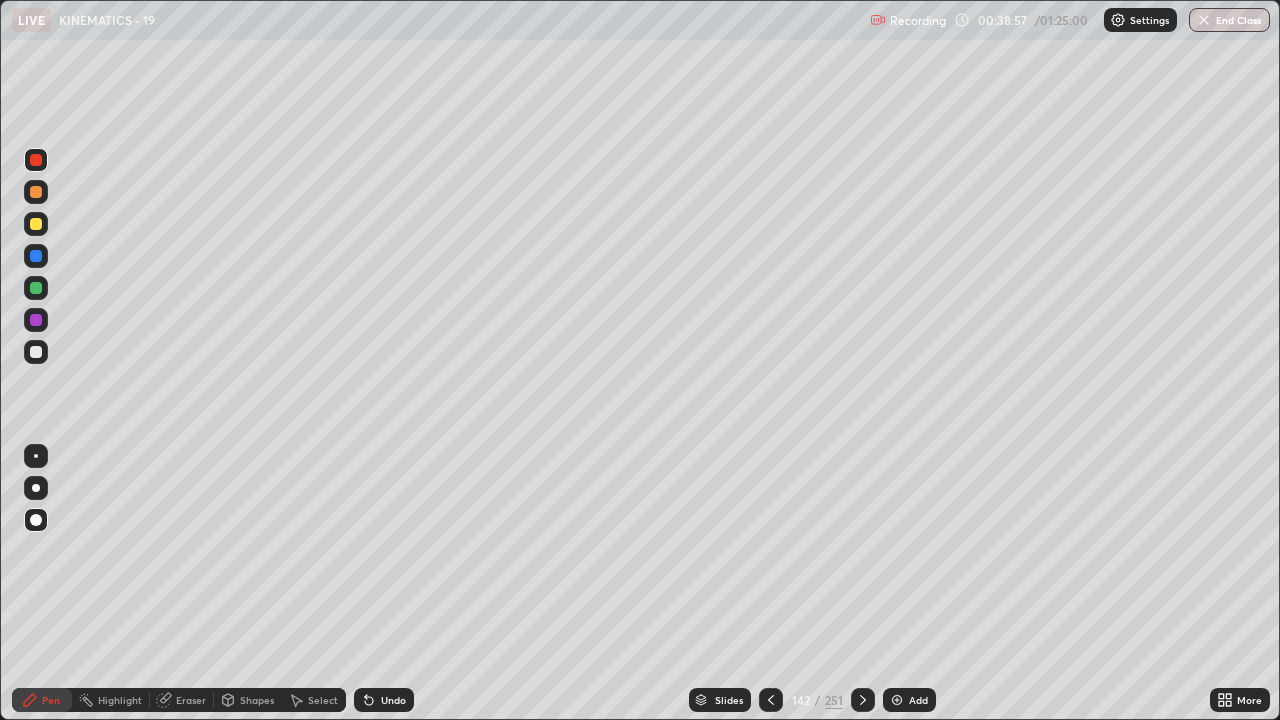 click 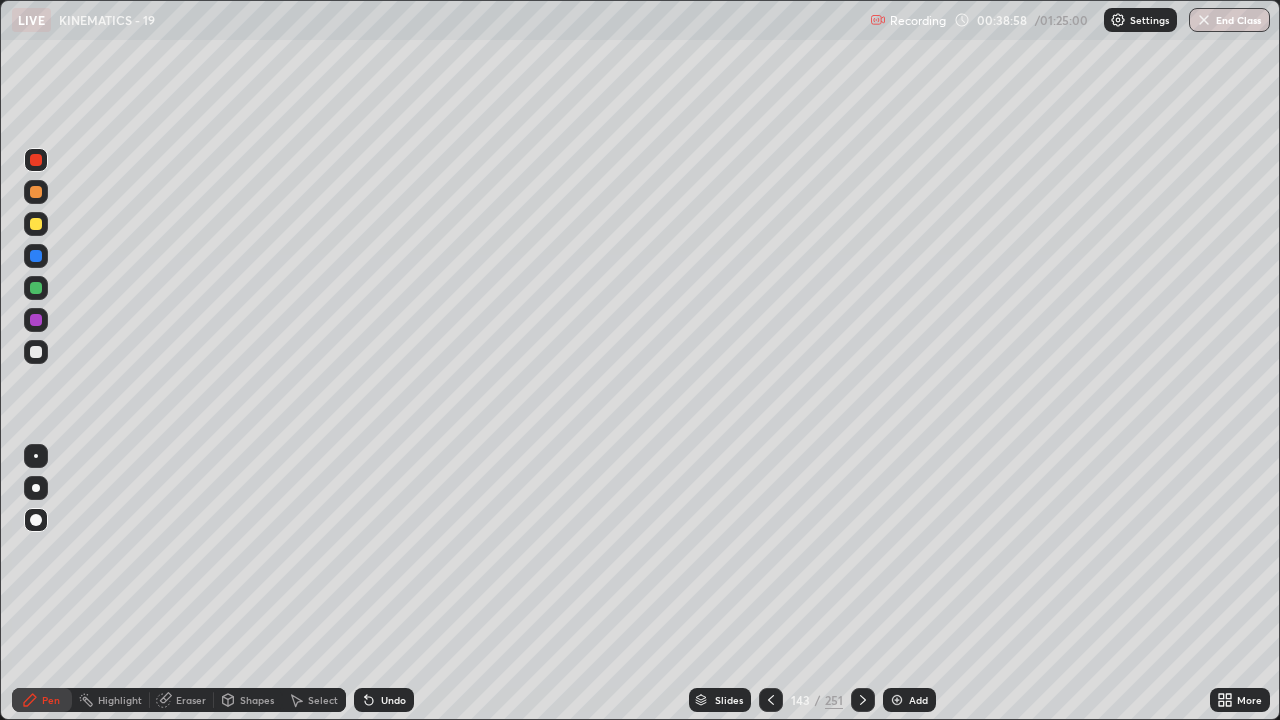 click 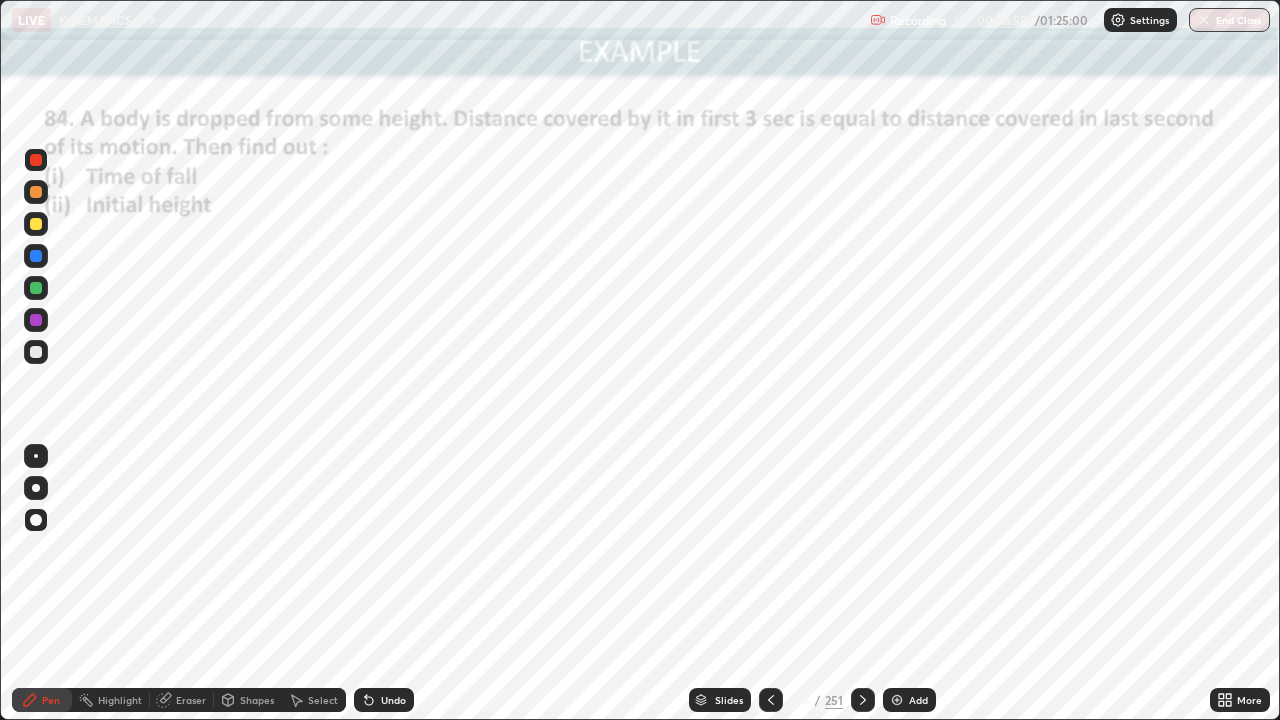 click 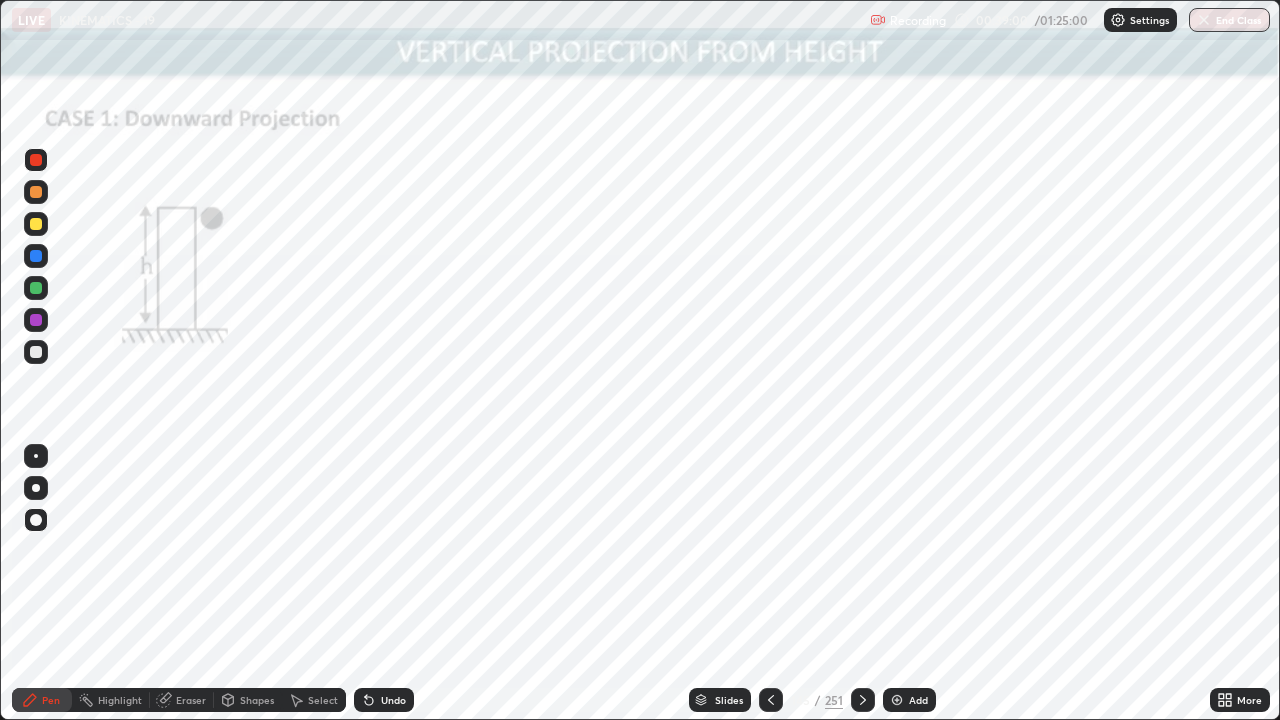 click 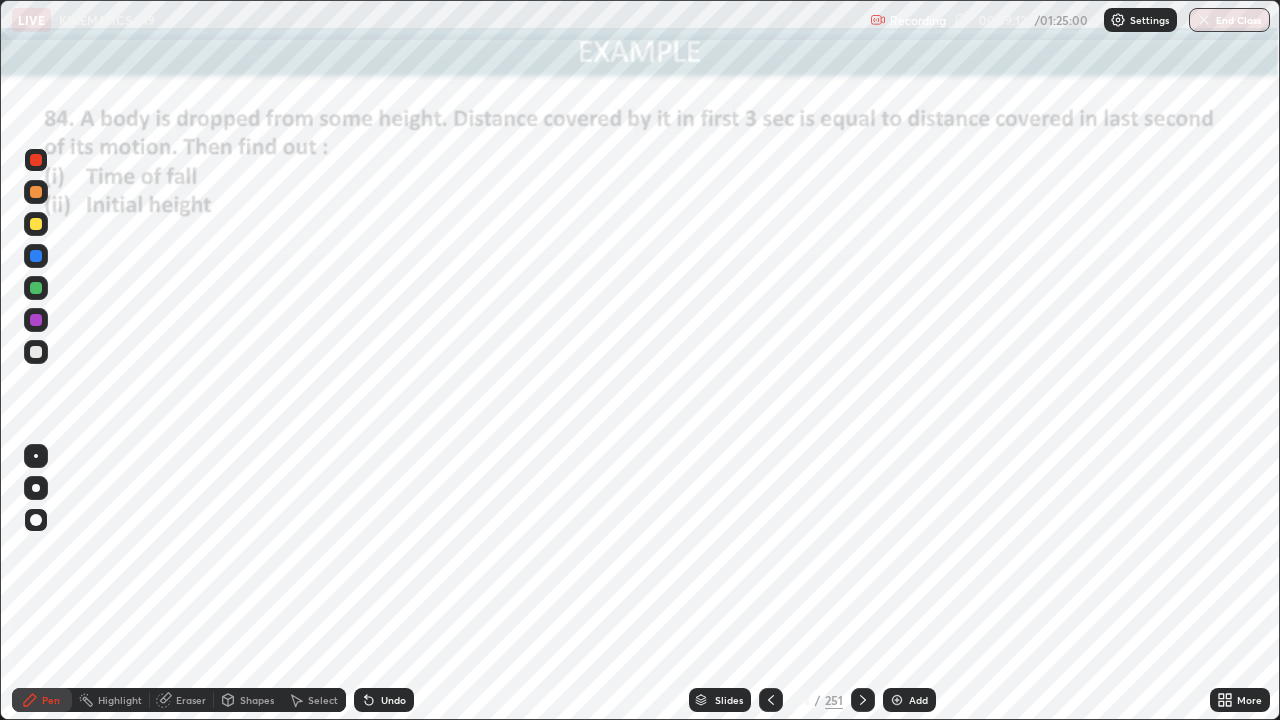 click 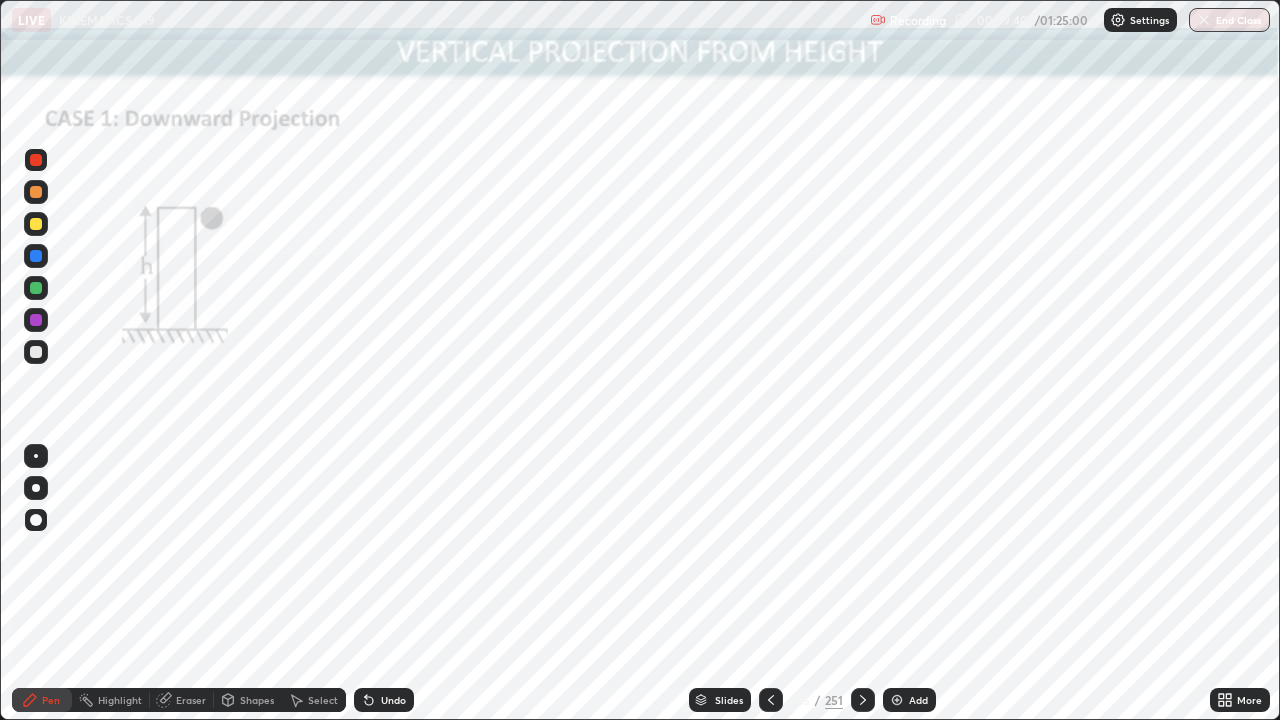 click at bounding box center [36, 256] 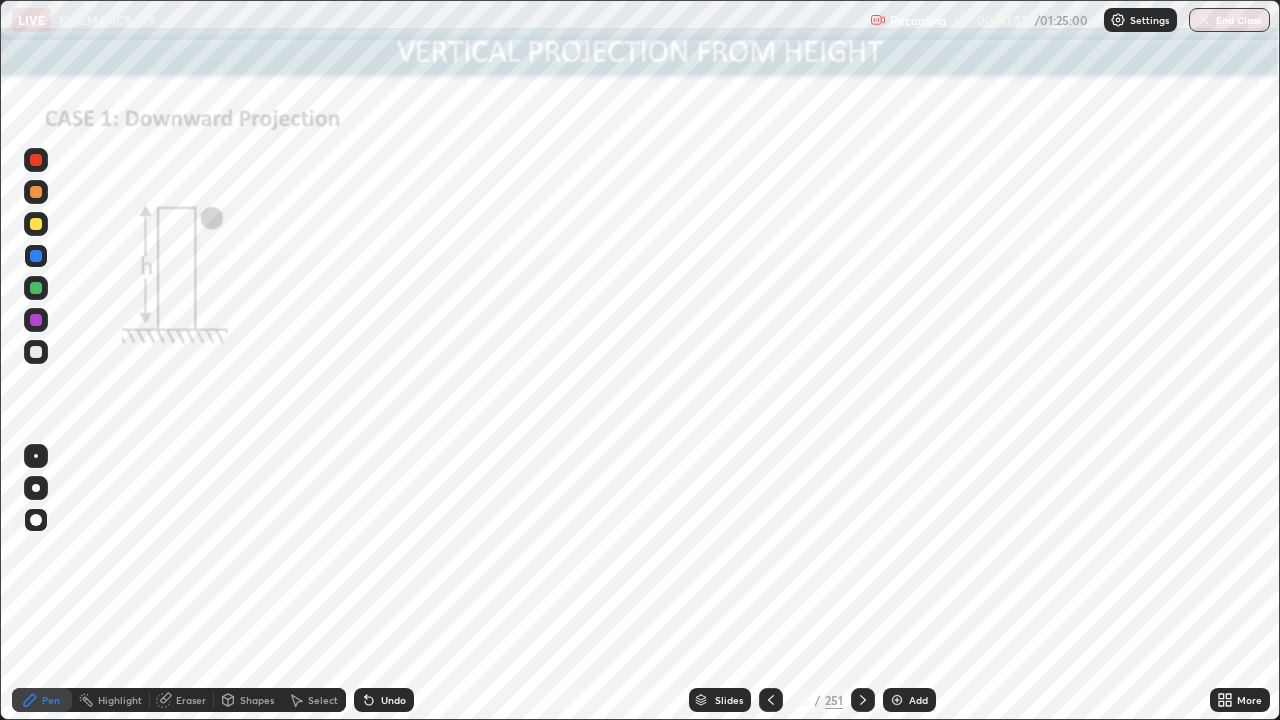 click at bounding box center (36, 320) 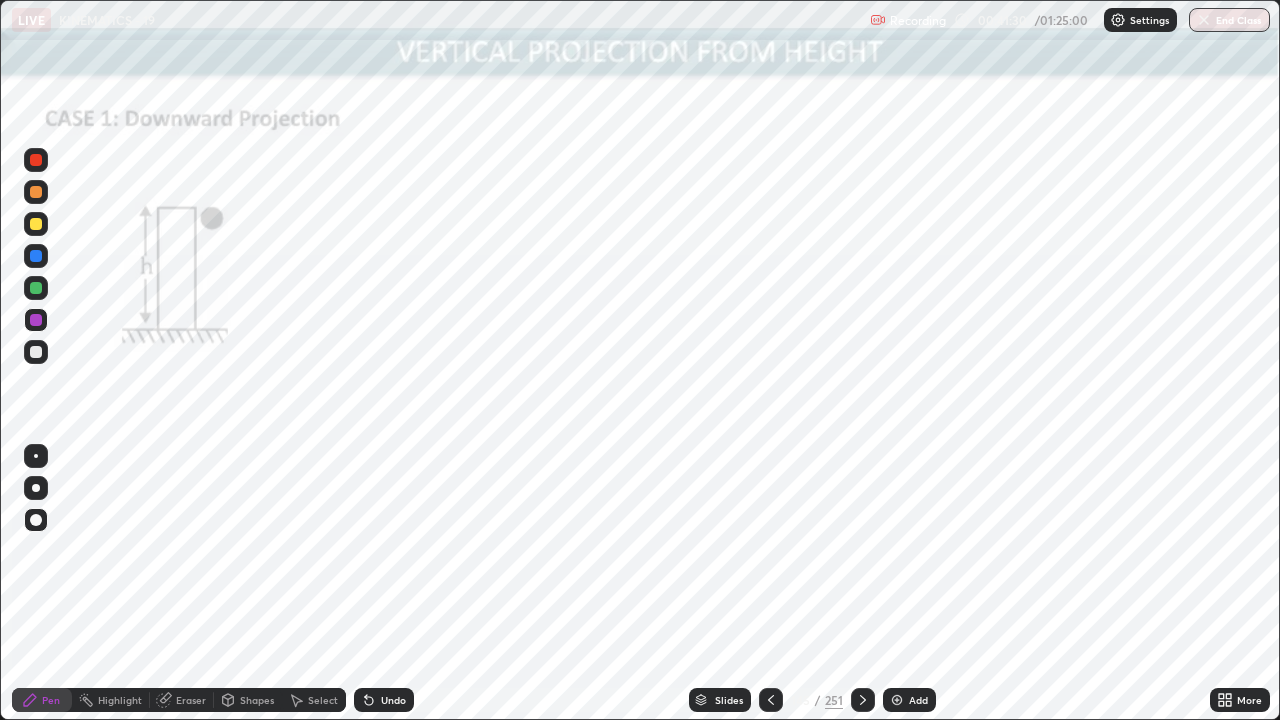 click at bounding box center [36, 288] 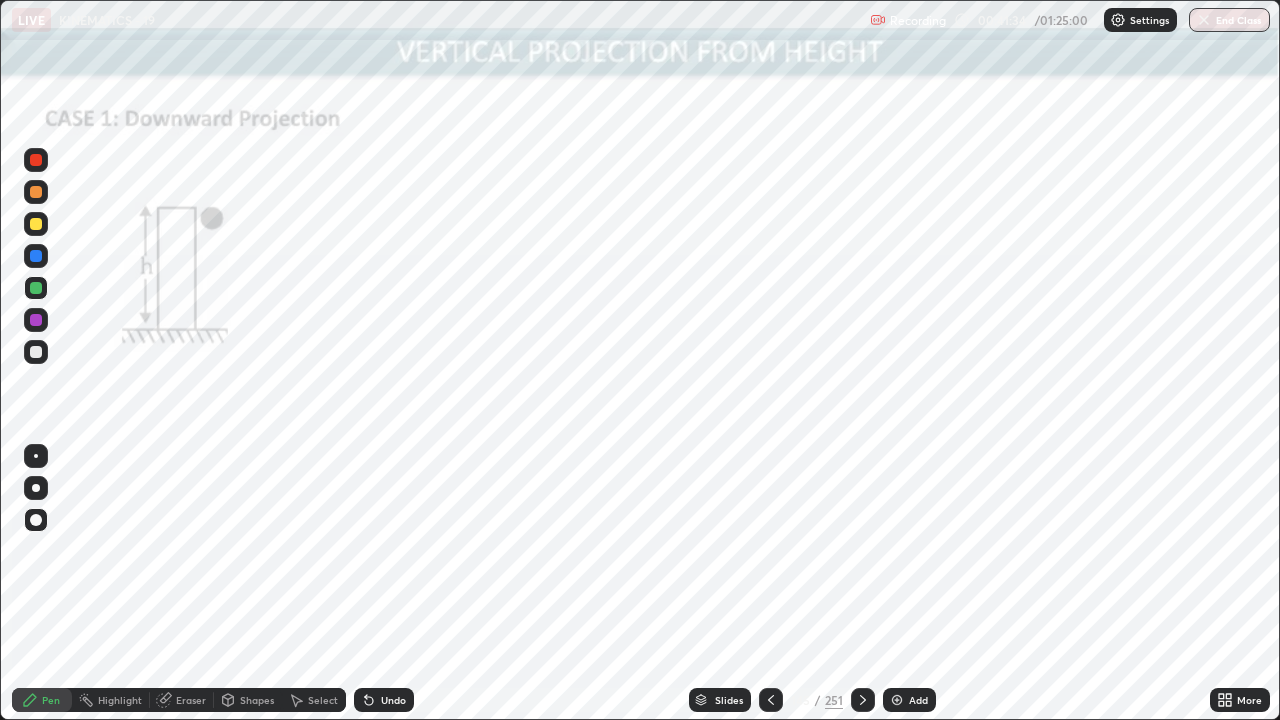 click at bounding box center [36, 160] 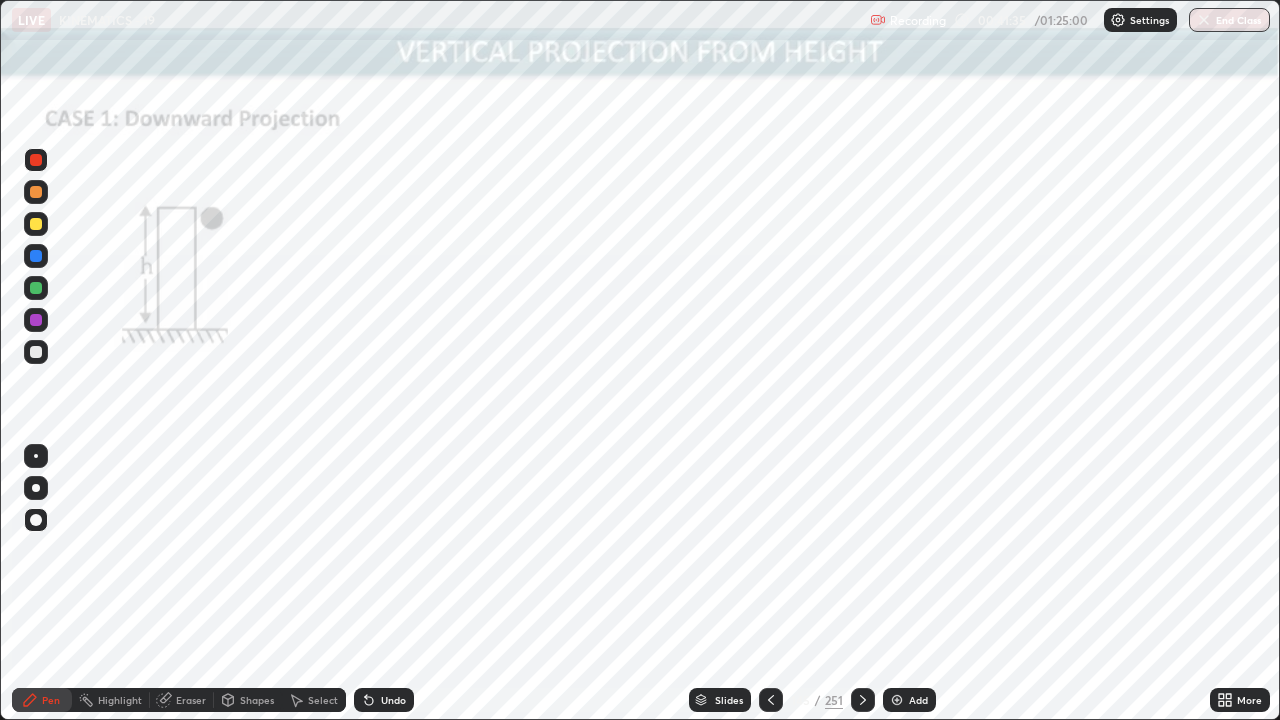 click at bounding box center (36, 352) 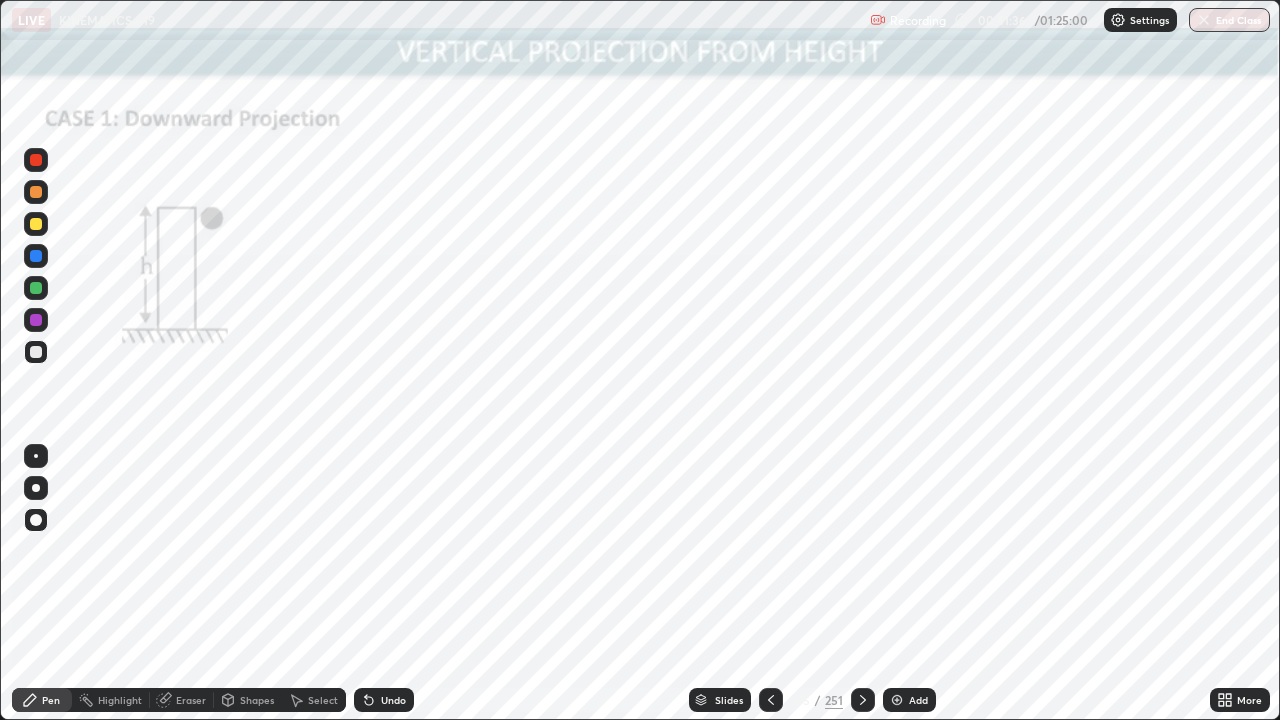 click at bounding box center [36, 160] 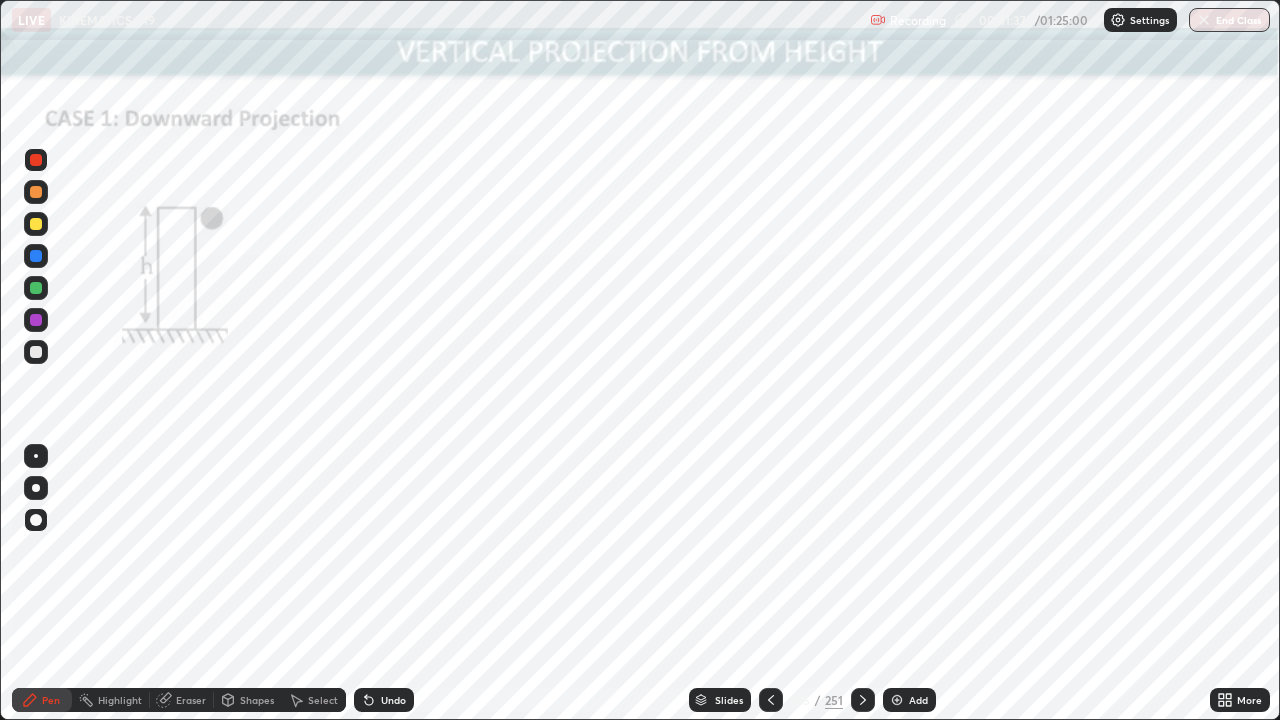 click at bounding box center (36, 320) 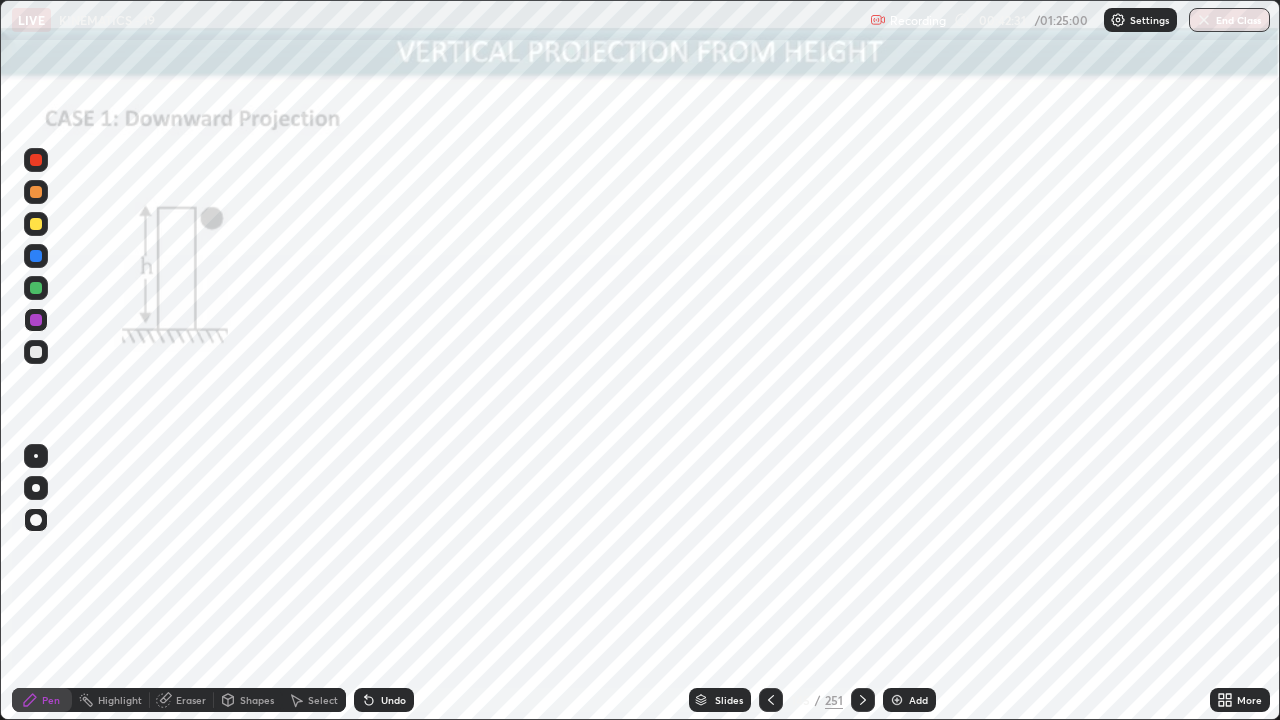 click 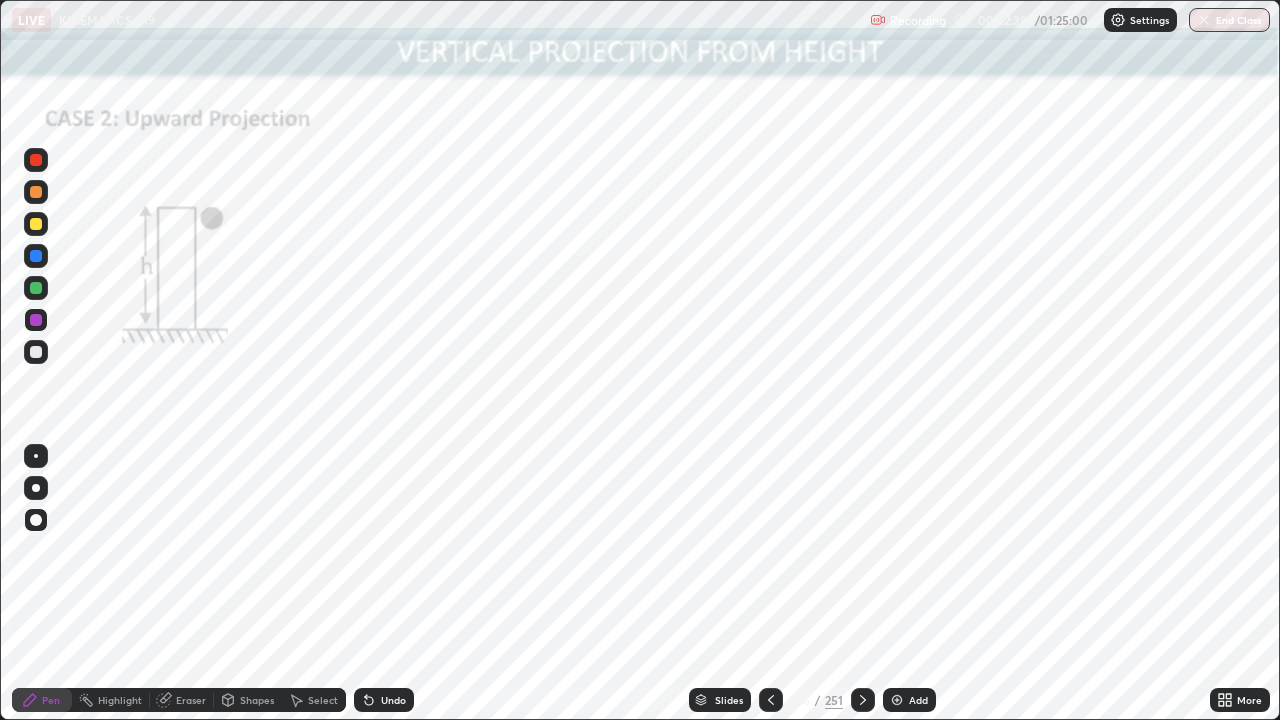 click at bounding box center (36, 256) 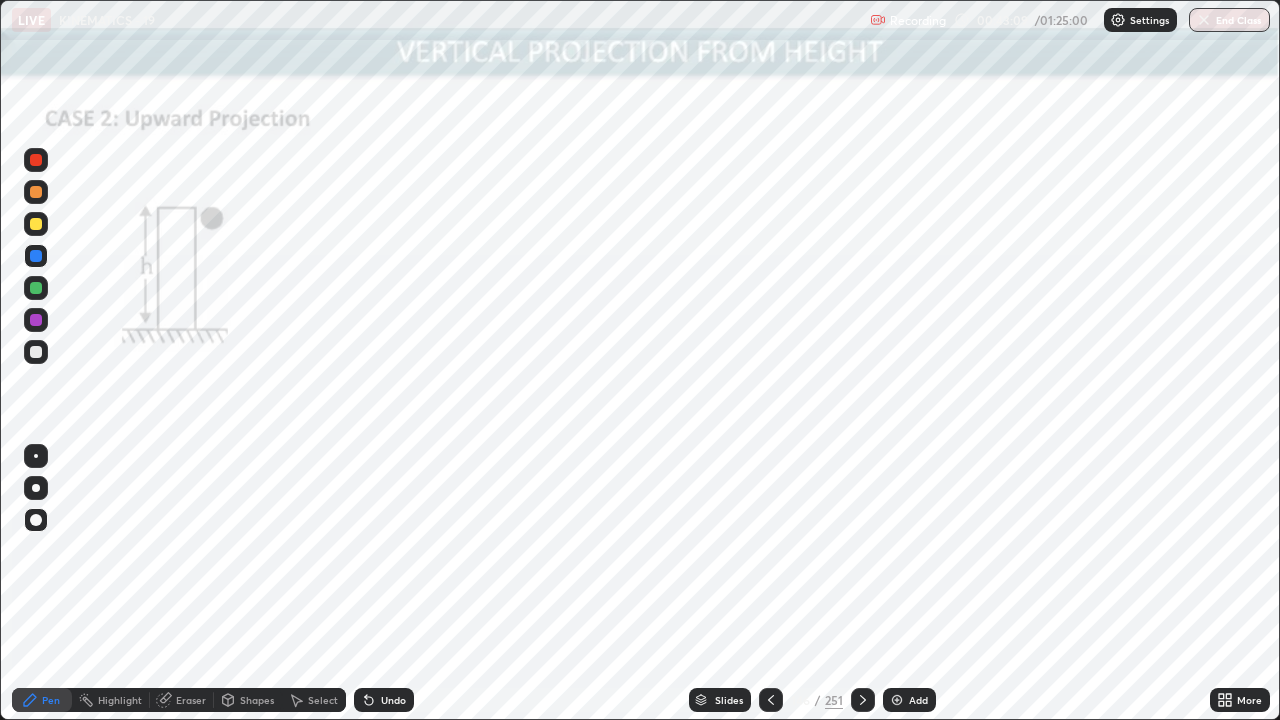 click at bounding box center (36, 160) 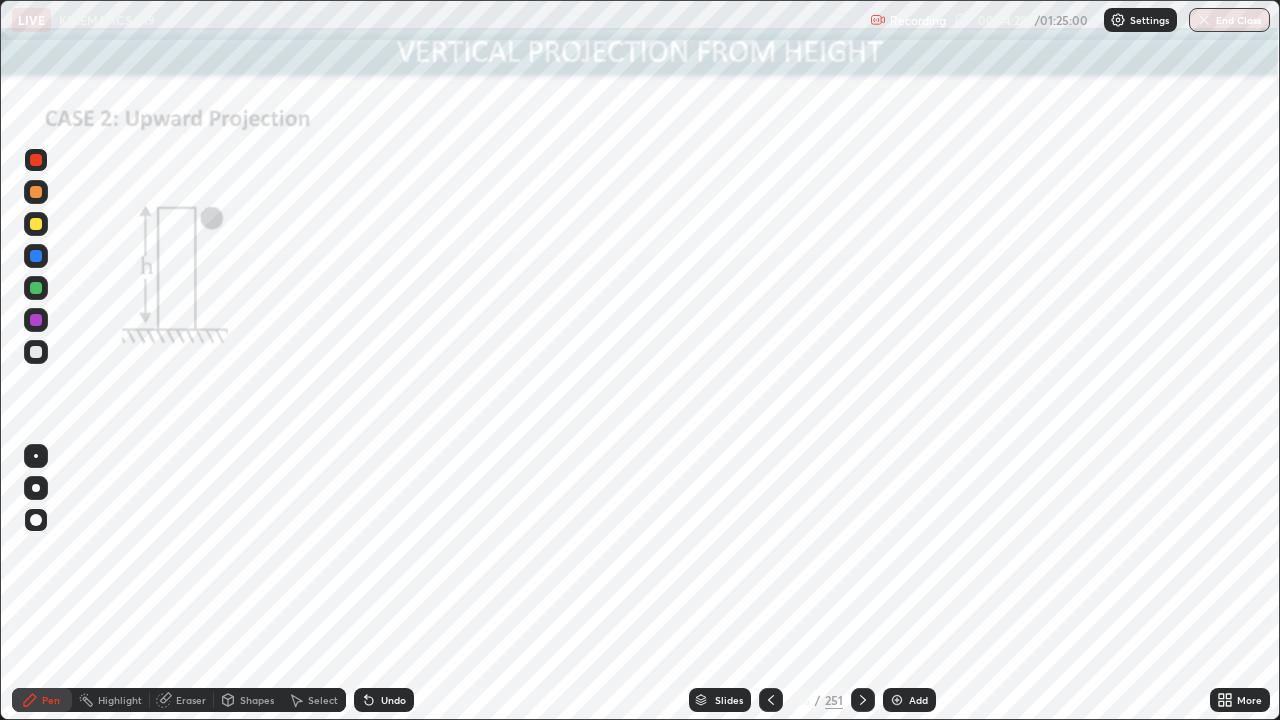 click at bounding box center [36, 256] 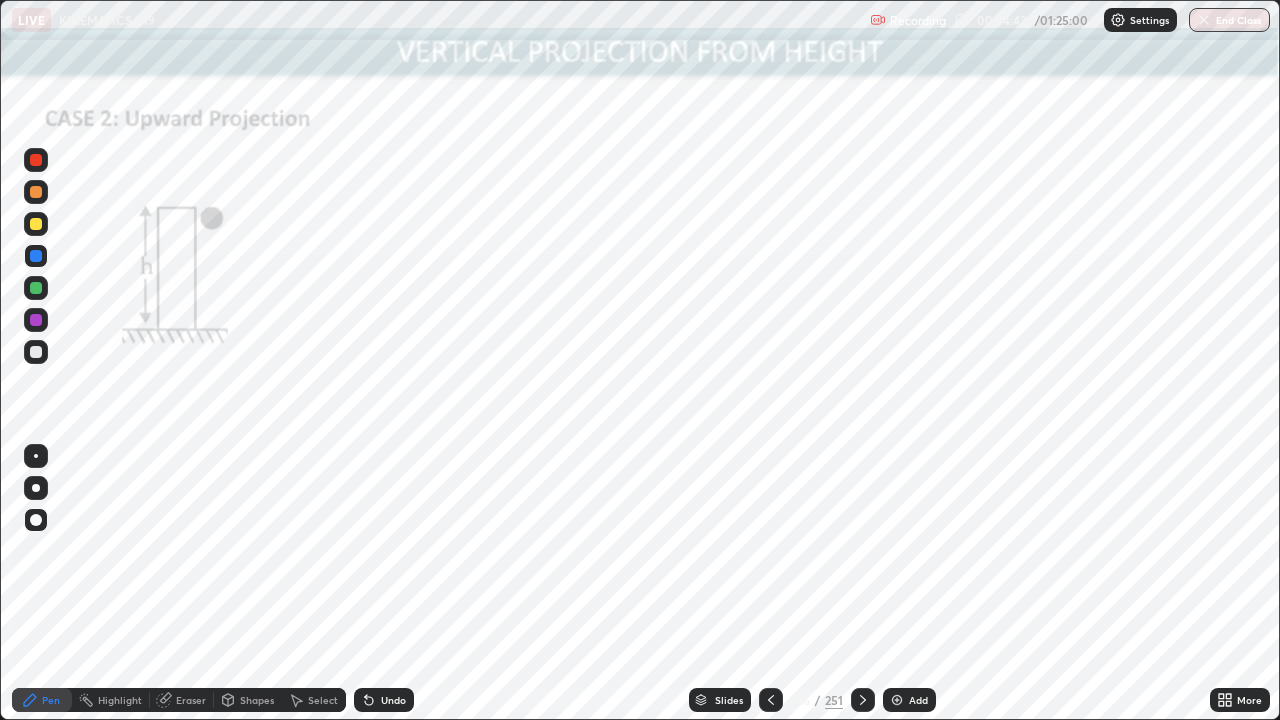 click at bounding box center (36, 160) 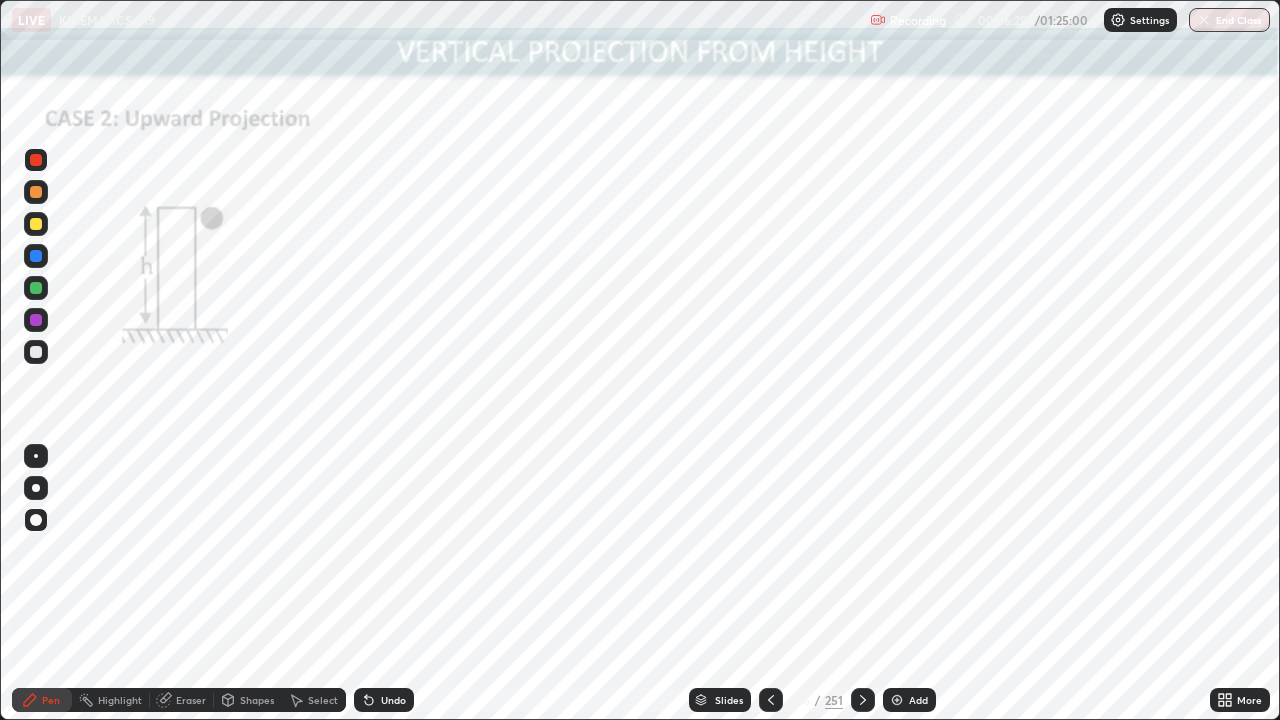 click 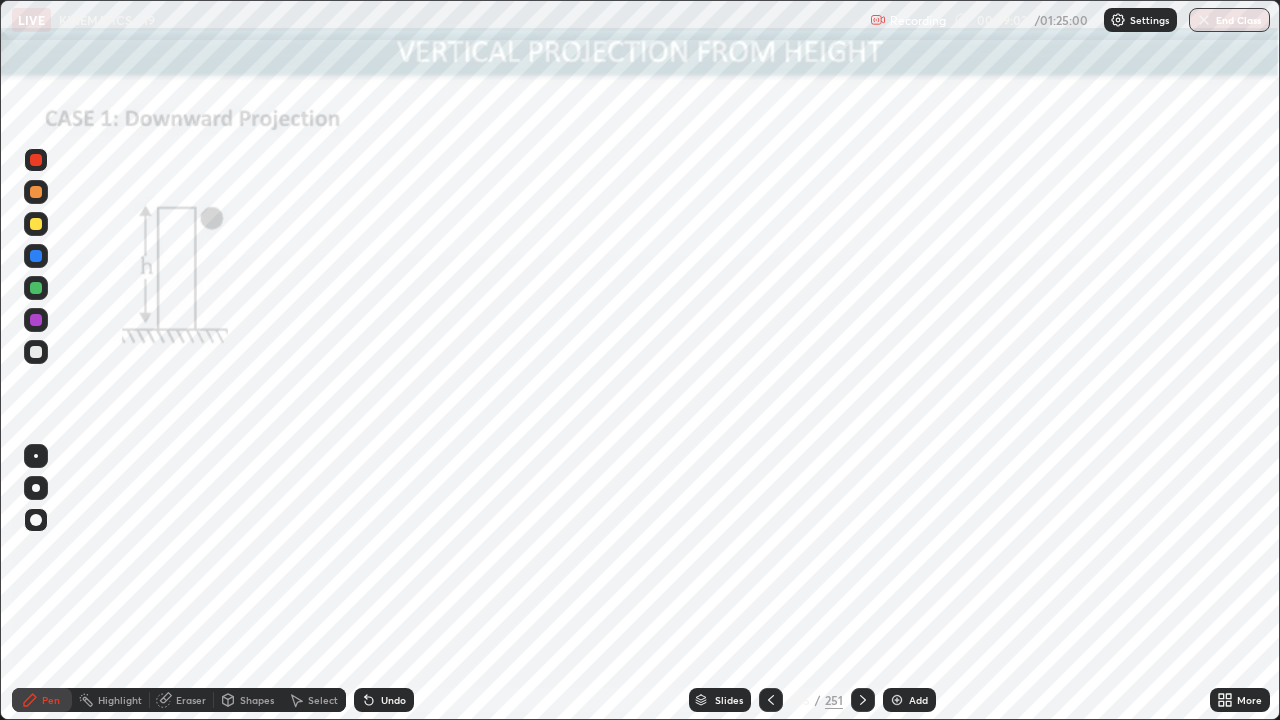 click 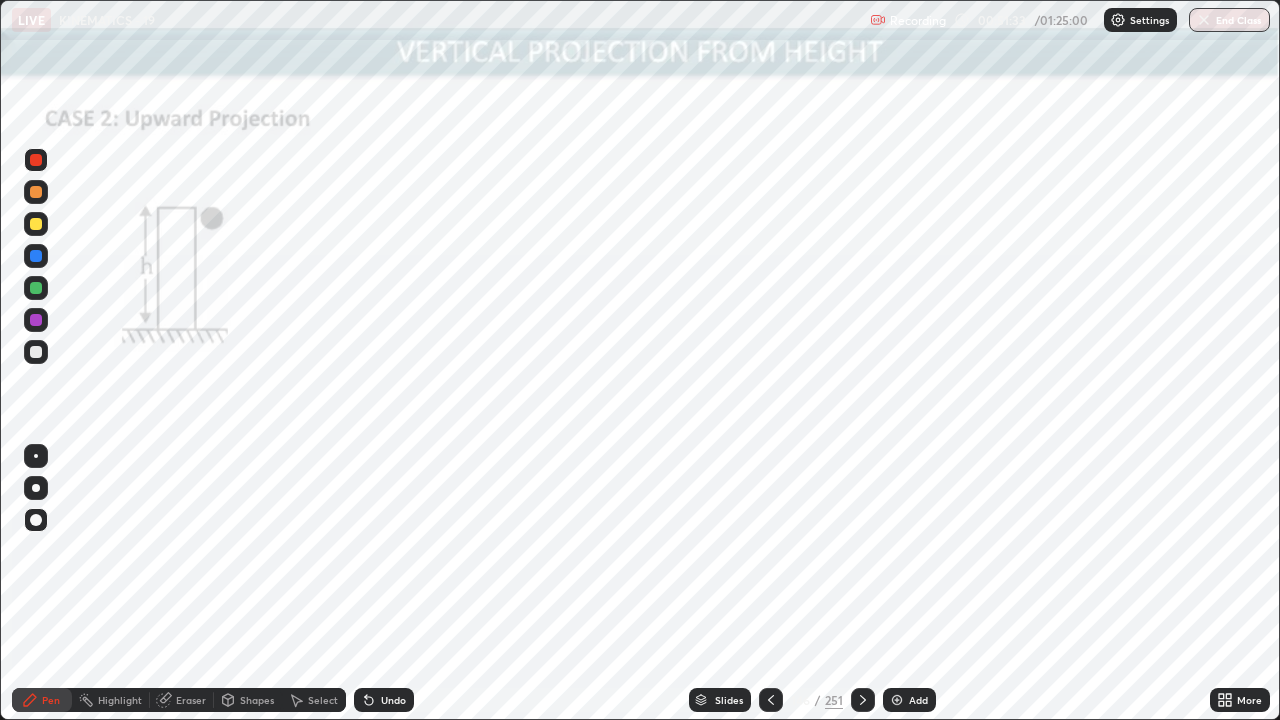 click 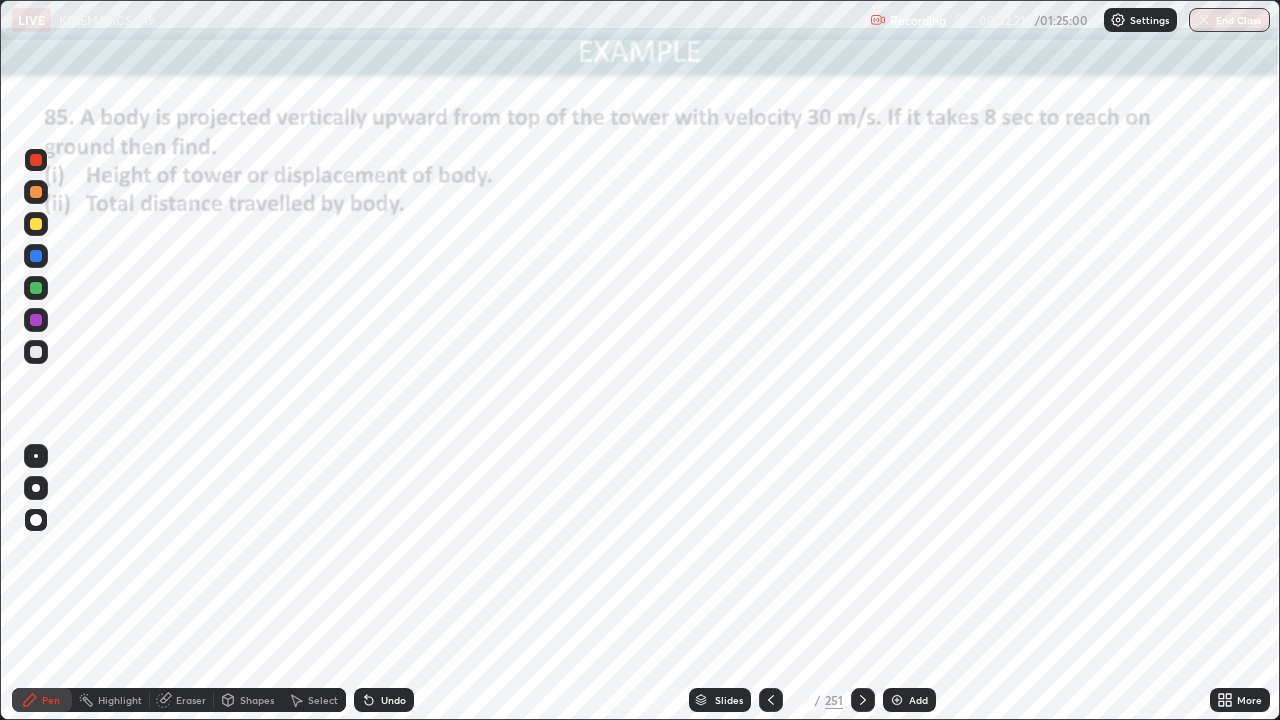 click at bounding box center (36, 256) 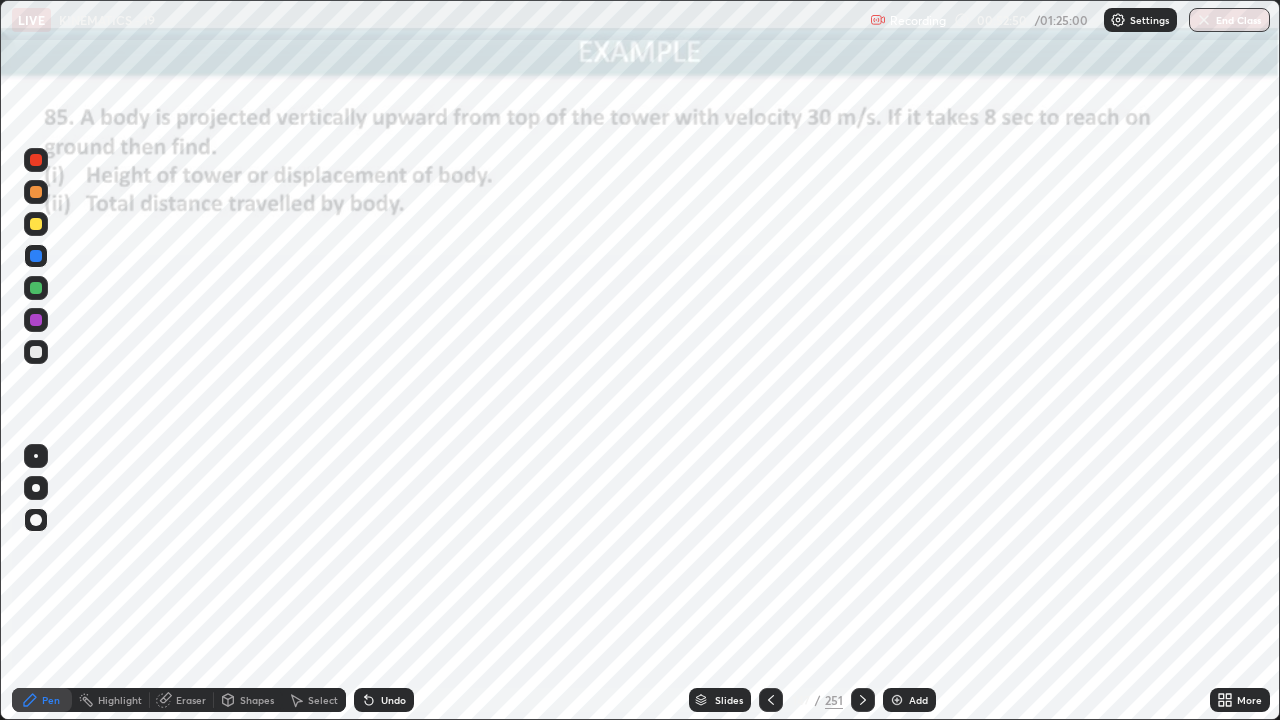 click at bounding box center (36, 288) 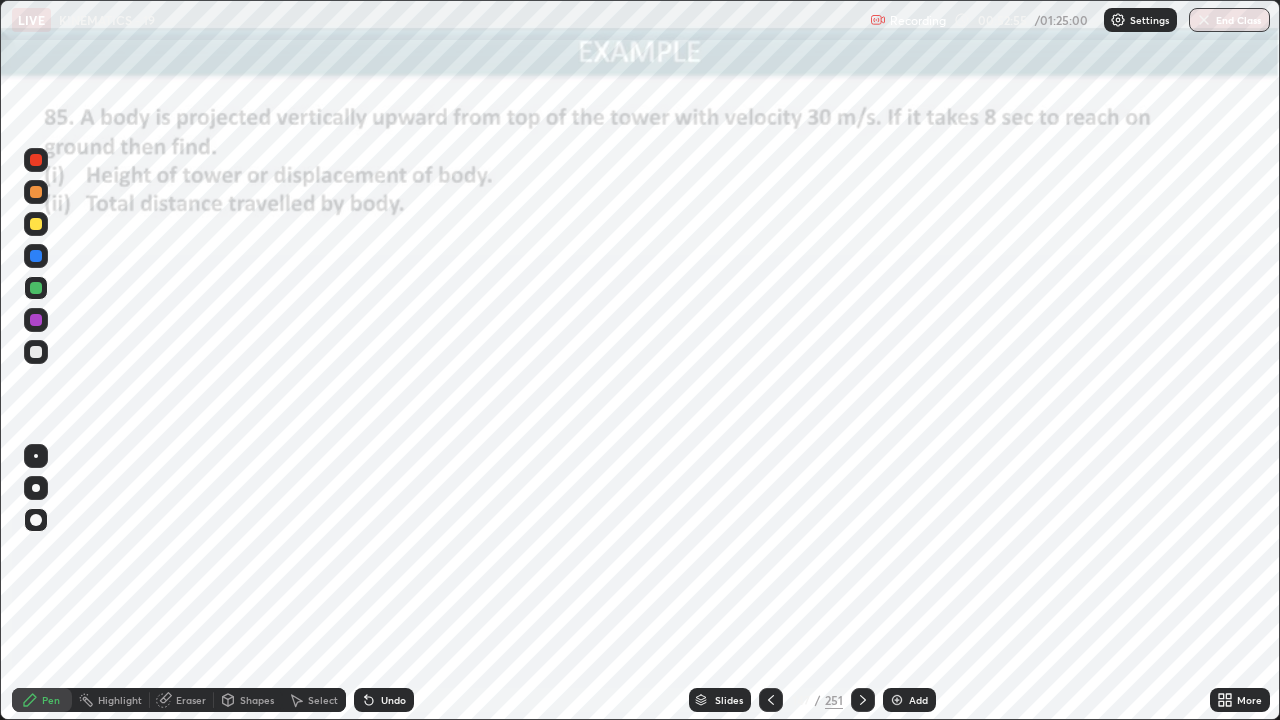 click at bounding box center (36, 256) 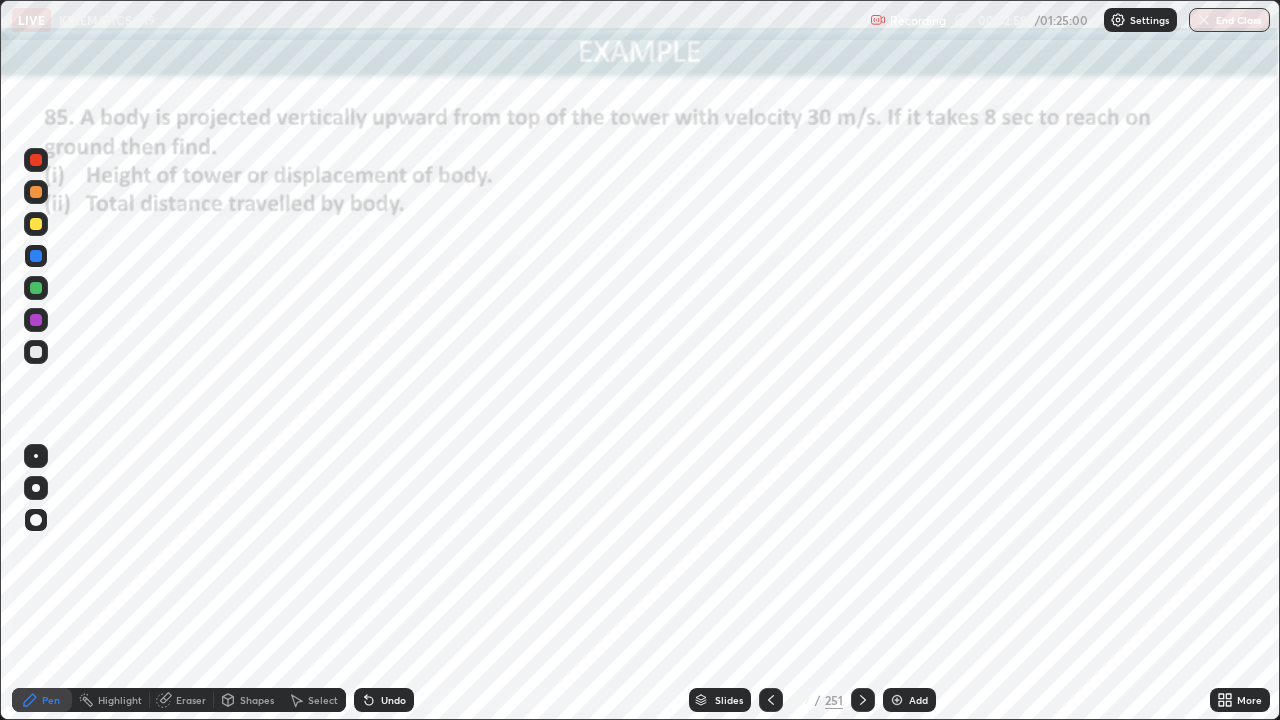 click at bounding box center [36, 288] 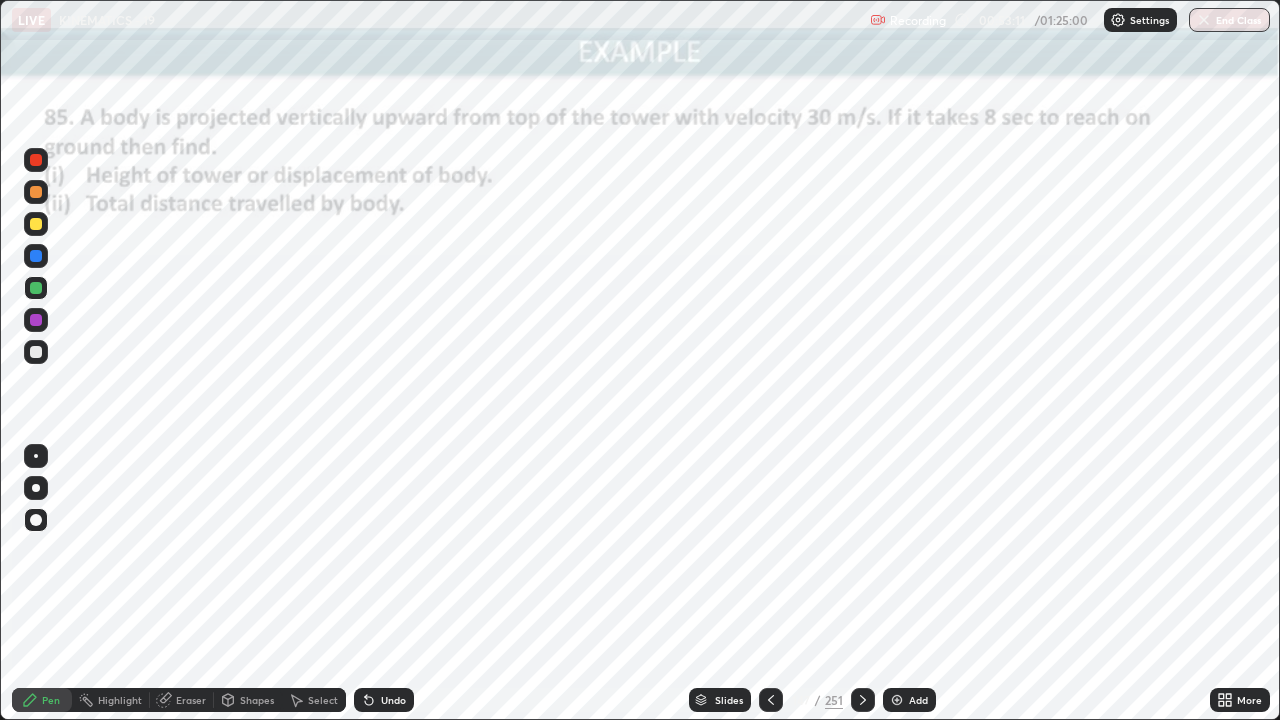 click at bounding box center (36, 320) 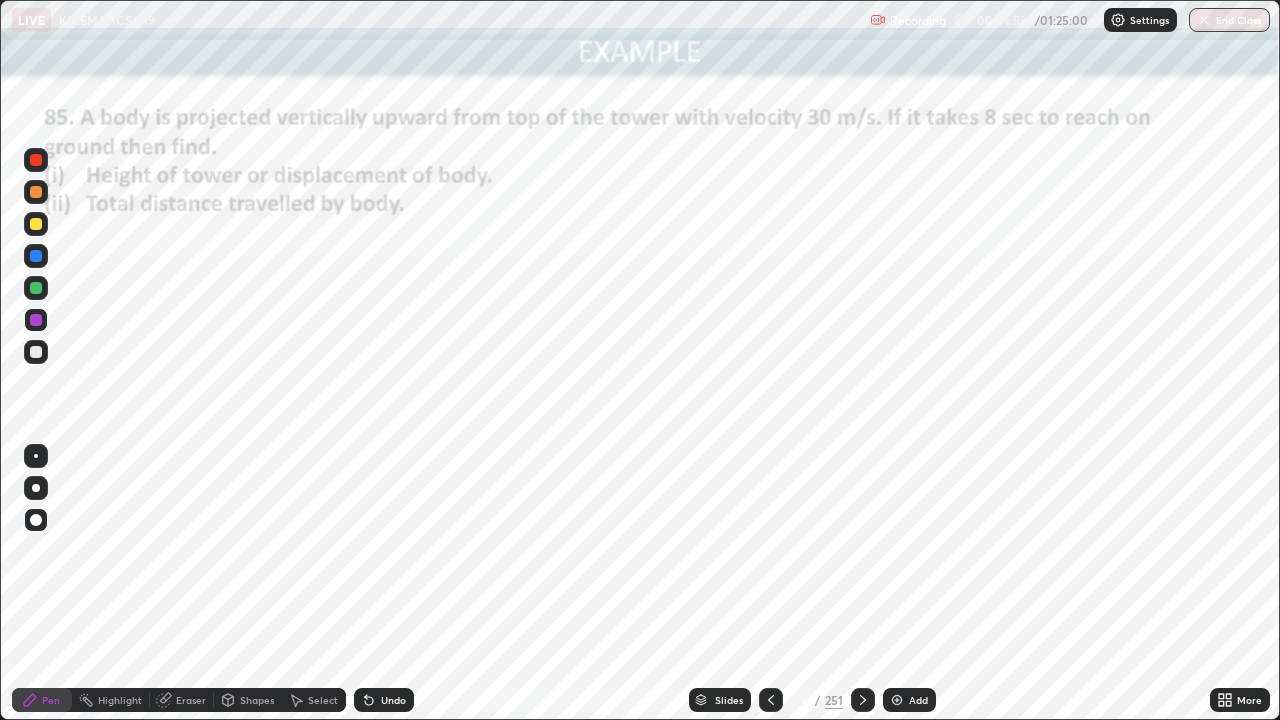 click at bounding box center (36, 288) 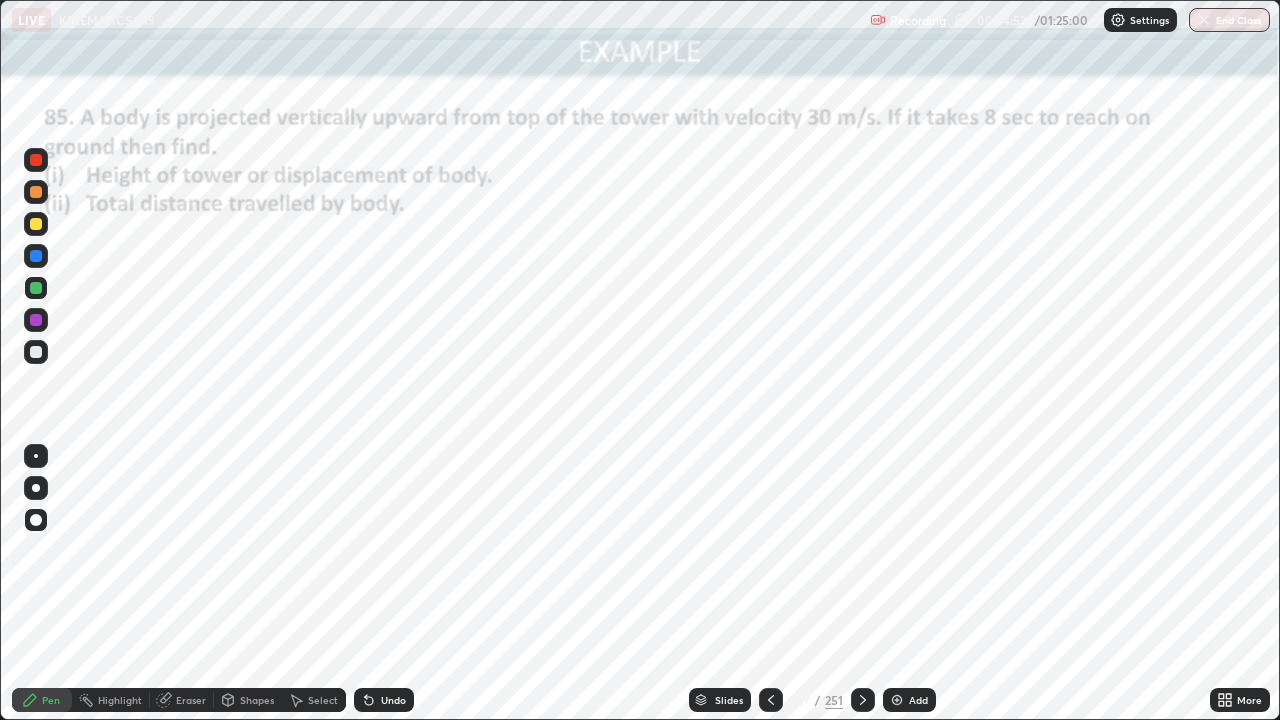 click at bounding box center [36, 256] 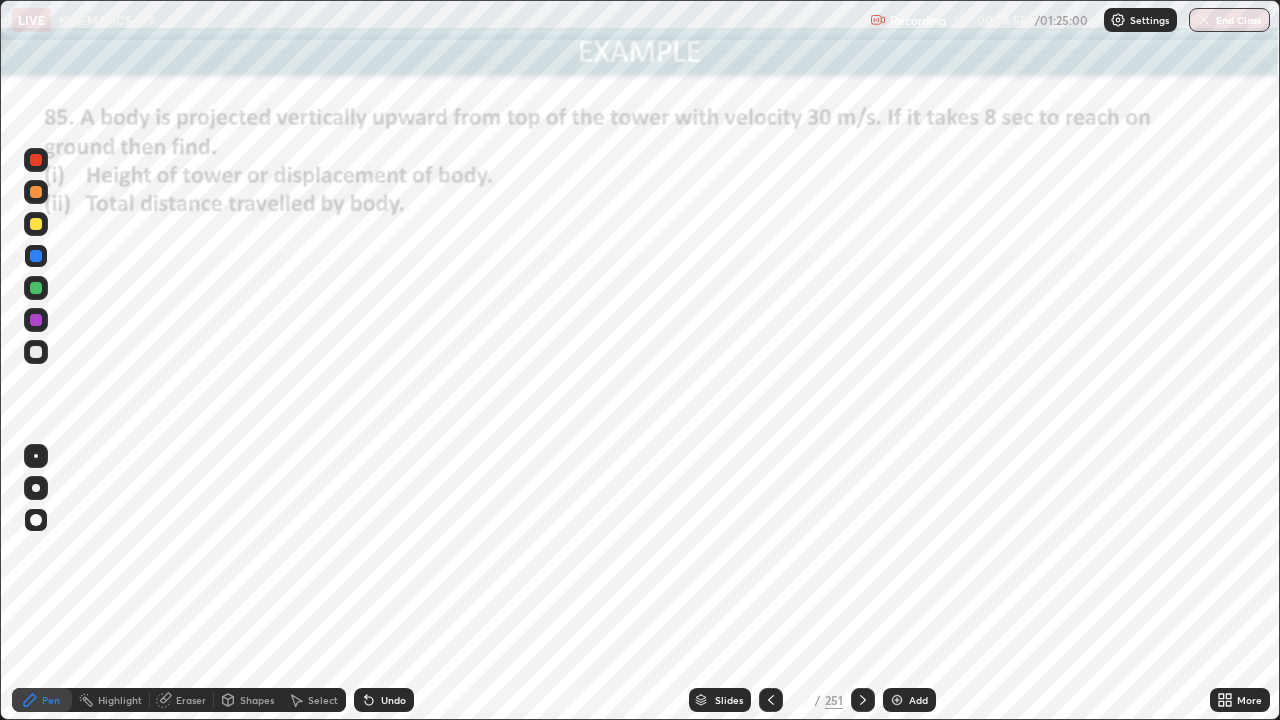 click at bounding box center (36, 224) 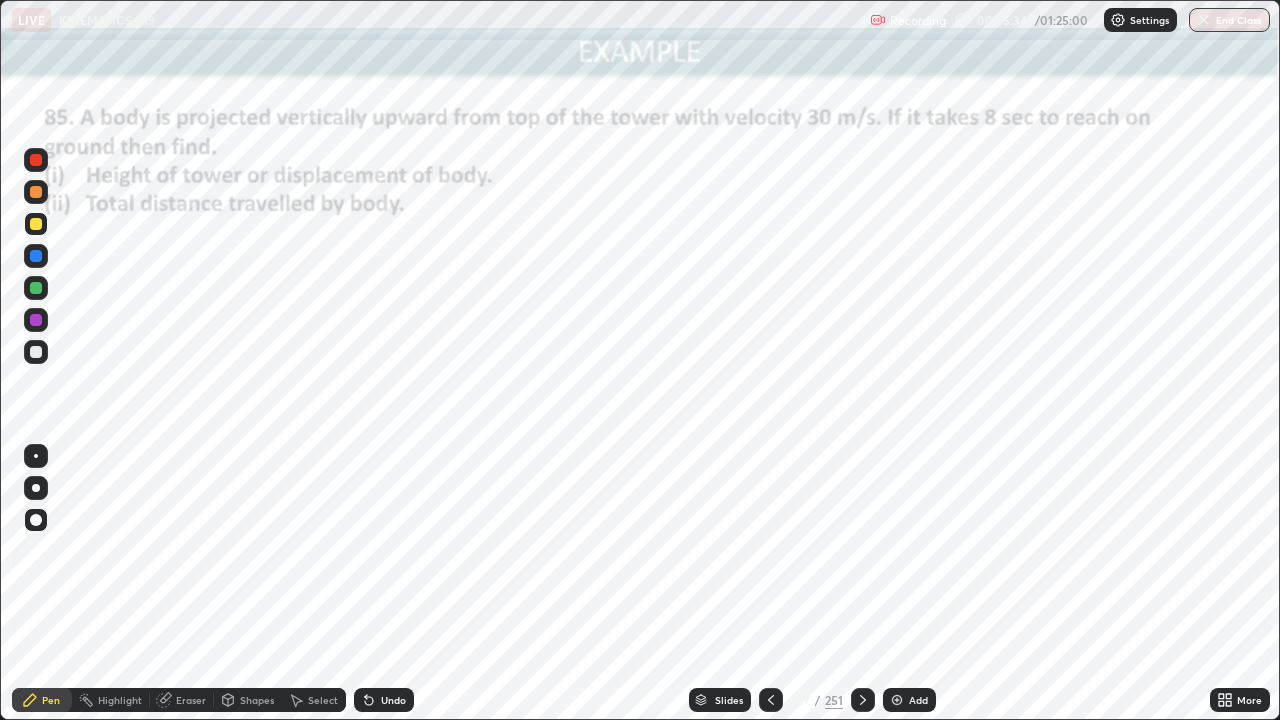 click at bounding box center [36, 320] 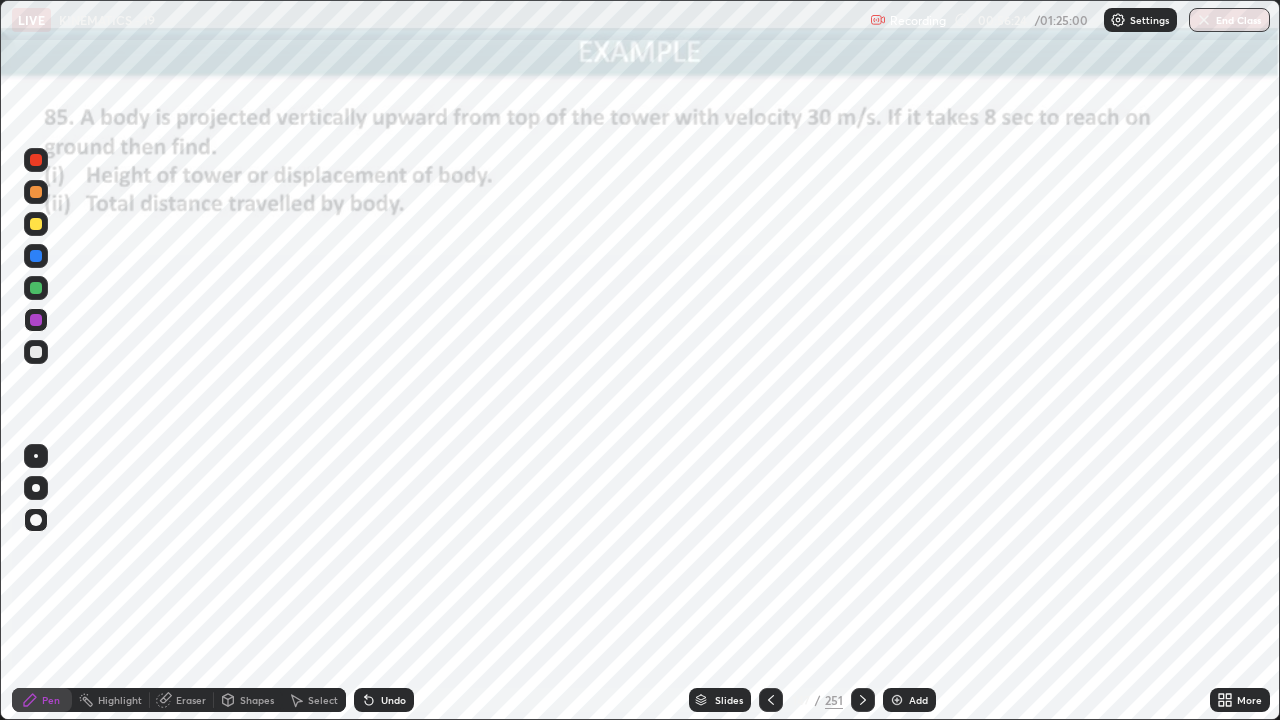 click on "Undo" at bounding box center (384, 700) 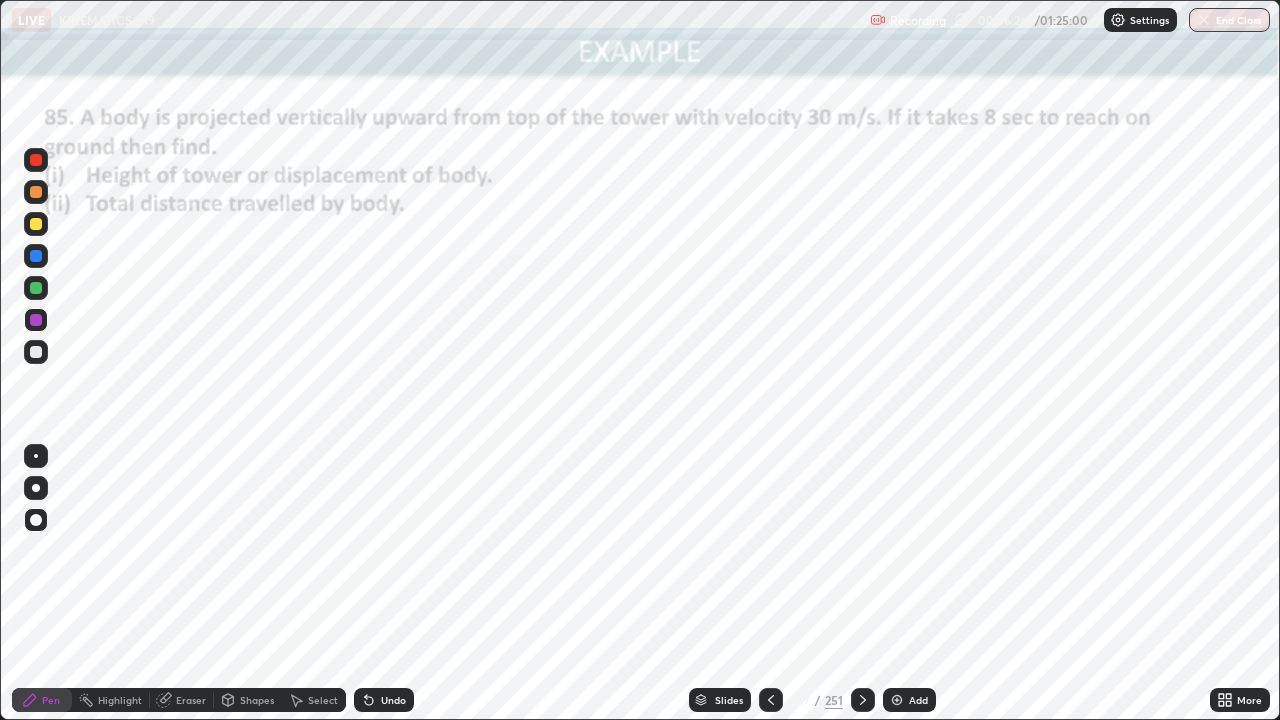 click on "Pen" at bounding box center [51, 700] 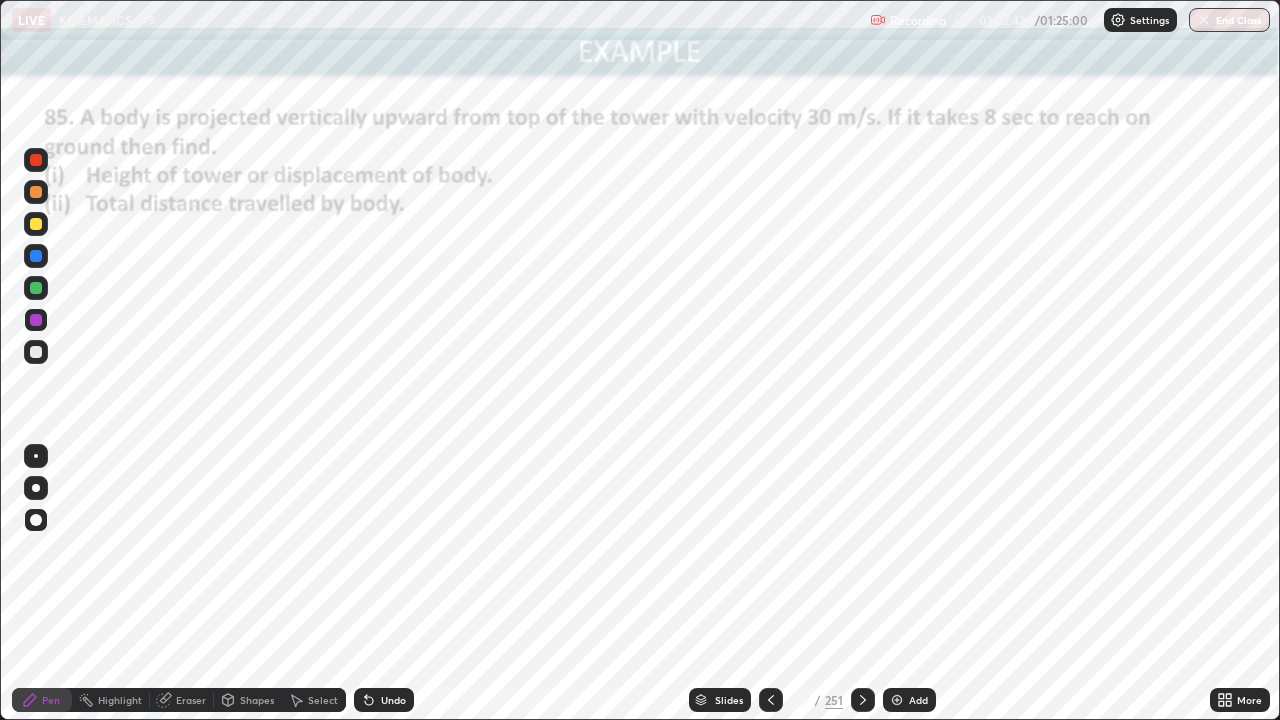 click 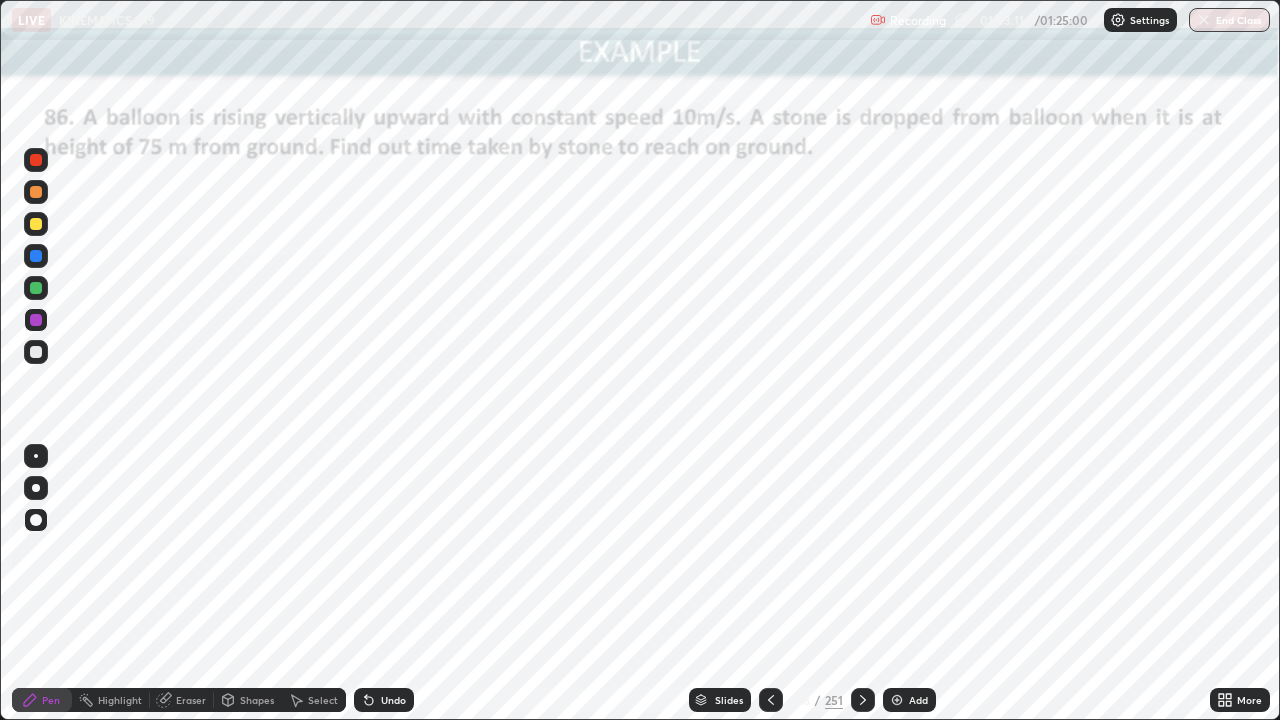 click 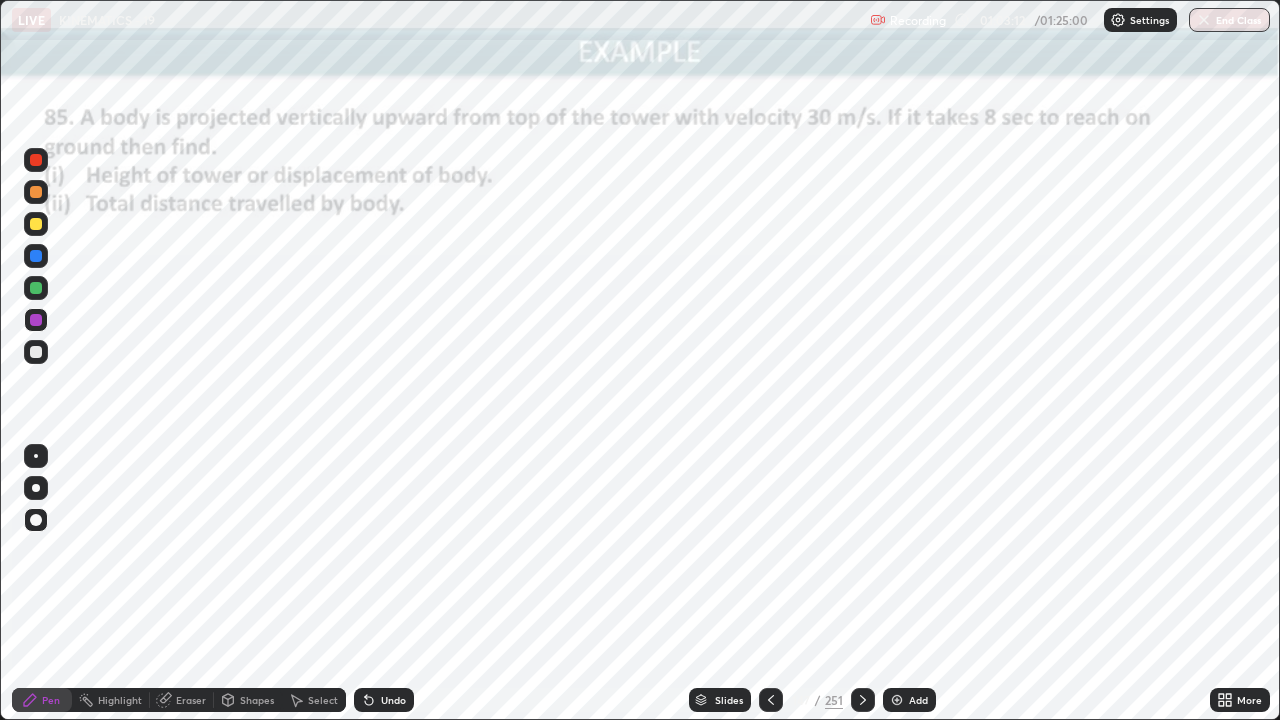 click on "Add" at bounding box center (909, 700) 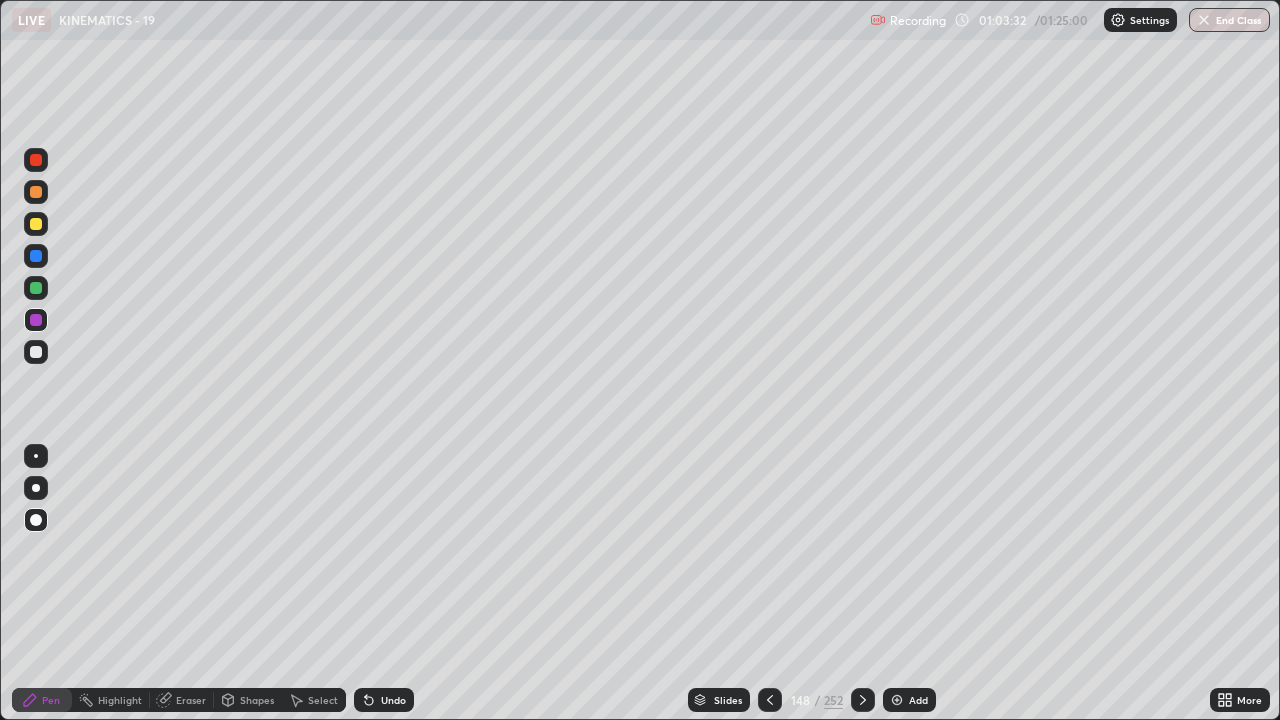 click on "Eraser" at bounding box center [191, 700] 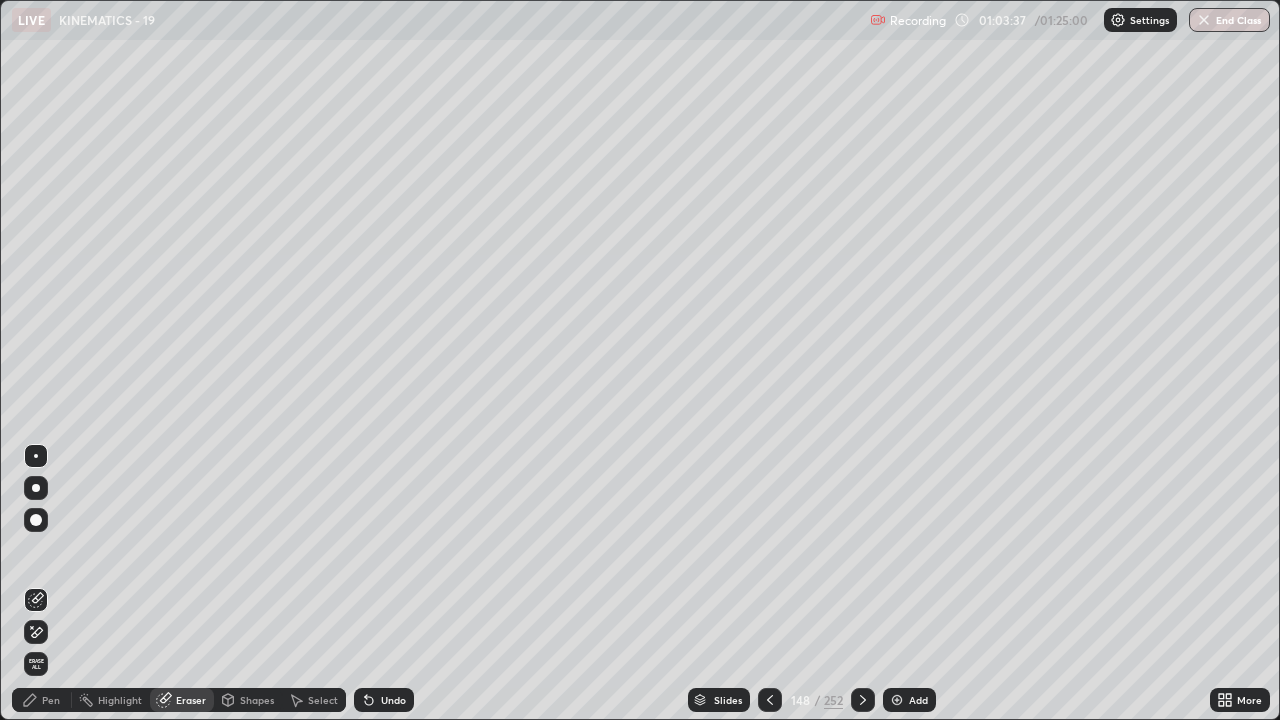 click on "Pen" at bounding box center [51, 700] 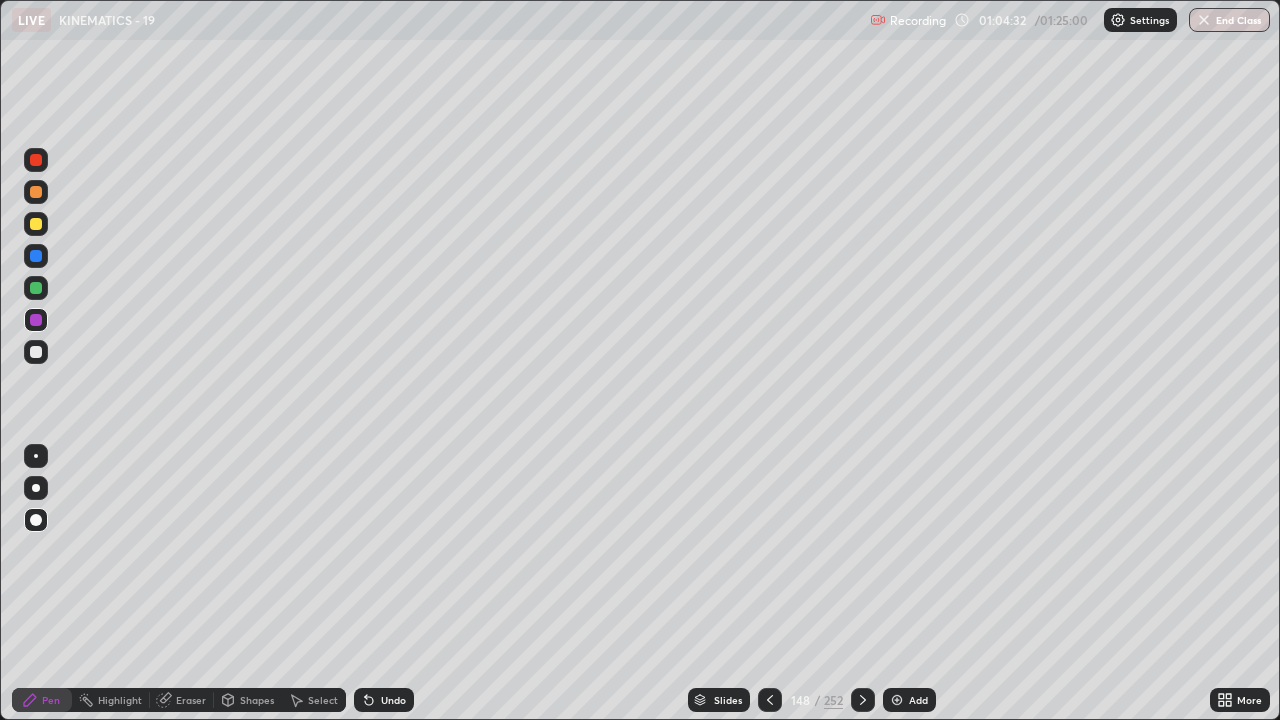 click at bounding box center [36, 288] 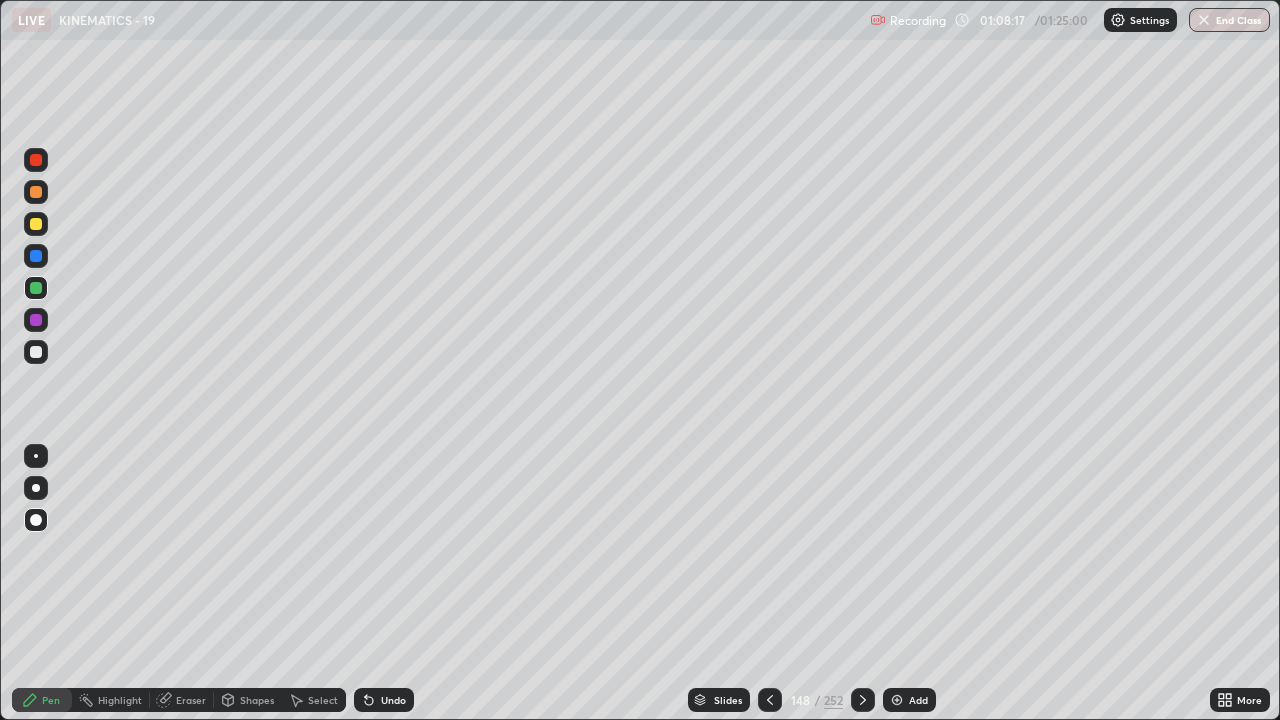 click at bounding box center (863, 700) 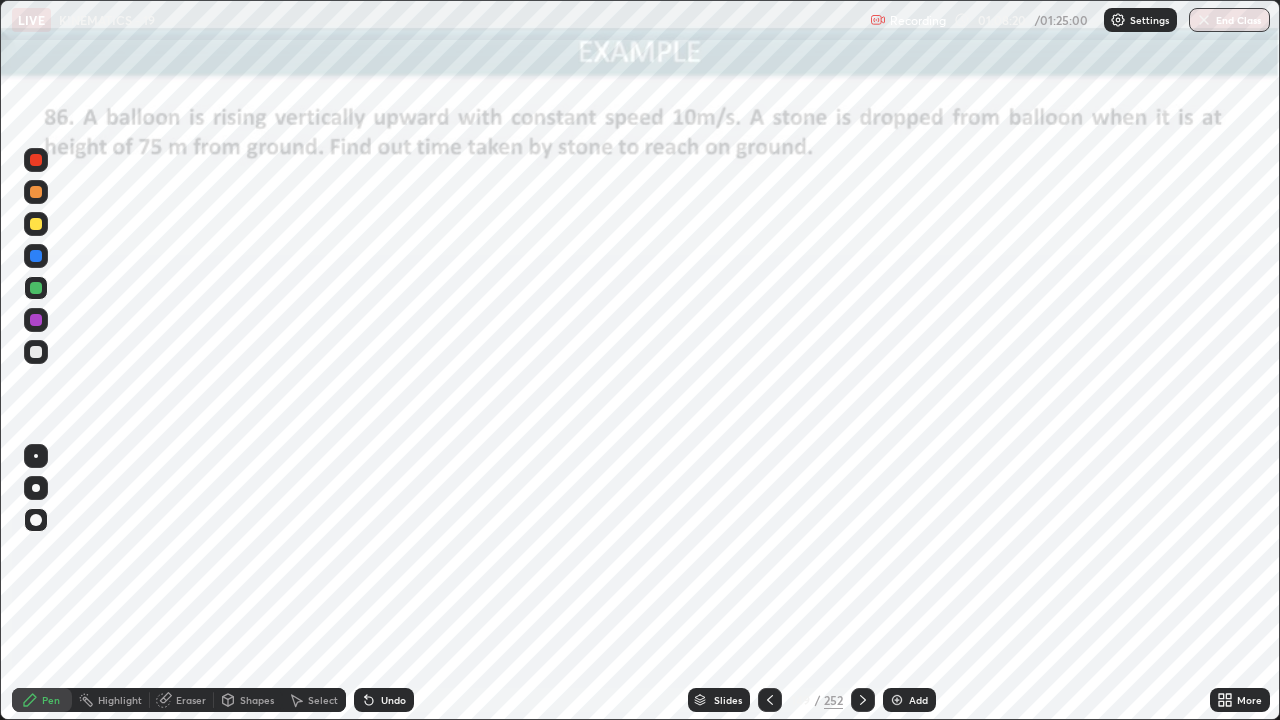 click at bounding box center (36, 160) 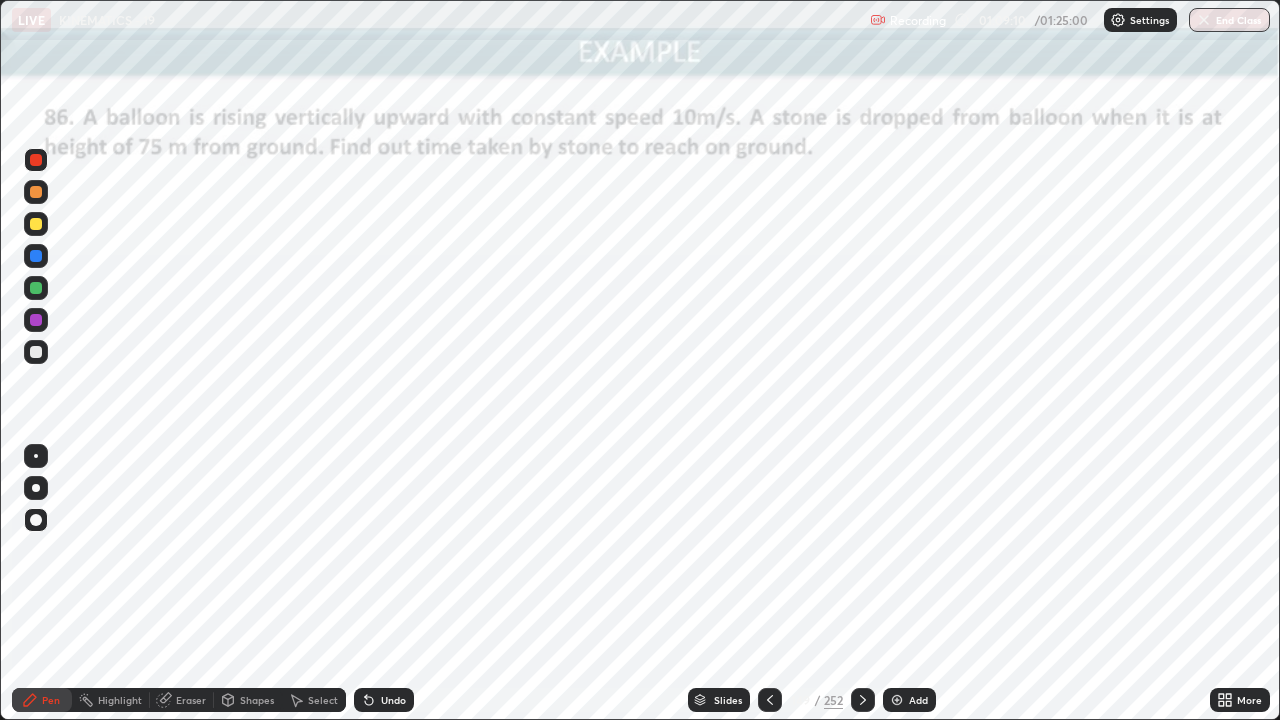 click at bounding box center (36, 256) 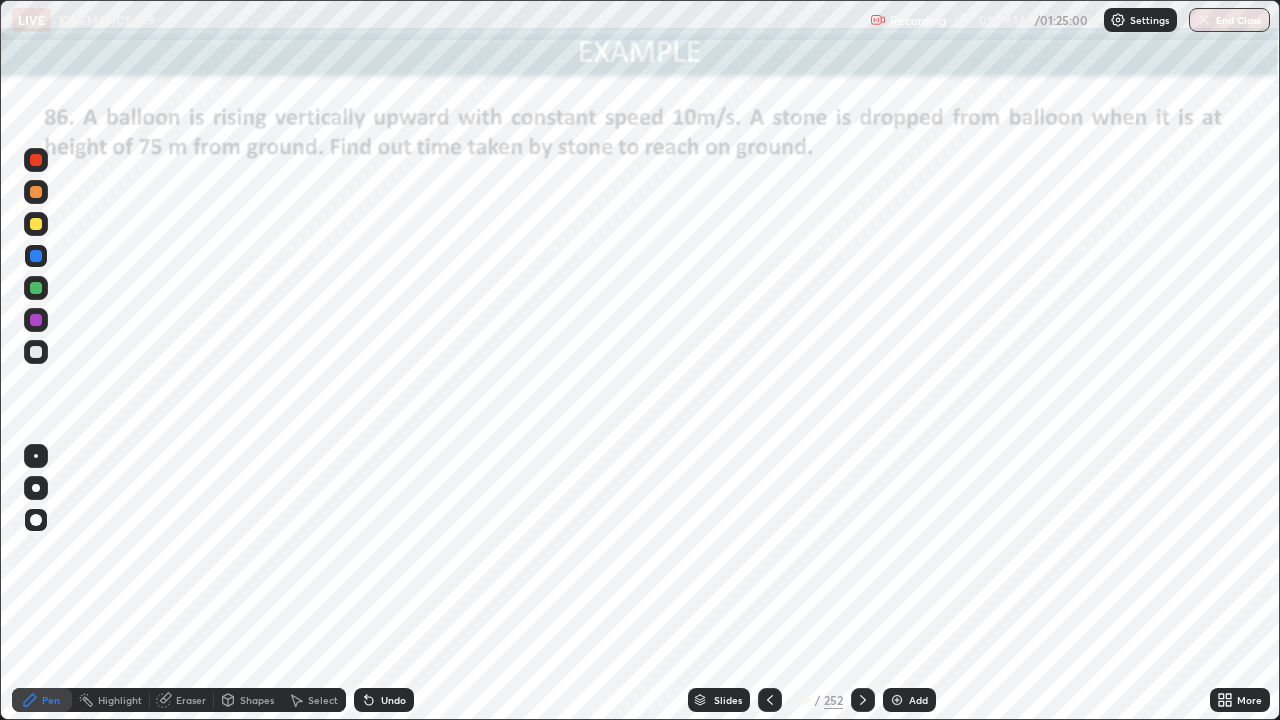 click at bounding box center (36, 160) 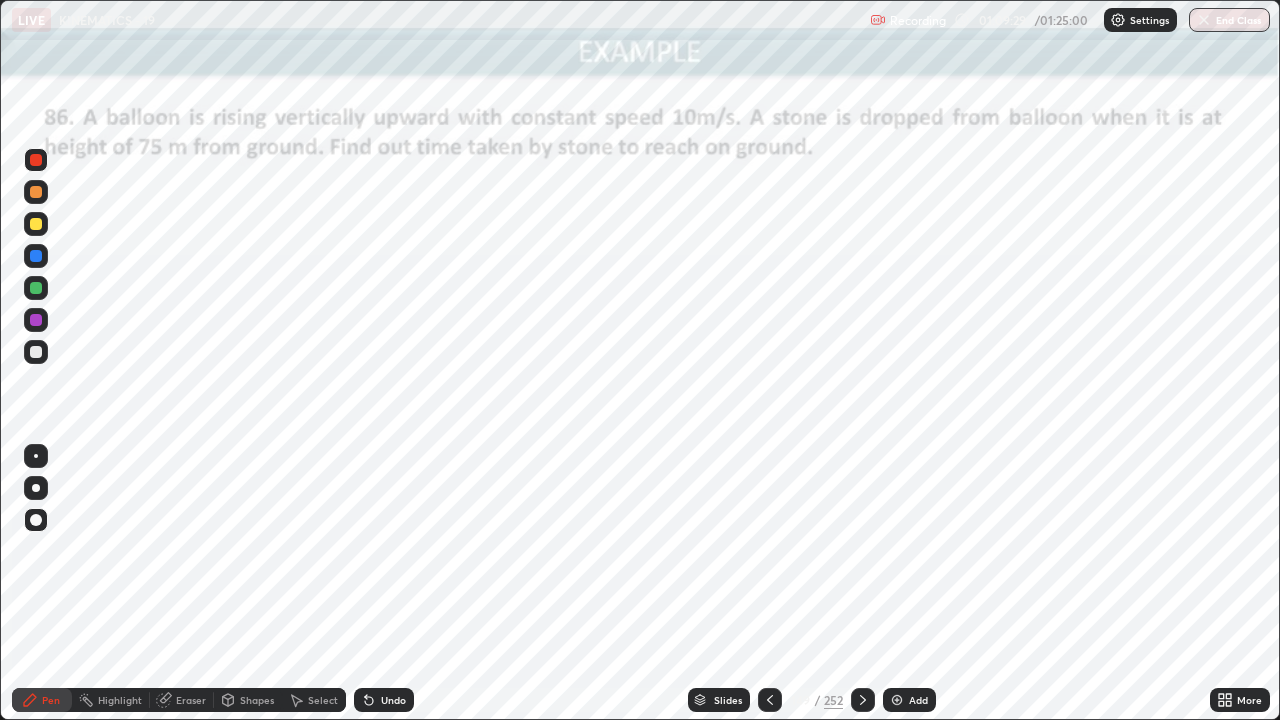click at bounding box center (36, 256) 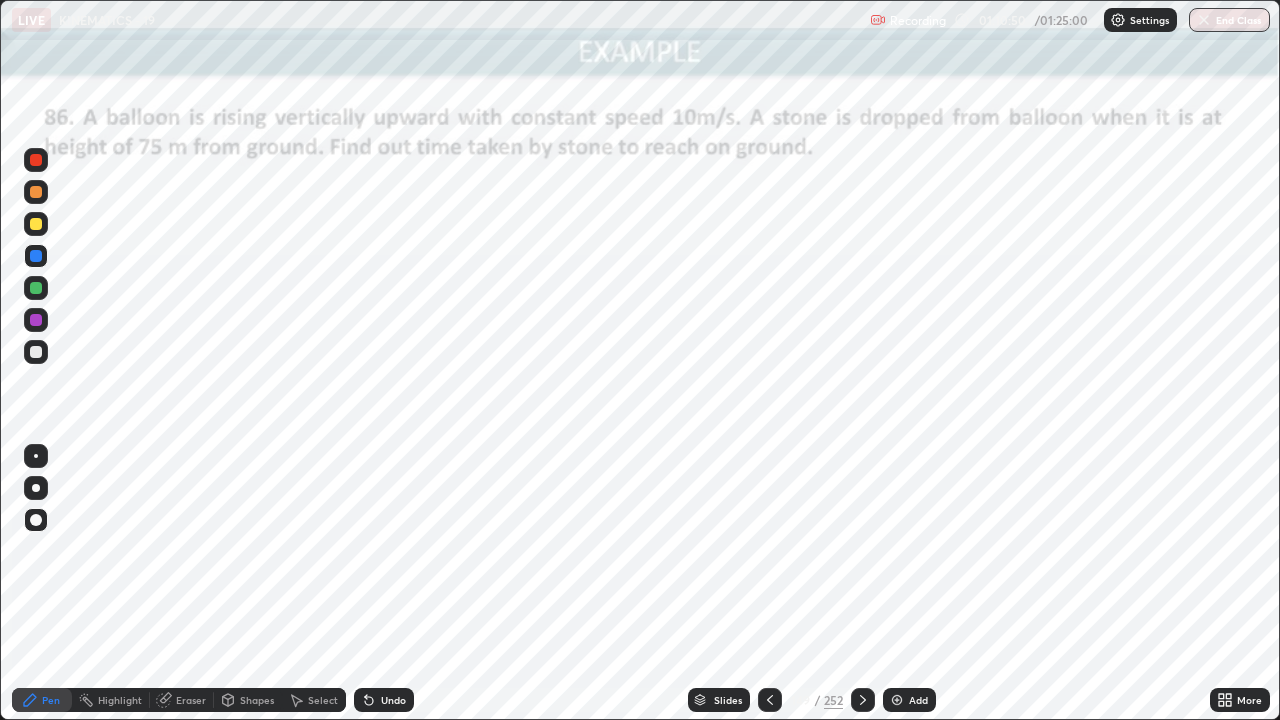click at bounding box center [36, 160] 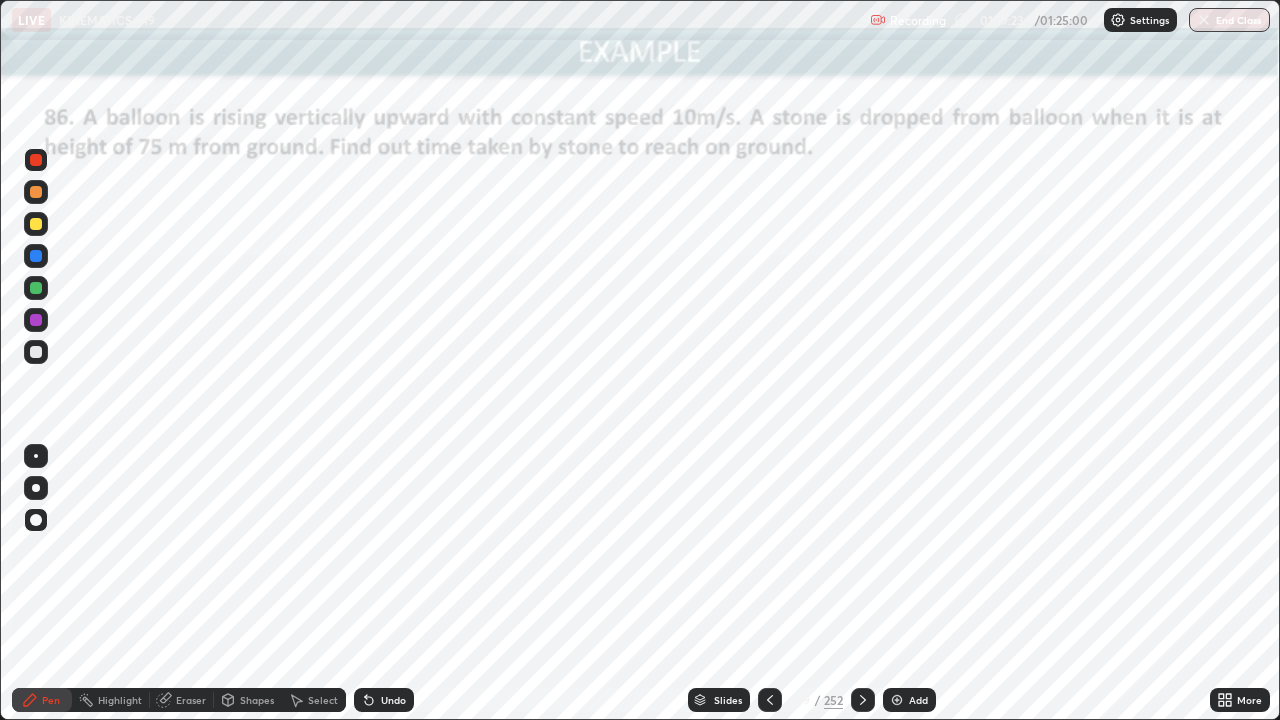 click 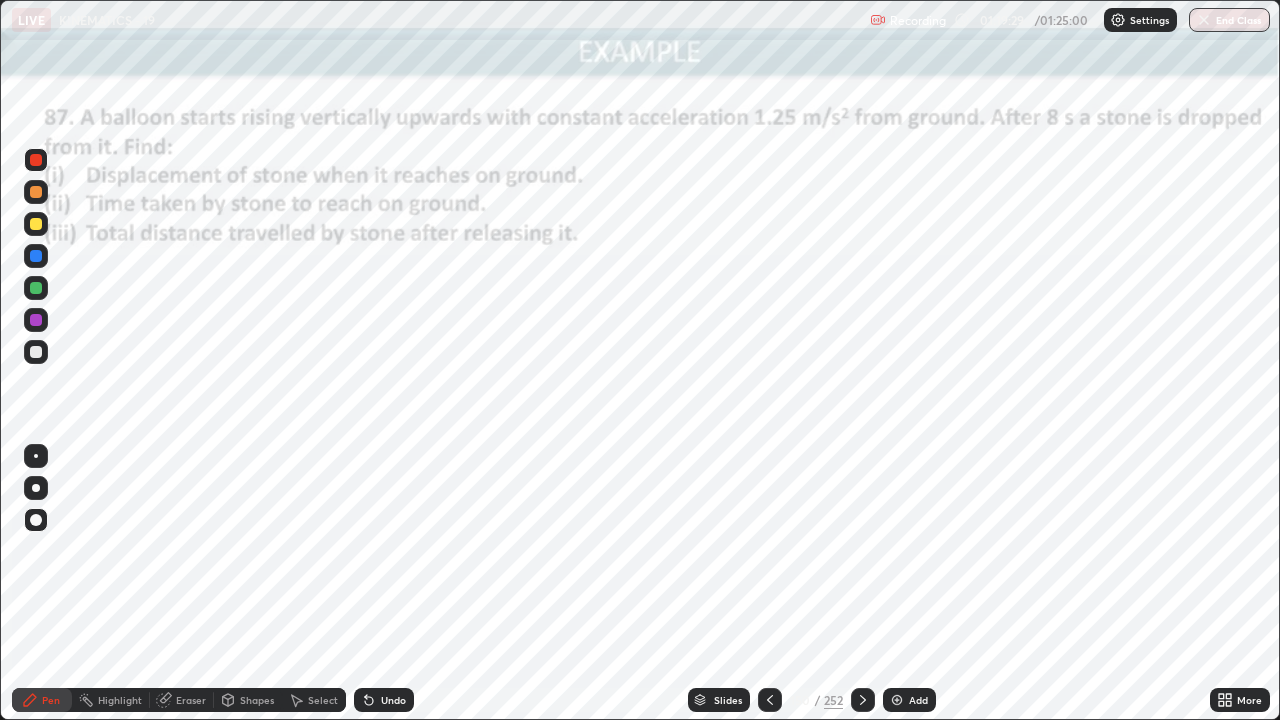 click on "Eraser" at bounding box center (191, 700) 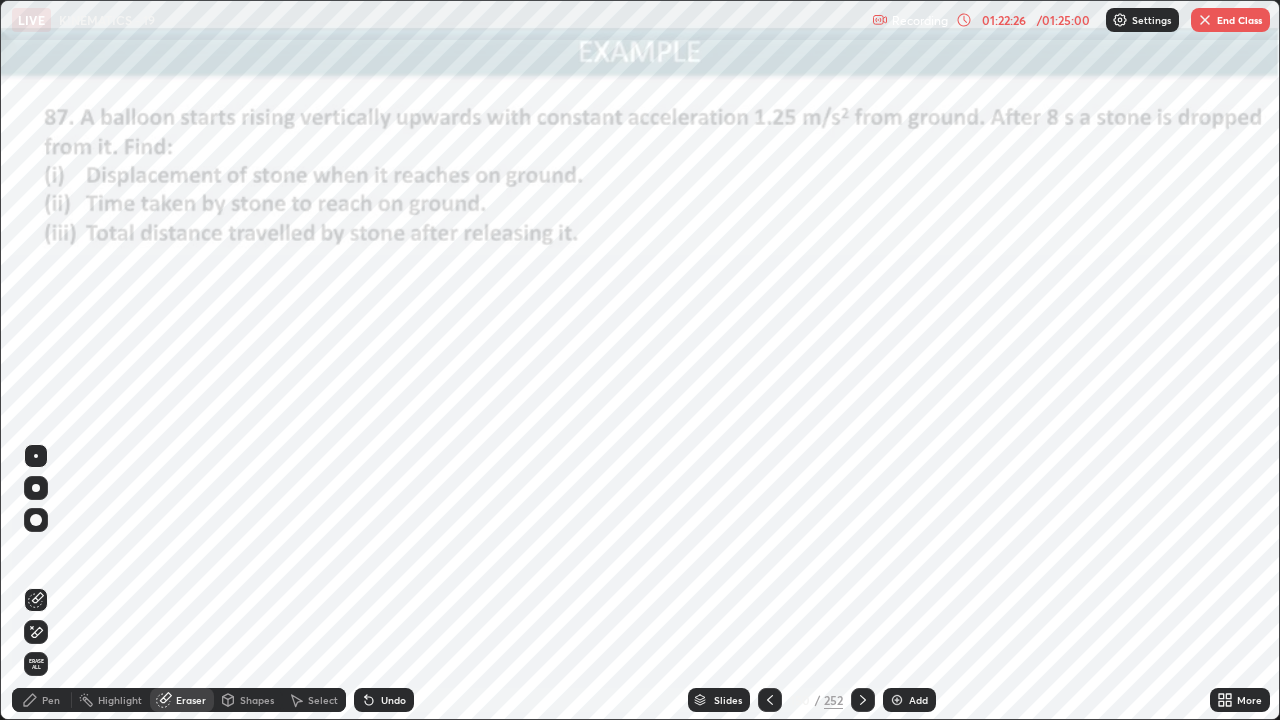 click at bounding box center (1205, 20) 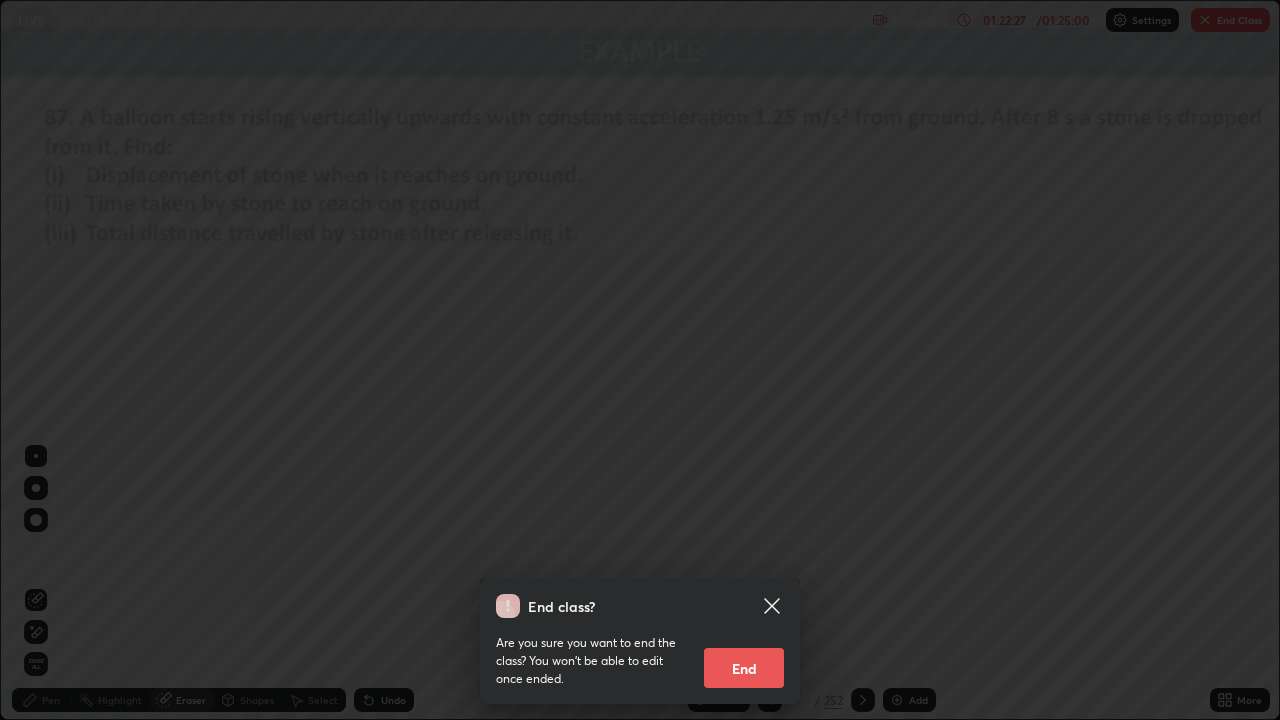 click on "End" at bounding box center [744, 668] 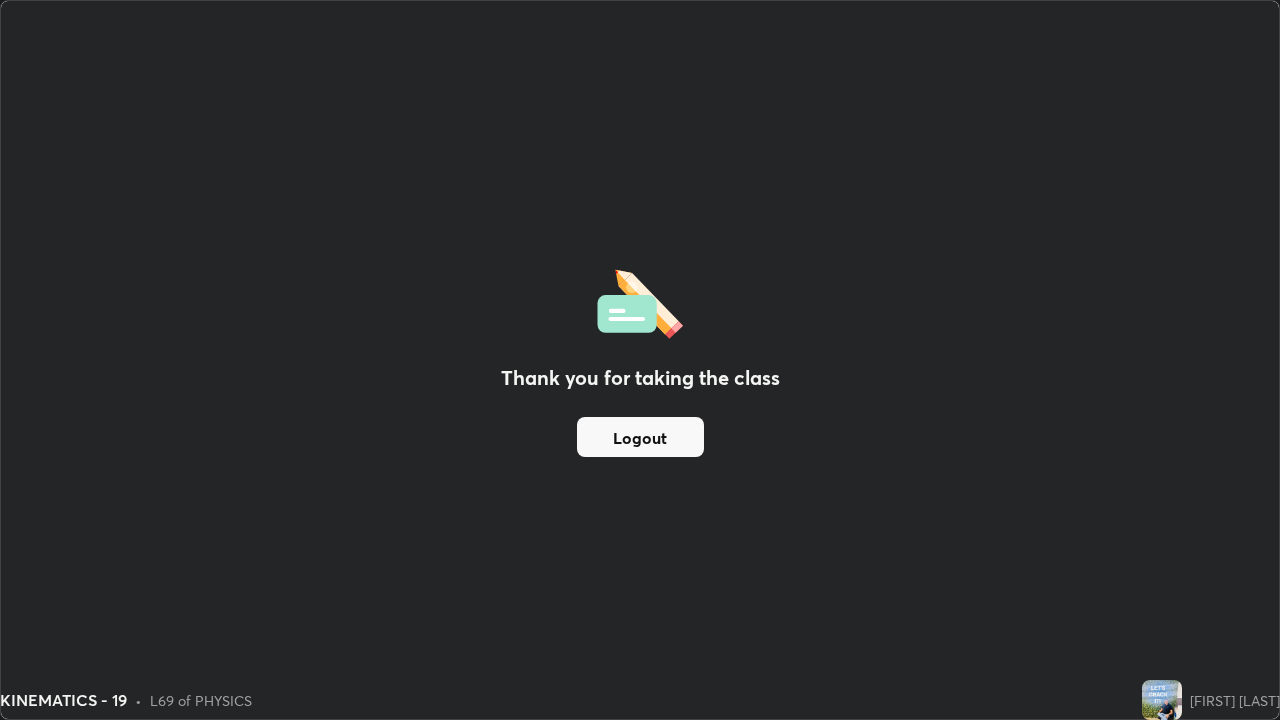 click on "Logout" at bounding box center (640, 437) 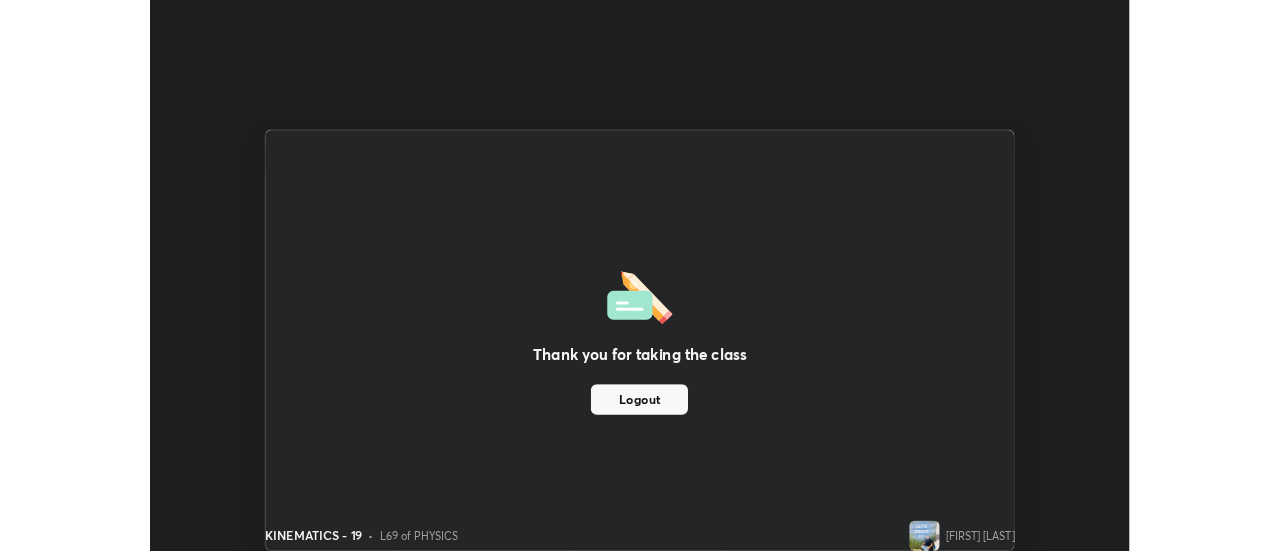 scroll, scrollTop: 551, scrollLeft: 1280, axis: both 